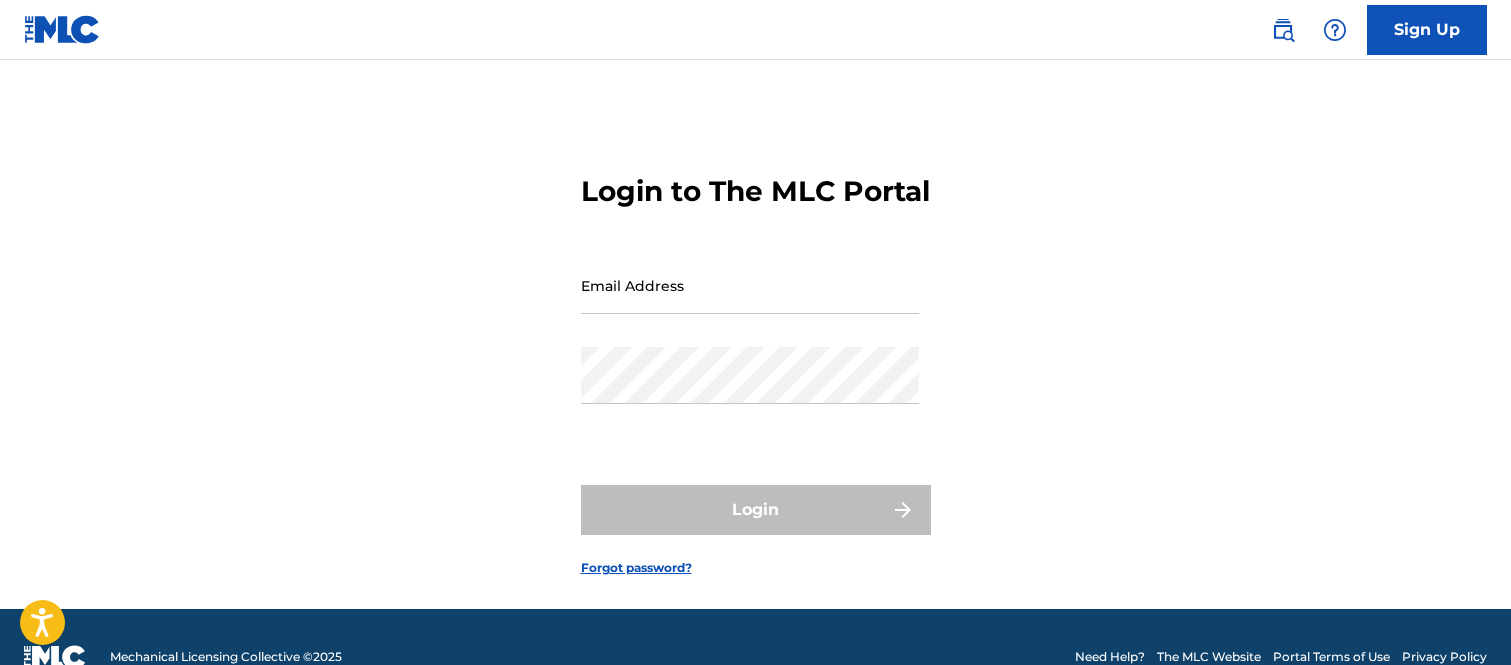 scroll, scrollTop: 0, scrollLeft: 0, axis: both 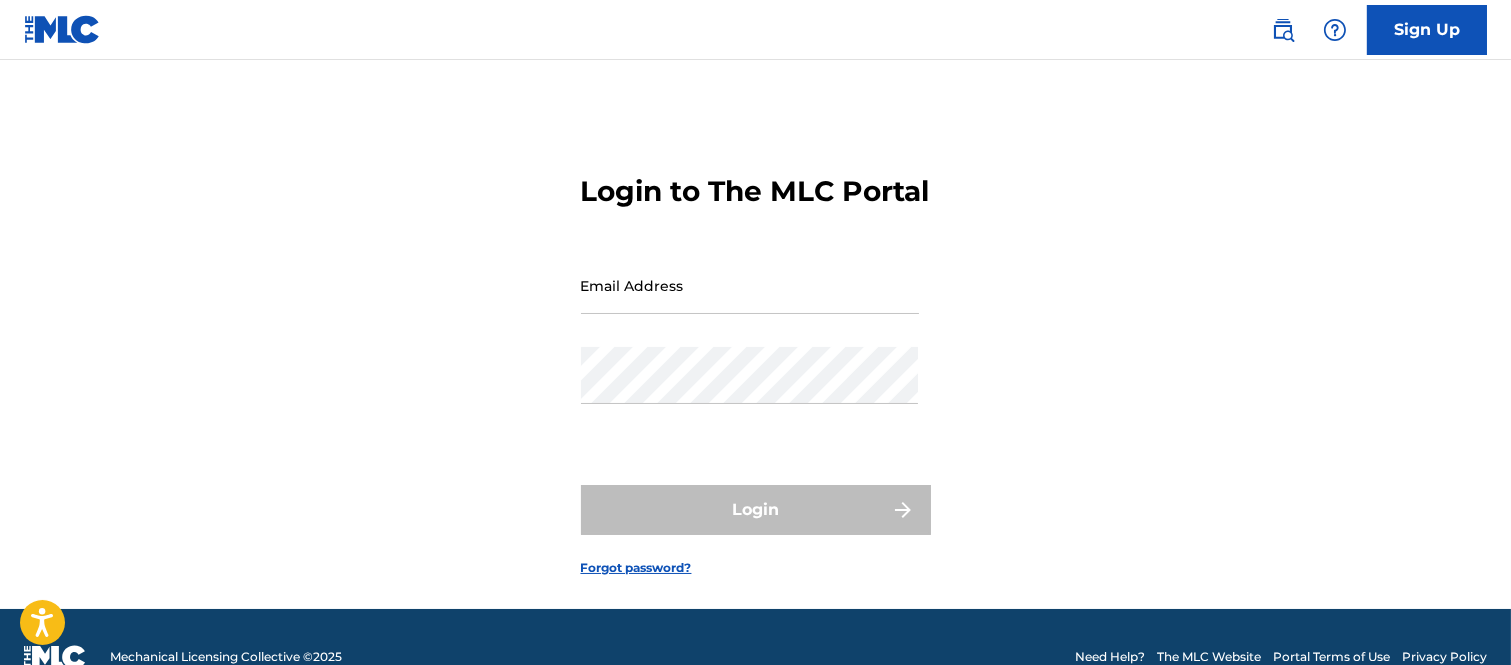 click on "Email Address" at bounding box center [750, 285] 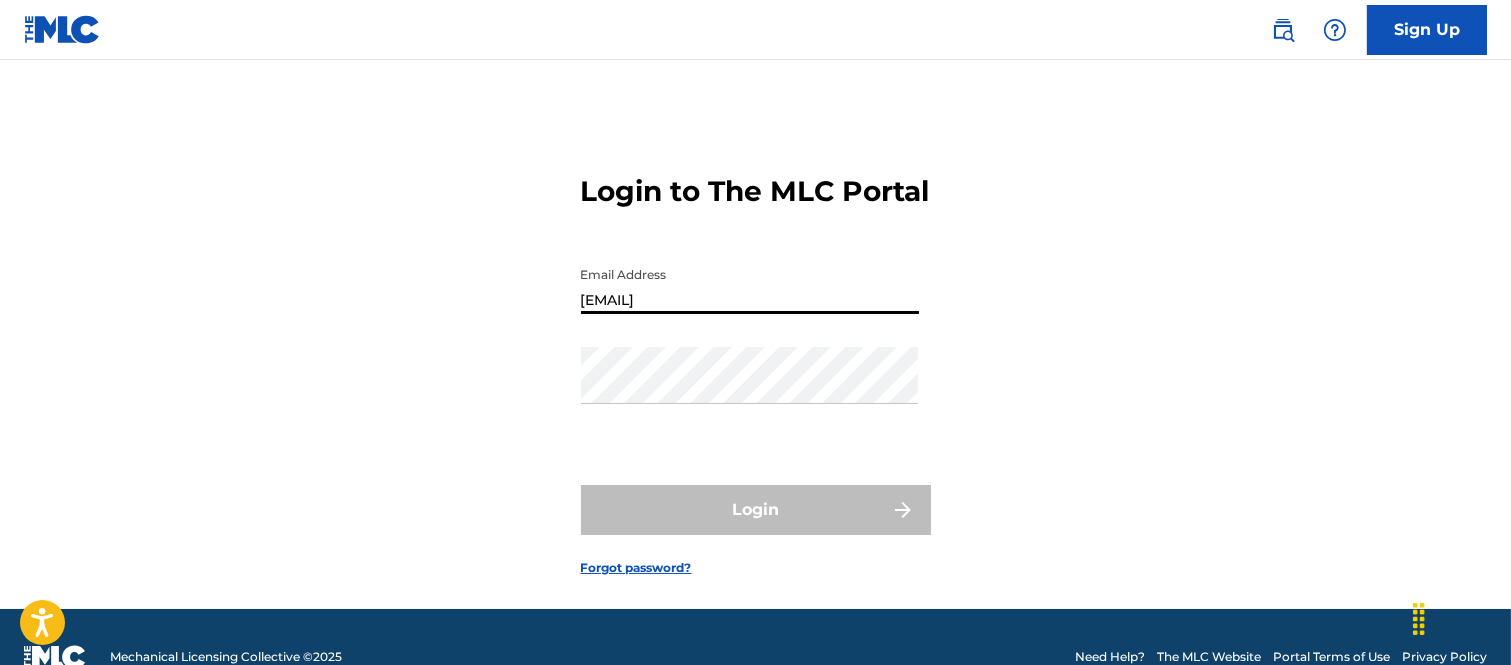 type on "[EMAIL]" 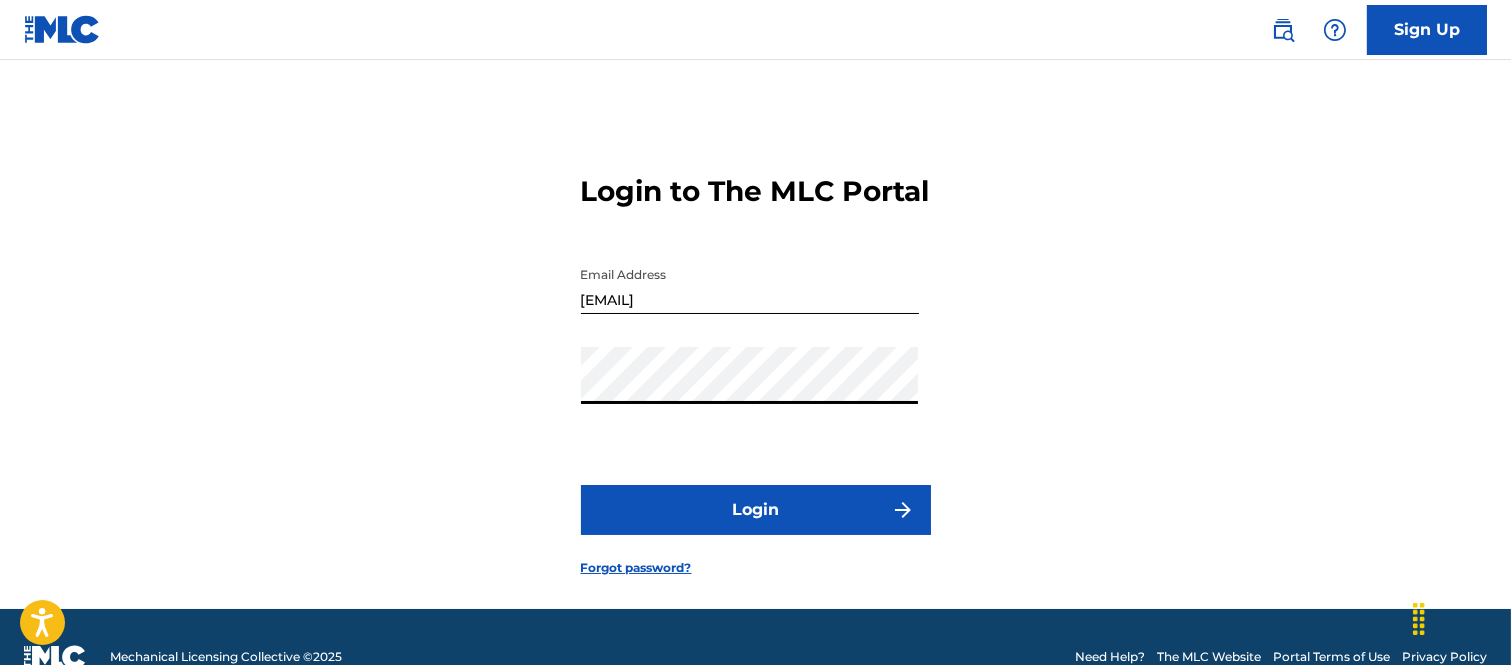 click on "Login" at bounding box center [756, 510] 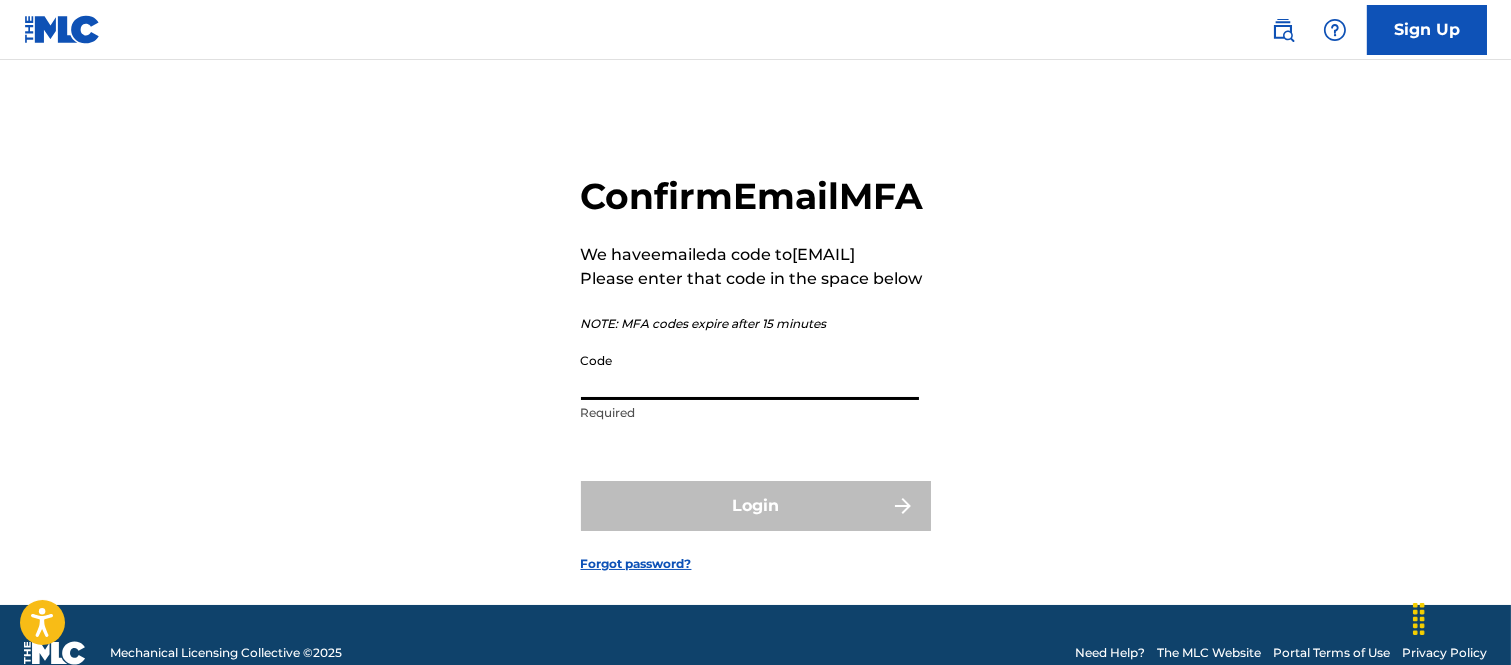 click on "Code" at bounding box center (750, 371) 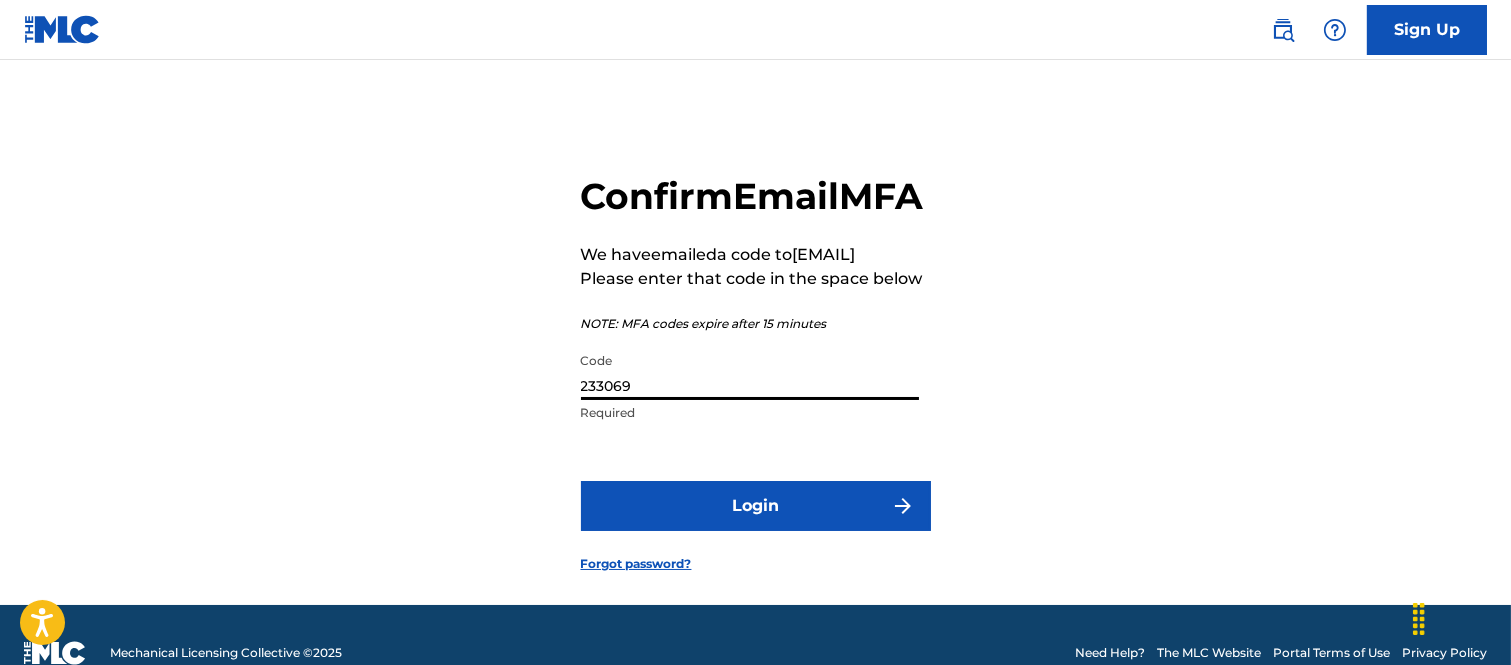 type on "233069" 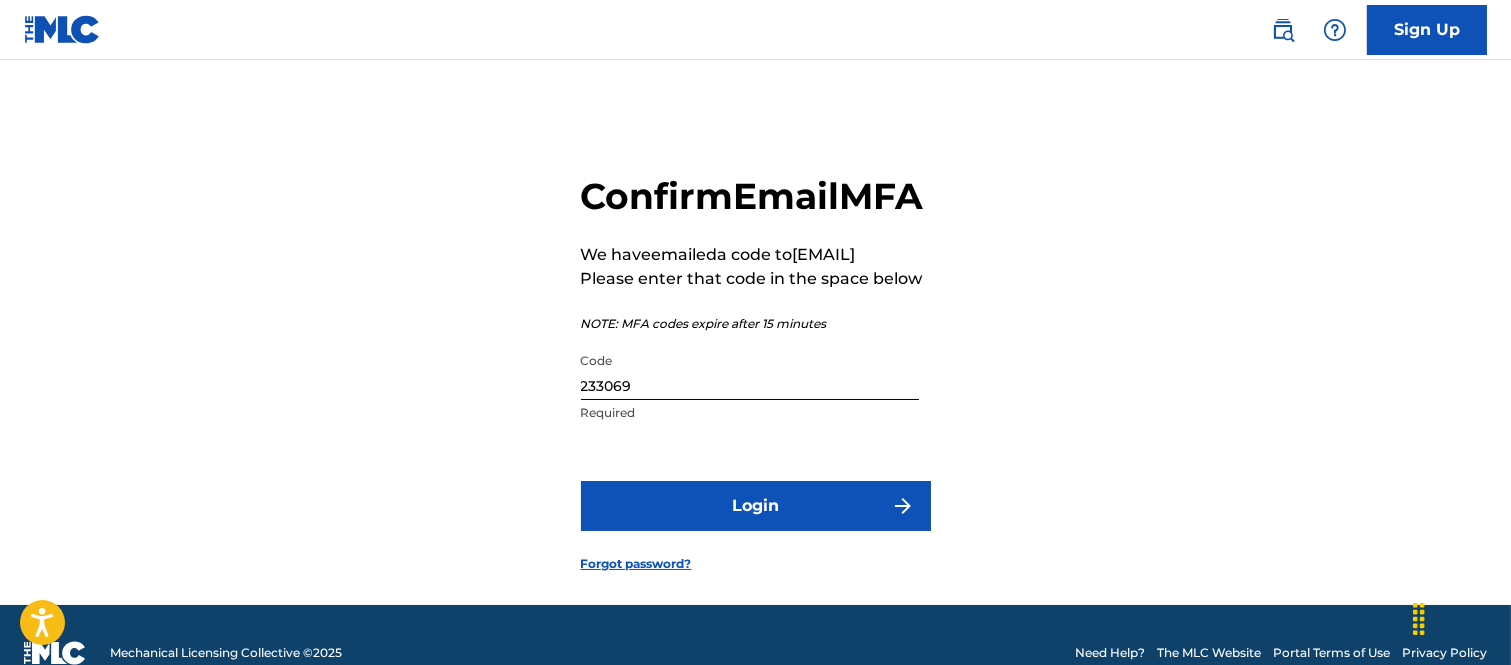 click on "Login" at bounding box center (756, 506) 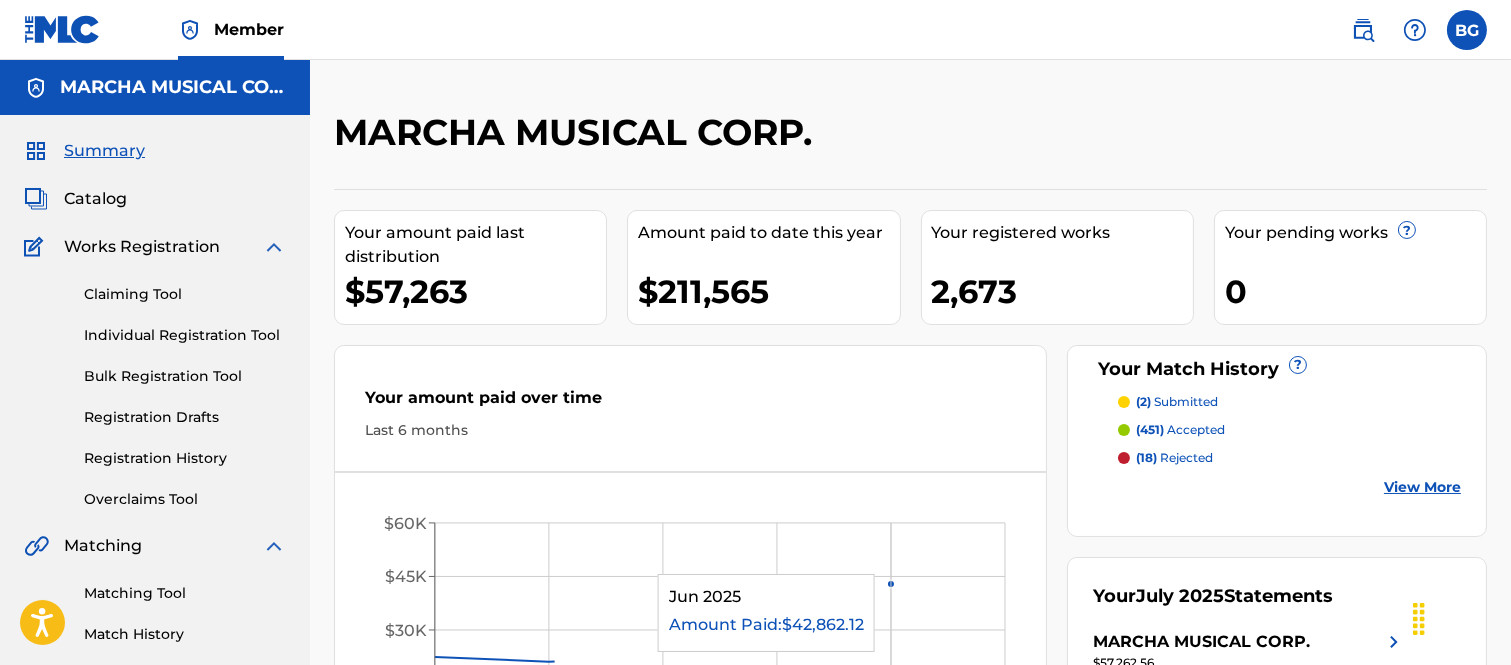 scroll, scrollTop: 0, scrollLeft: 0, axis: both 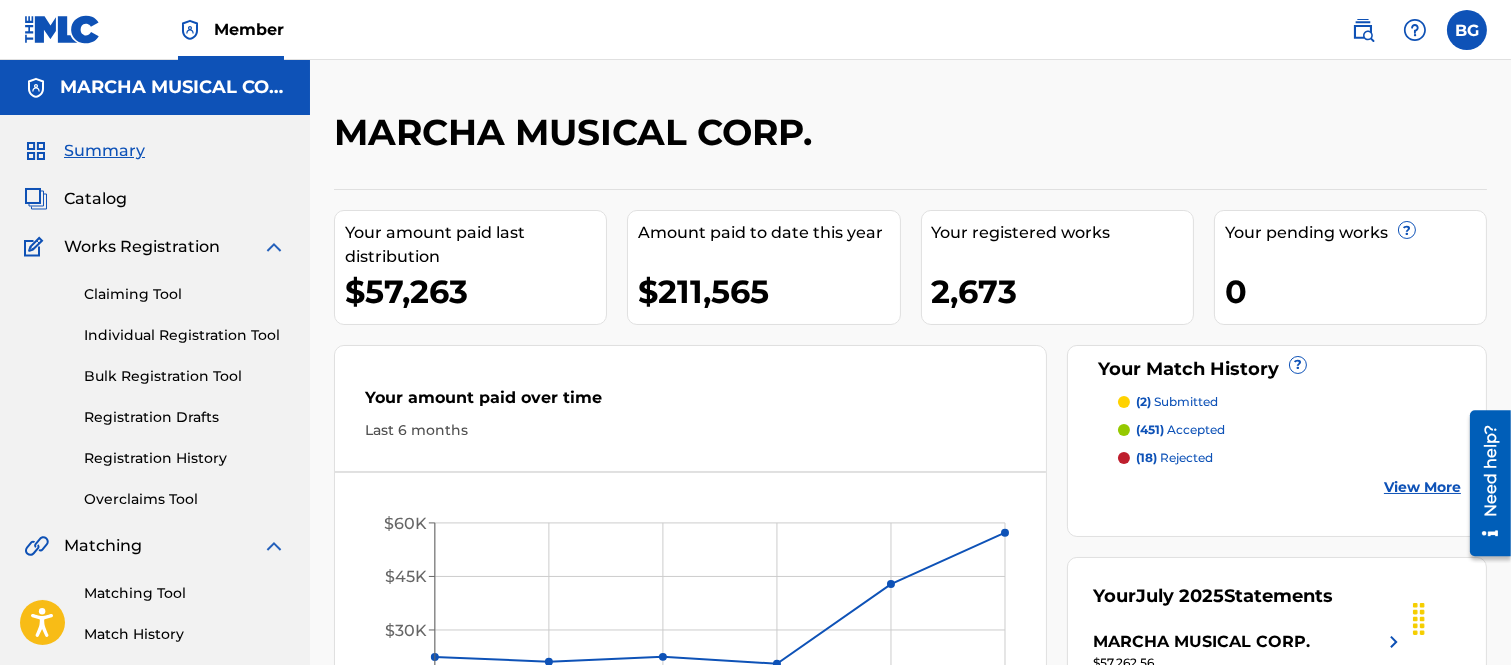 click on "Catalog" at bounding box center (155, 199) 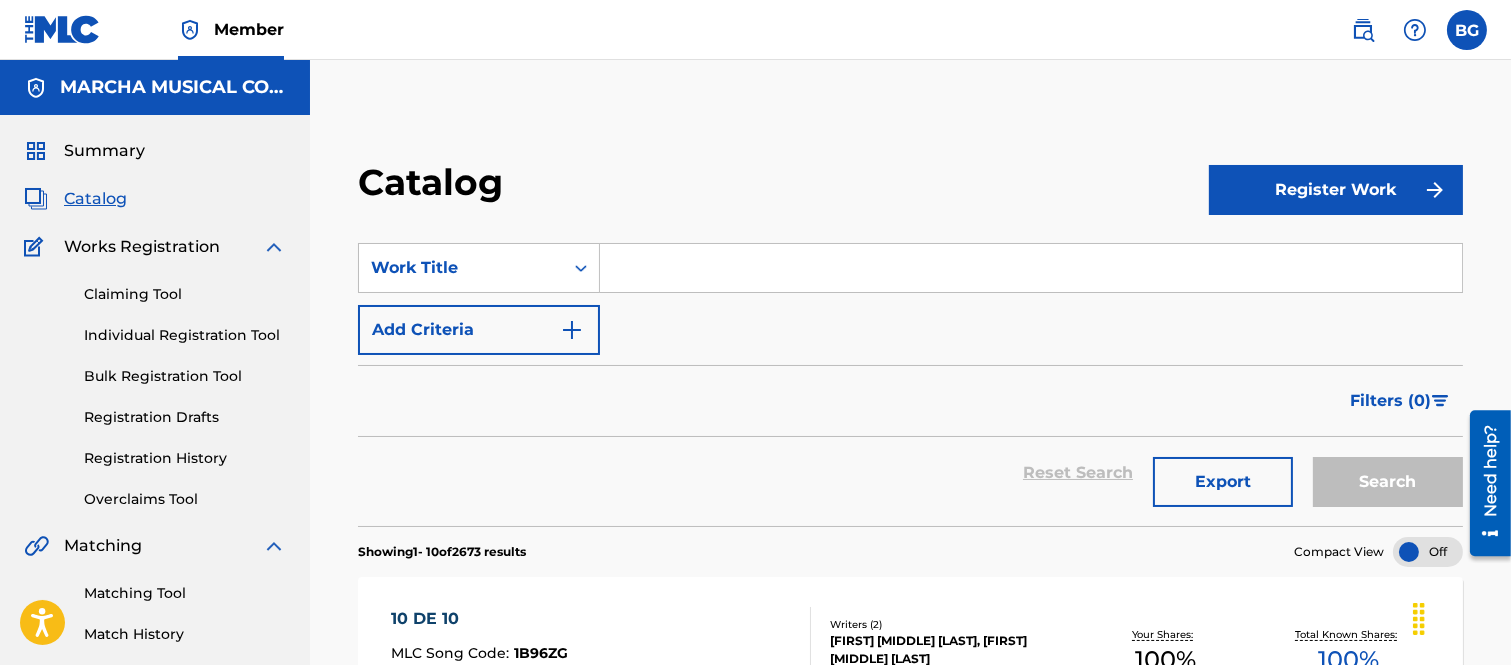 click at bounding box center [1031, 268] 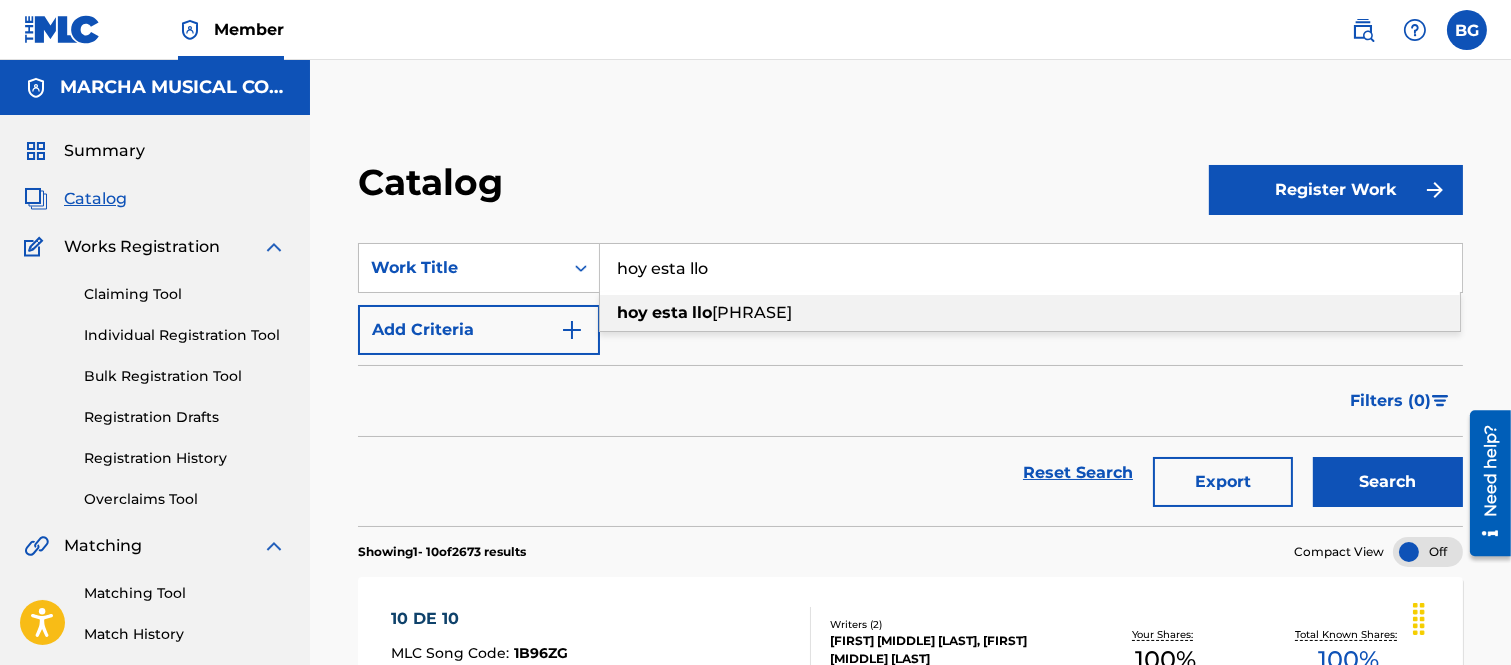click on "[PHRASE]" at bounding box center [752, 312] 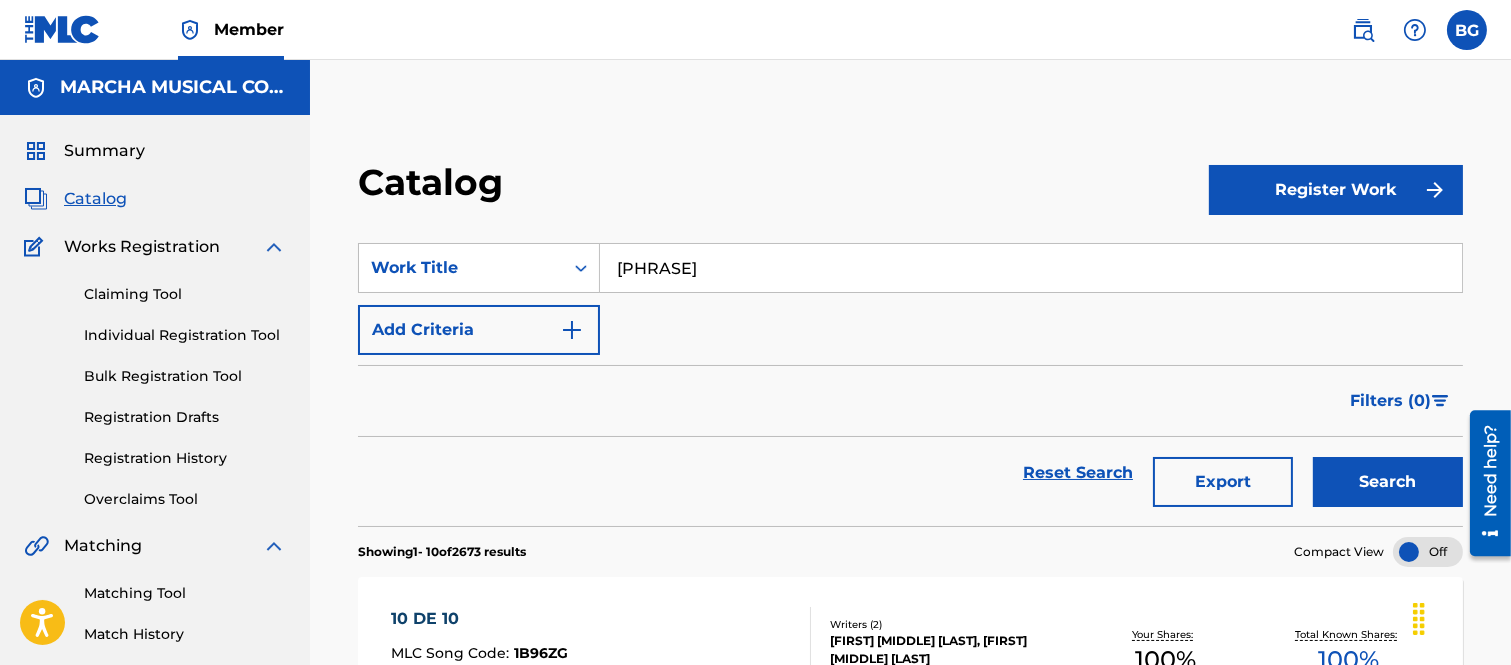 click on "Search" at bounding box center (1388, 482) 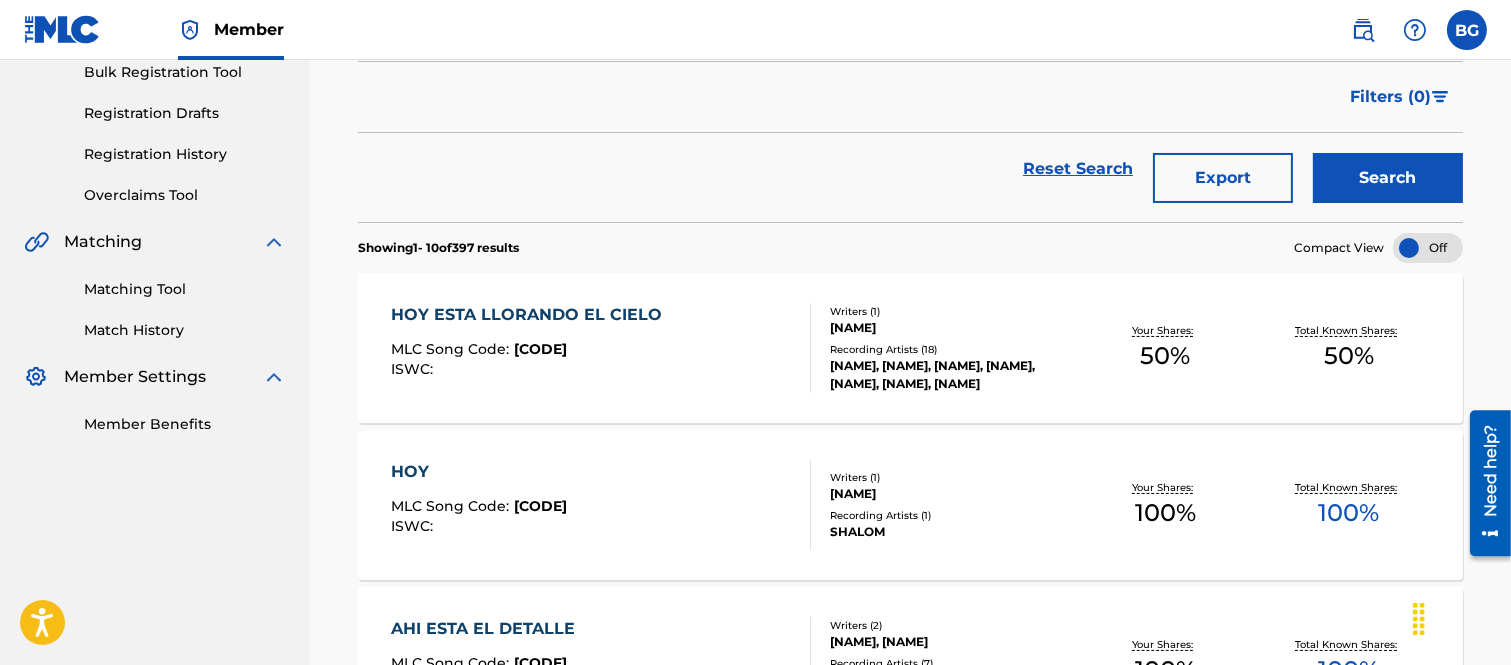 scroll, scrollTop: 333, scrollLeft: 0, axis: vertical 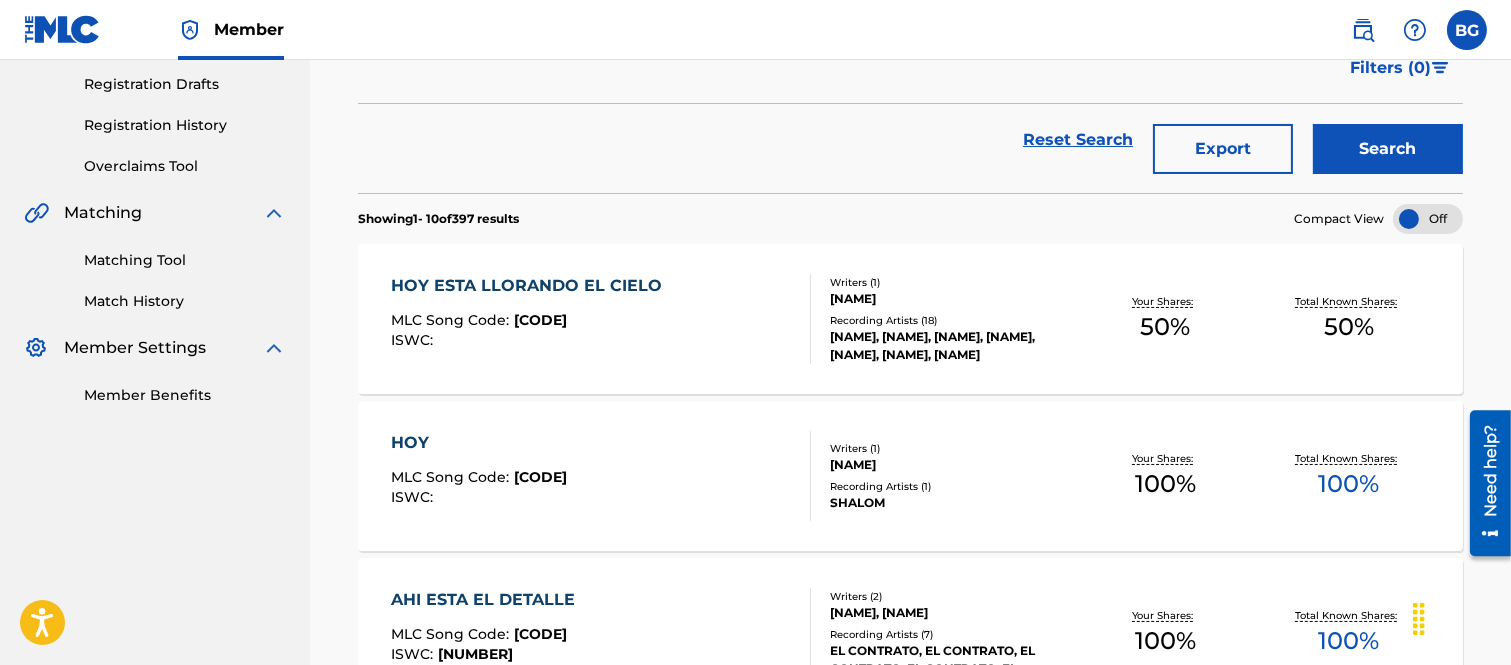 click on "HOY ESTA LLORANDO EL CIELO" at bounding box center (531, 286) 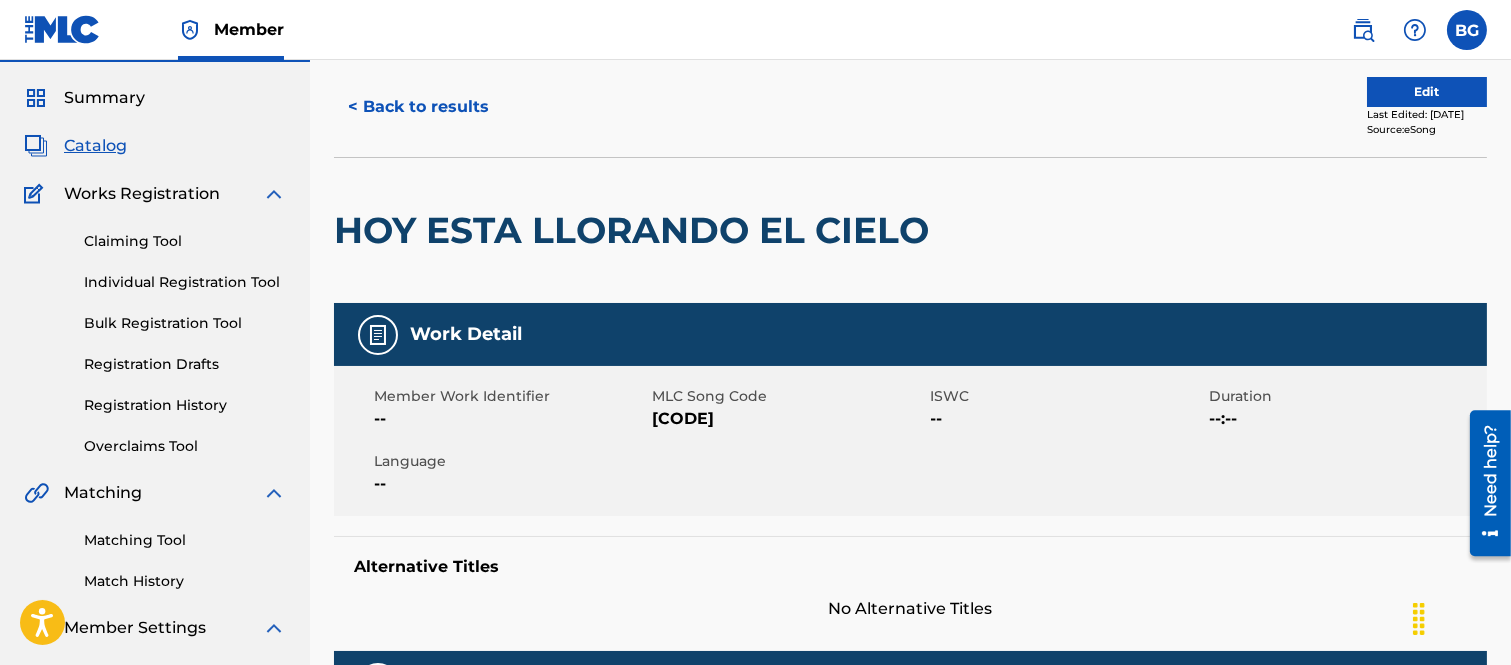 scroll, scrollTop: 0, scrollLeft: 0, axis: both 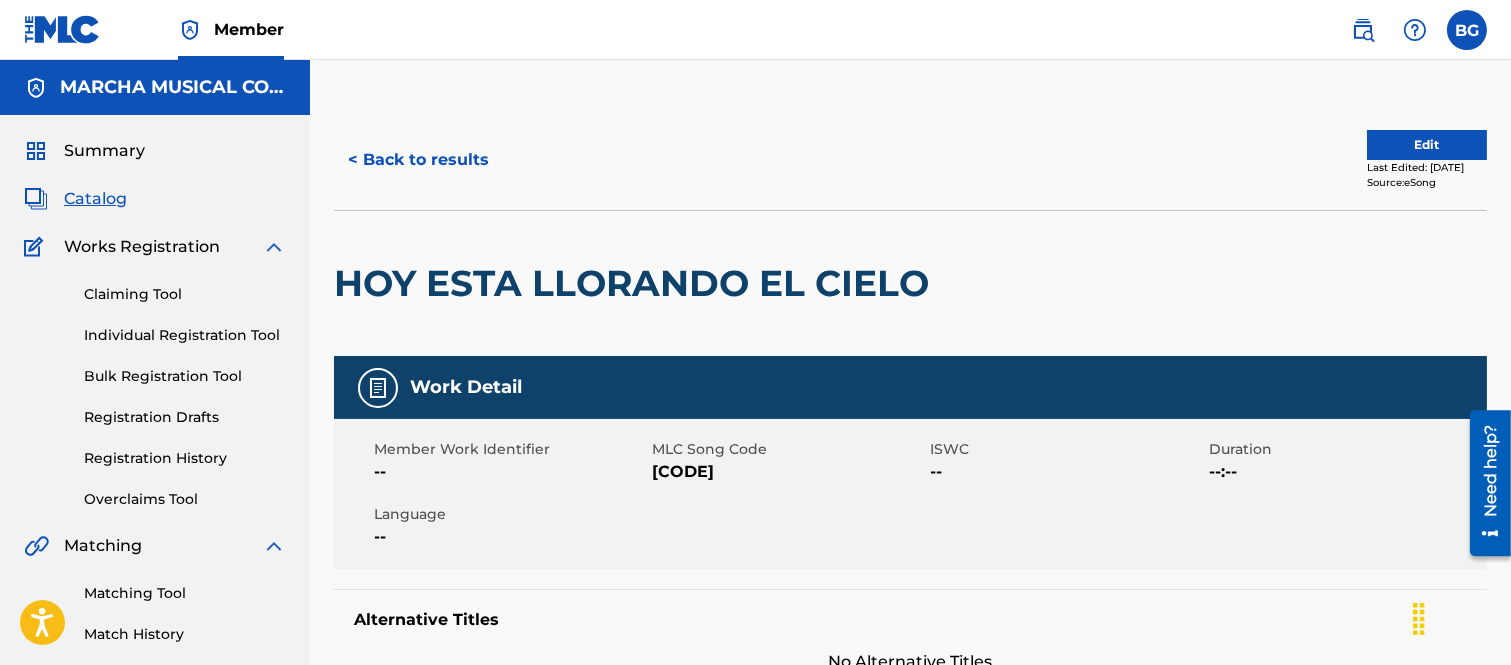 click on "< Back to results" at bounding box center (418, 160) 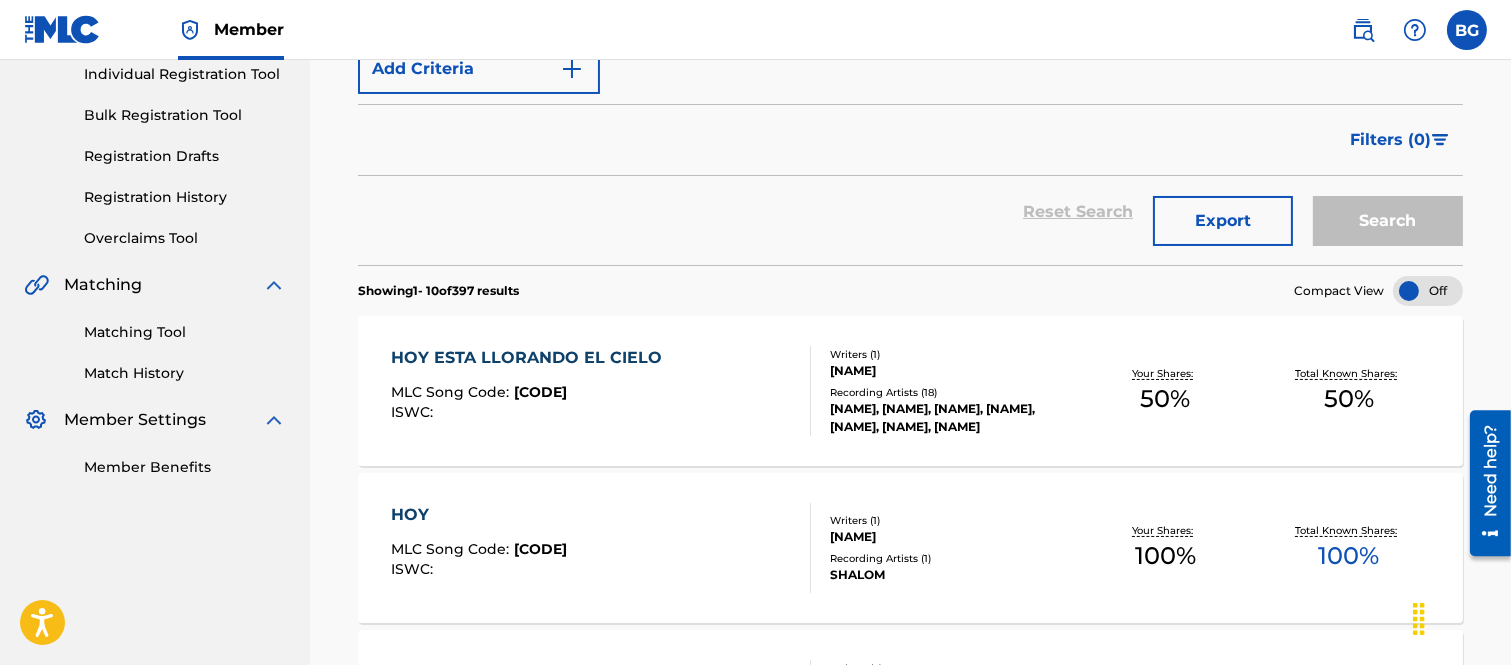 scroll, scrollTop: 111, scrollLeft: 0, axis: vertical 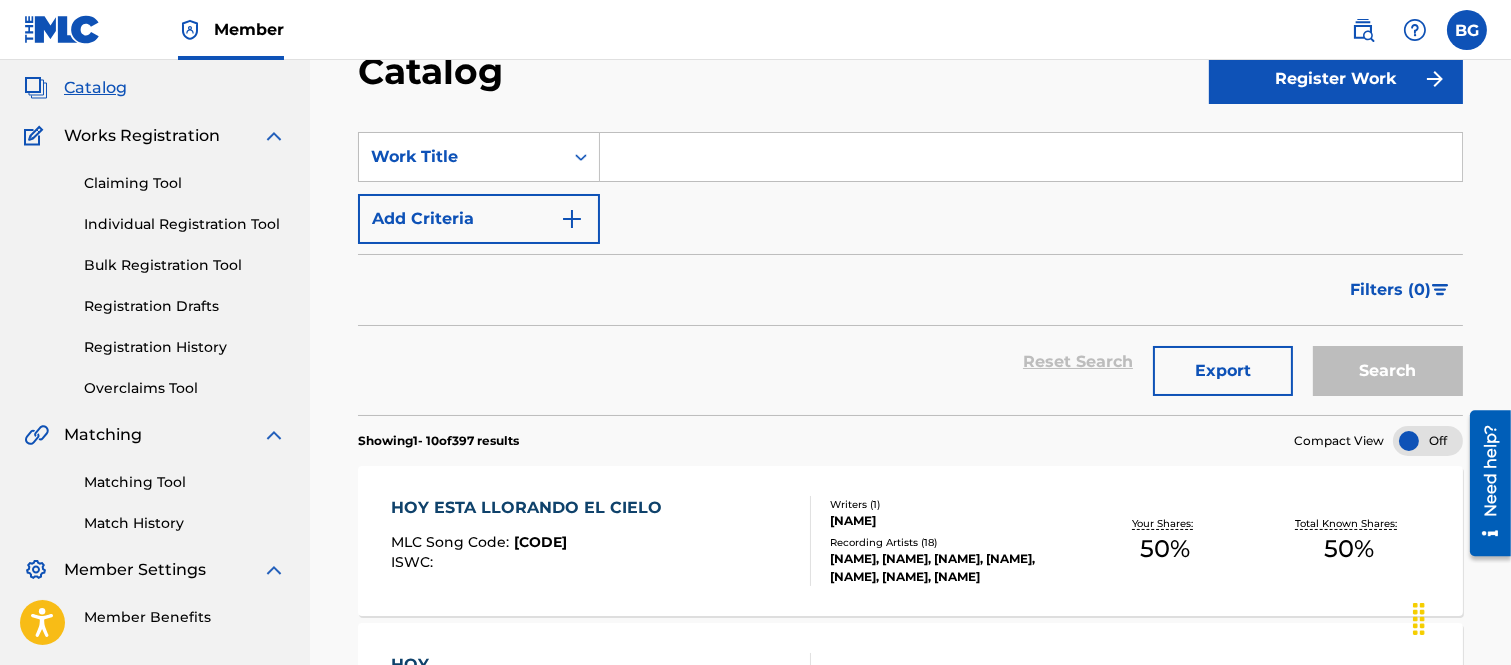 click on "Individual Registration Tool" at bounding box center (185, 224) 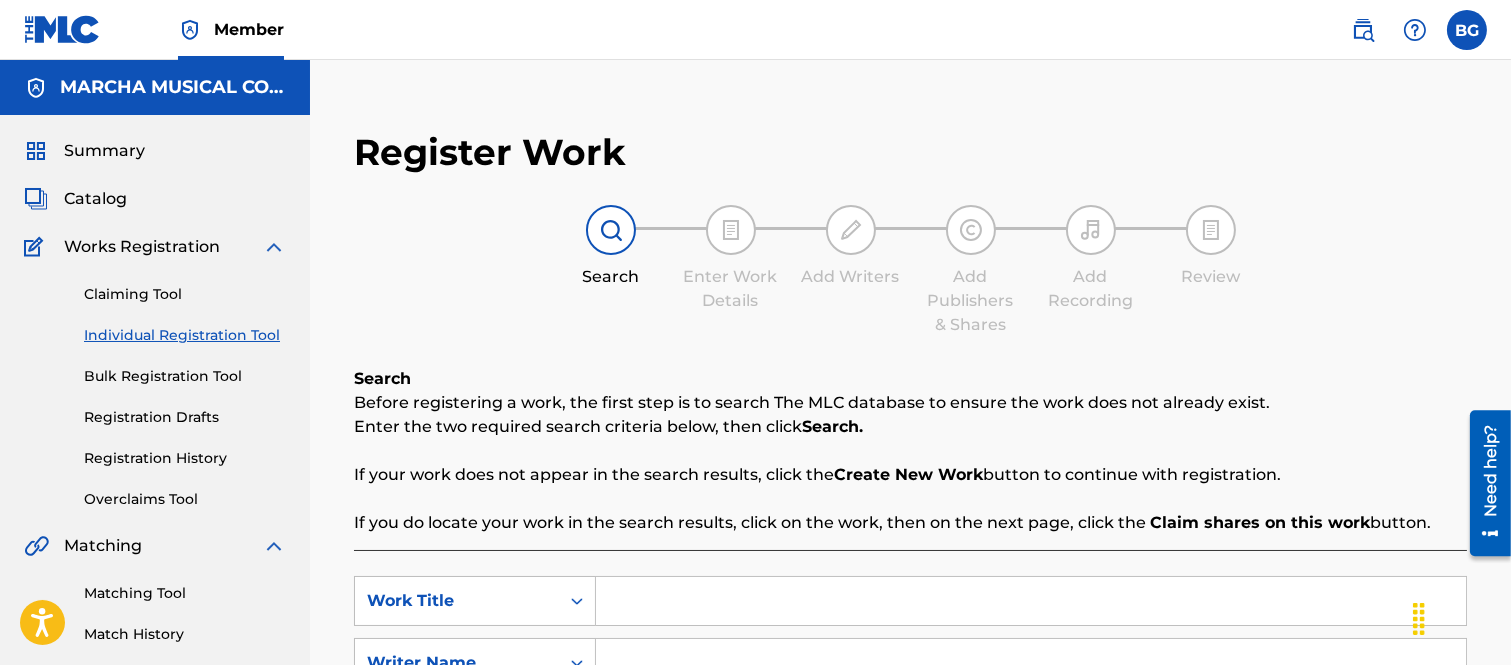 scroll, scrollTop: 111, scrollLeft: 0, axis: vertical 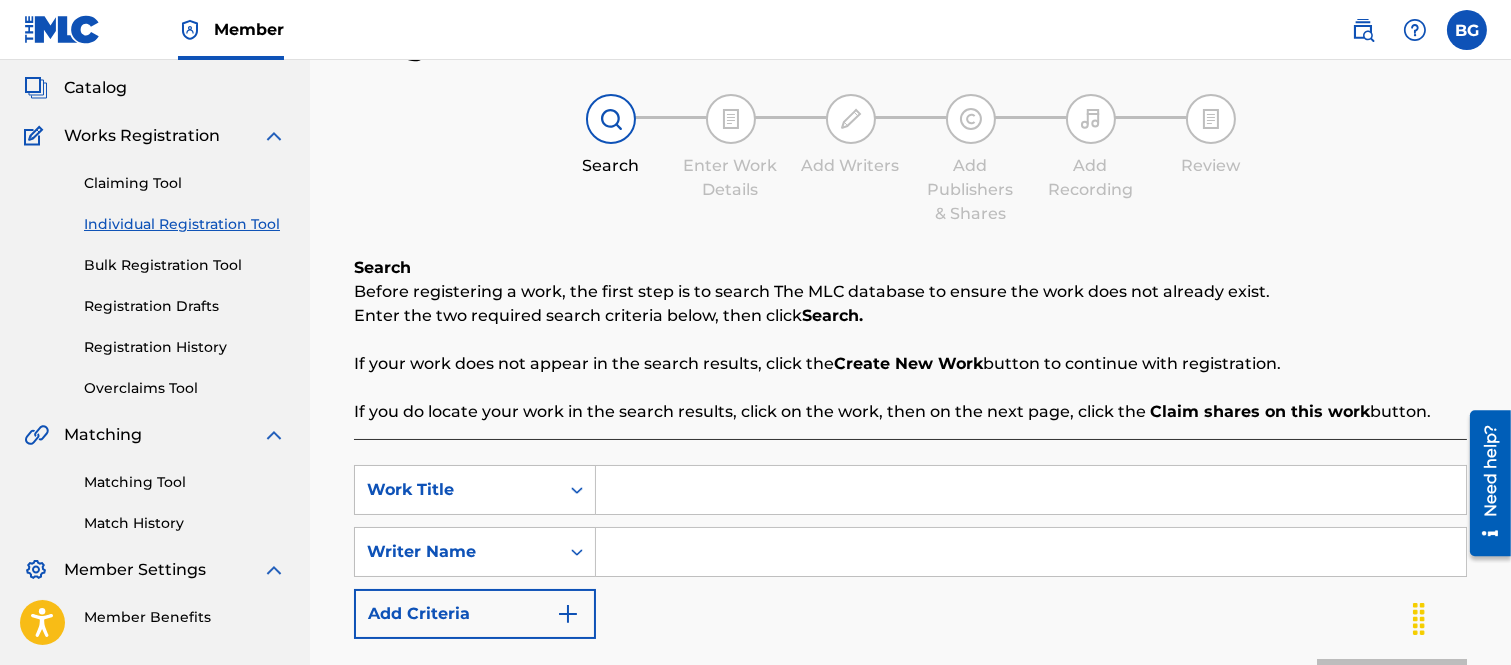 click at bounding box center (1031, 490) 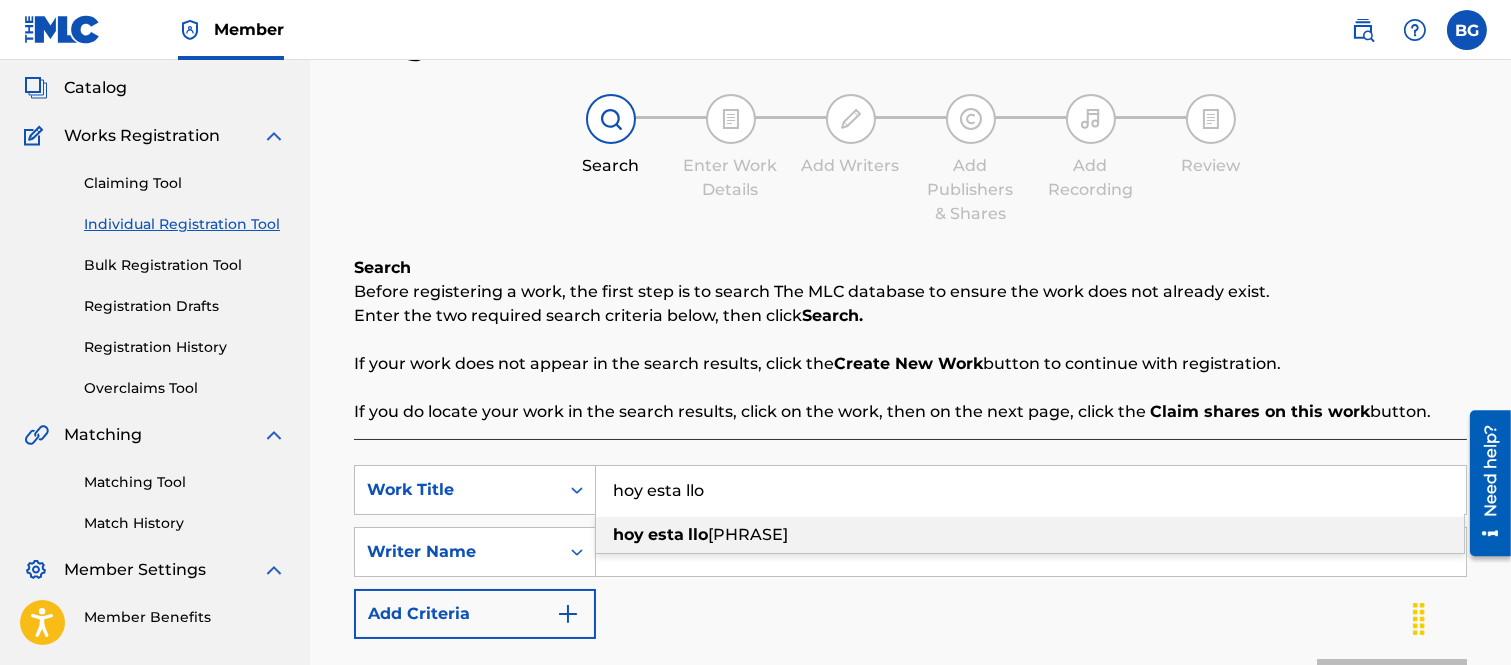 click on "[PHRASE]" at bounding box center [748, 534] 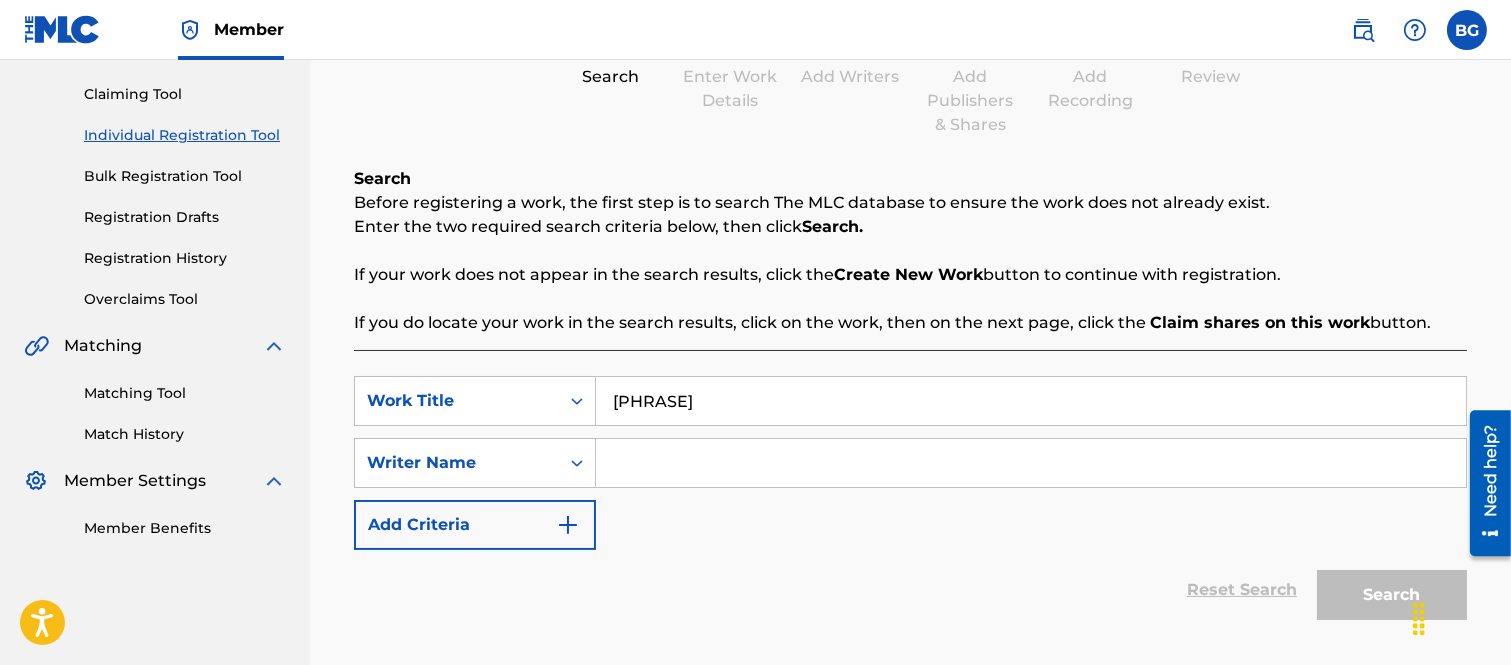 scroll, scrollTop: 333, scrollLeft: 0, axis: vertical 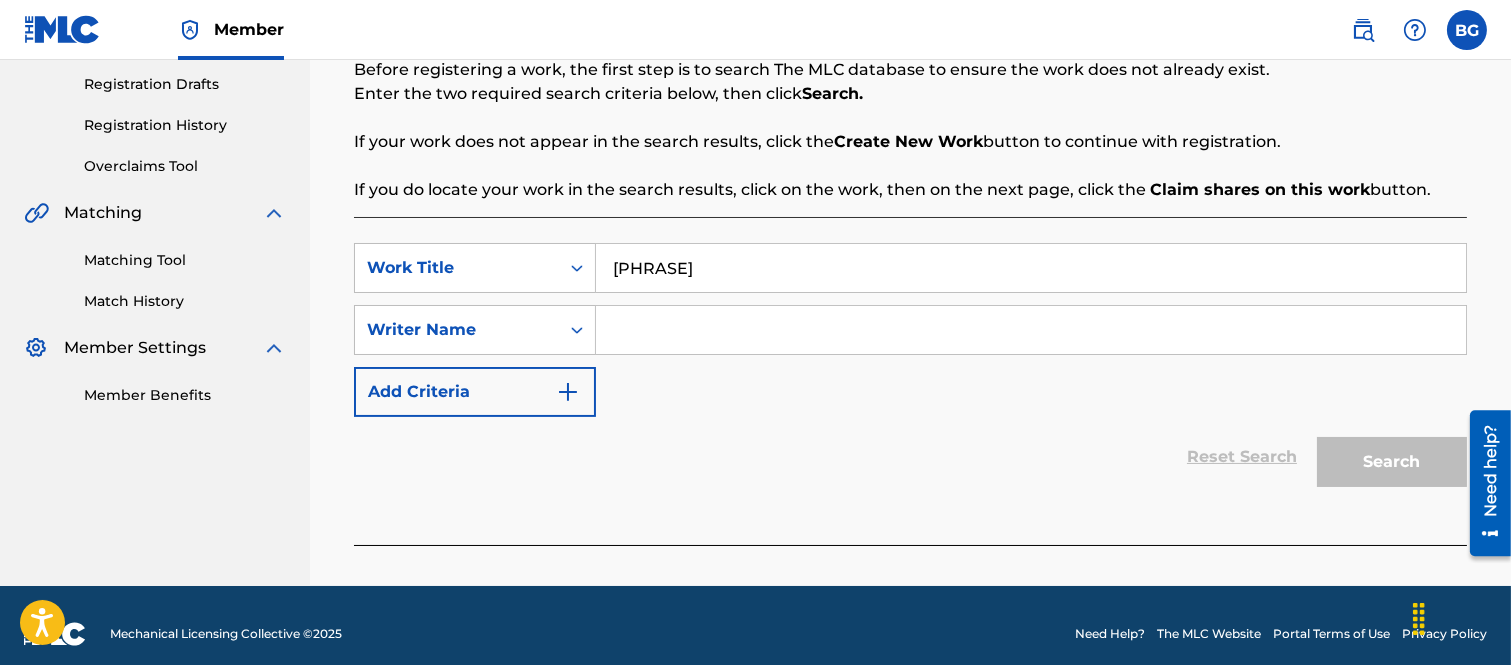 click at bounding box center [1031, 330] 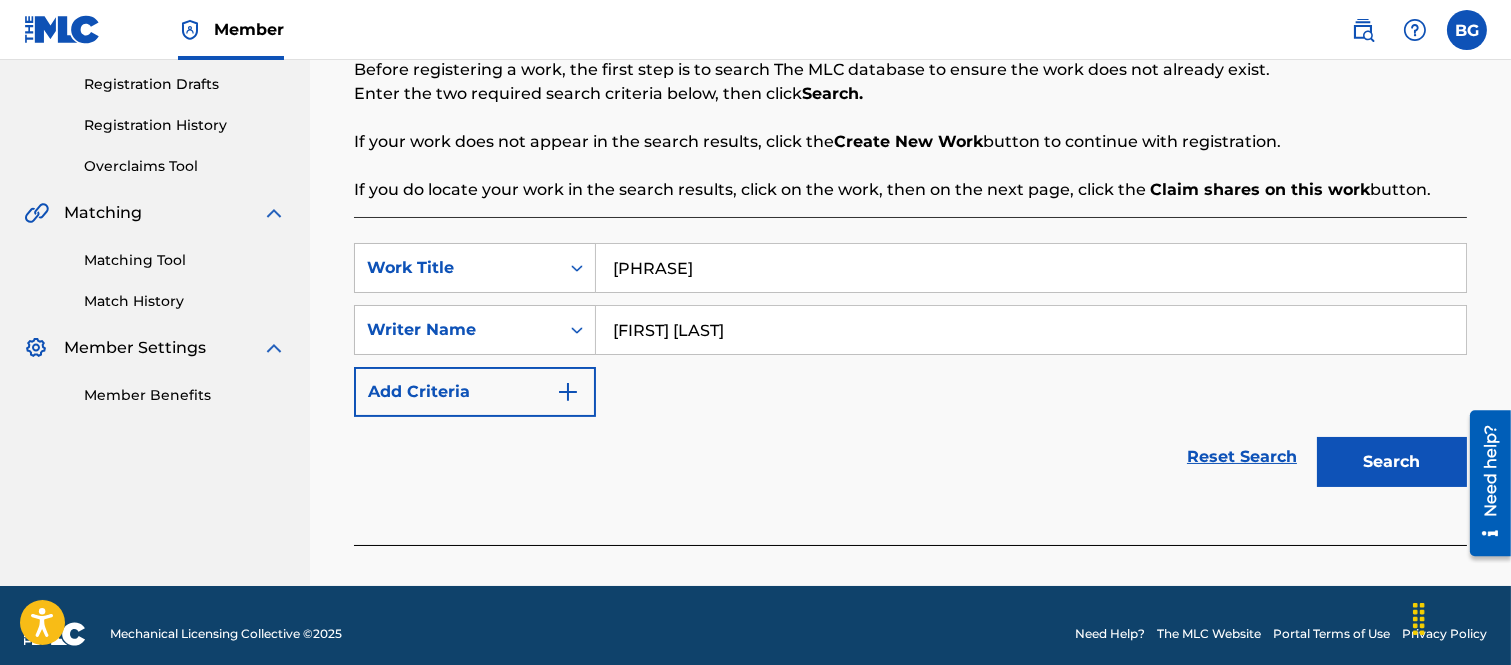 type on "[FIRST] [LAST]" 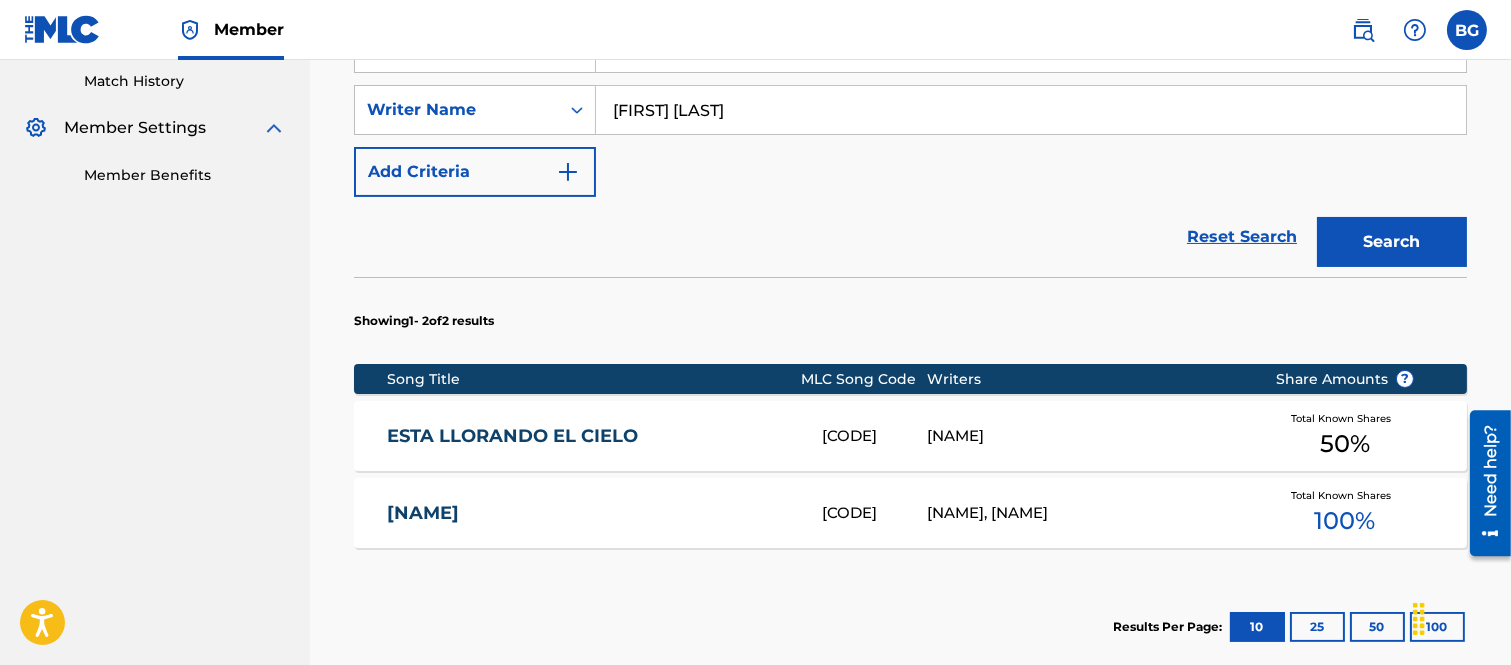 scroll, scrollTop: 555, scrollLeft: 0, axis: vertical 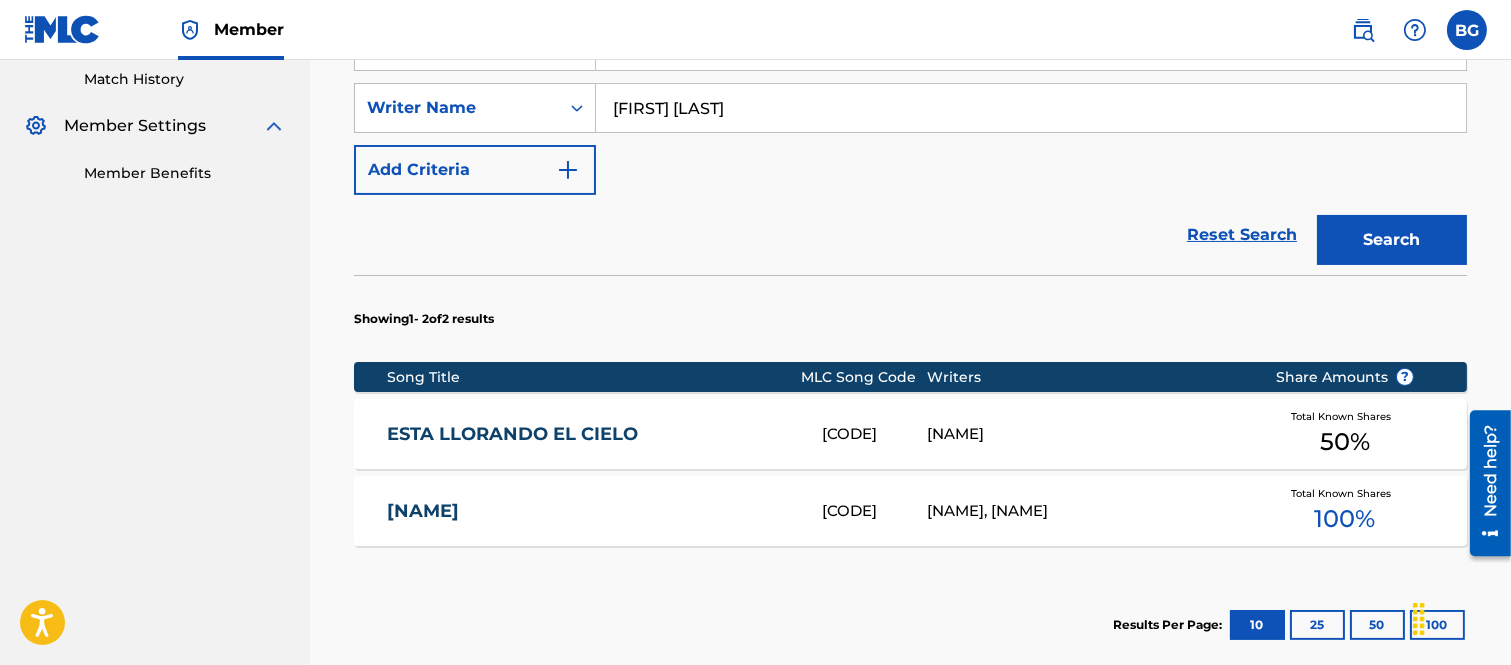 click on "ESTA LLORANDO EL CIELO" at bounding box center [590, 434] 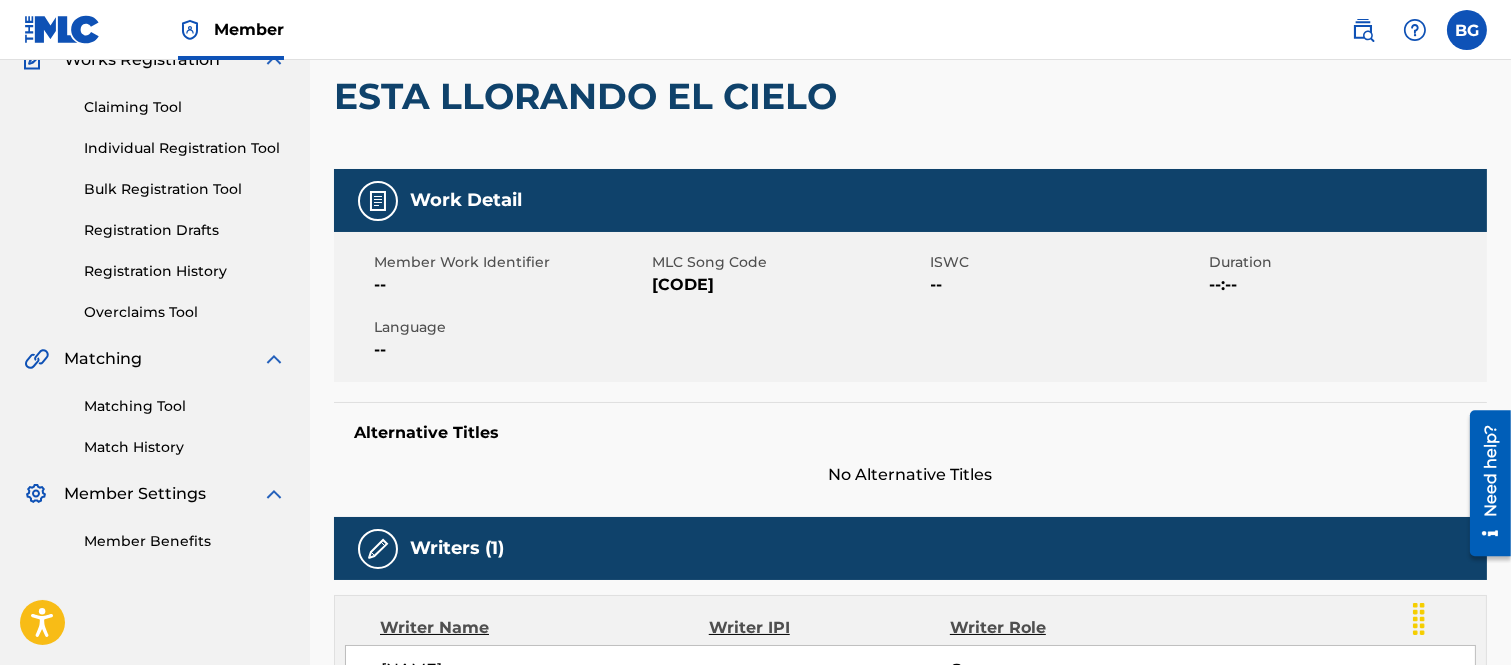 scroll, scrollTop: 0, scrollLeft: 0, axis: both 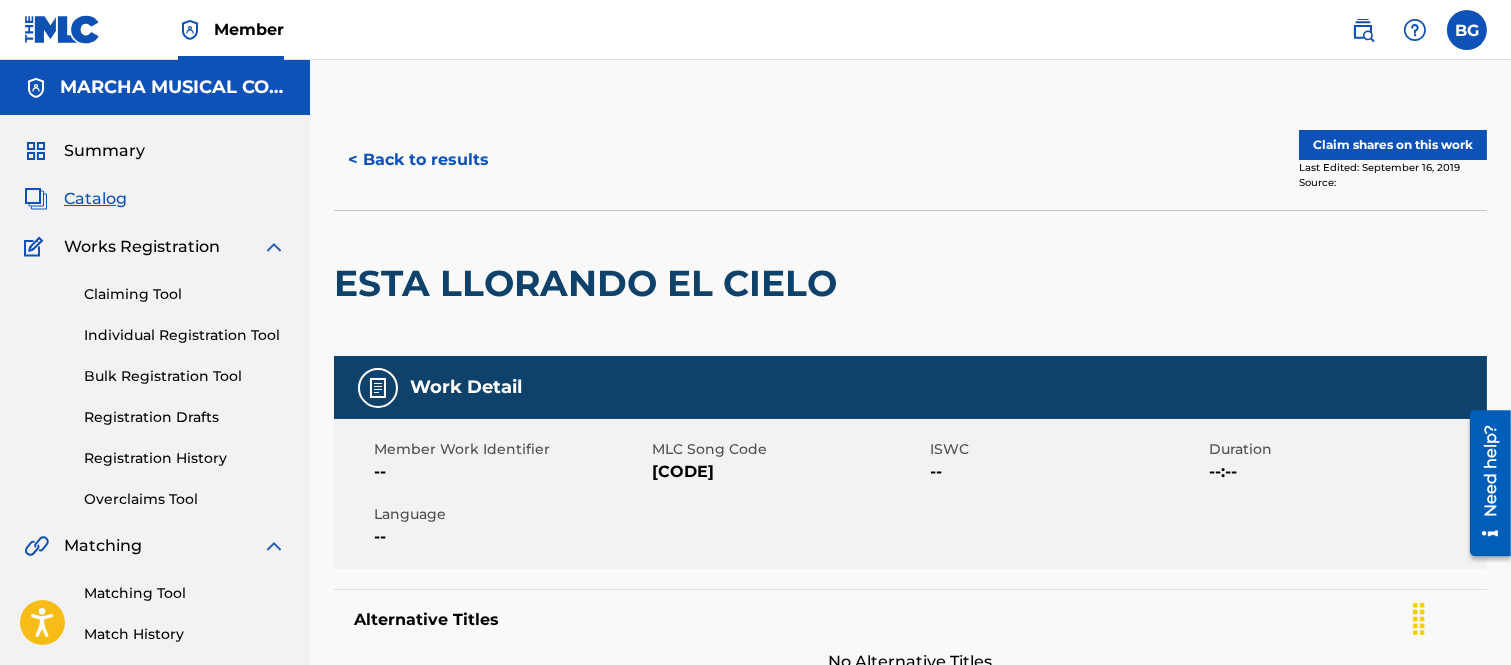 click on "< Back to results" at bounding box center [418, 160] 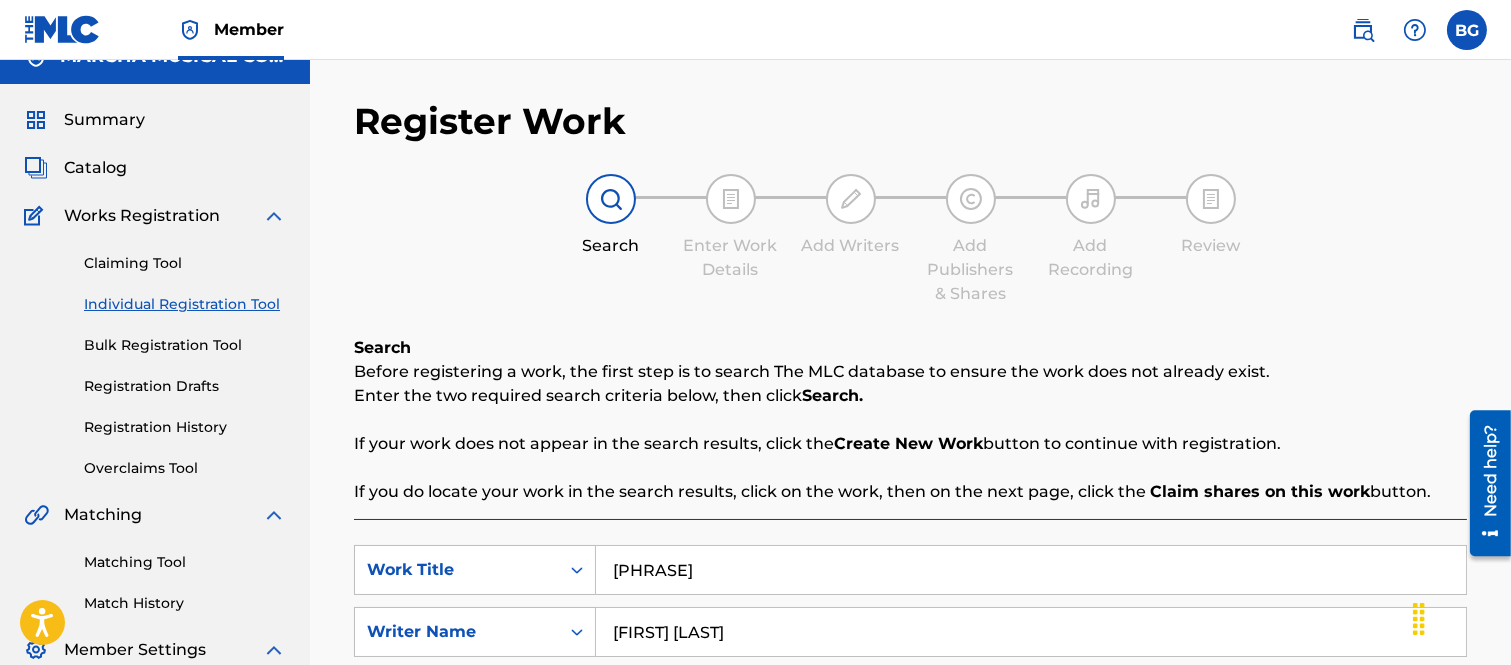 scroll, scrollTop: 0, scrollLeft: 0, axis: both 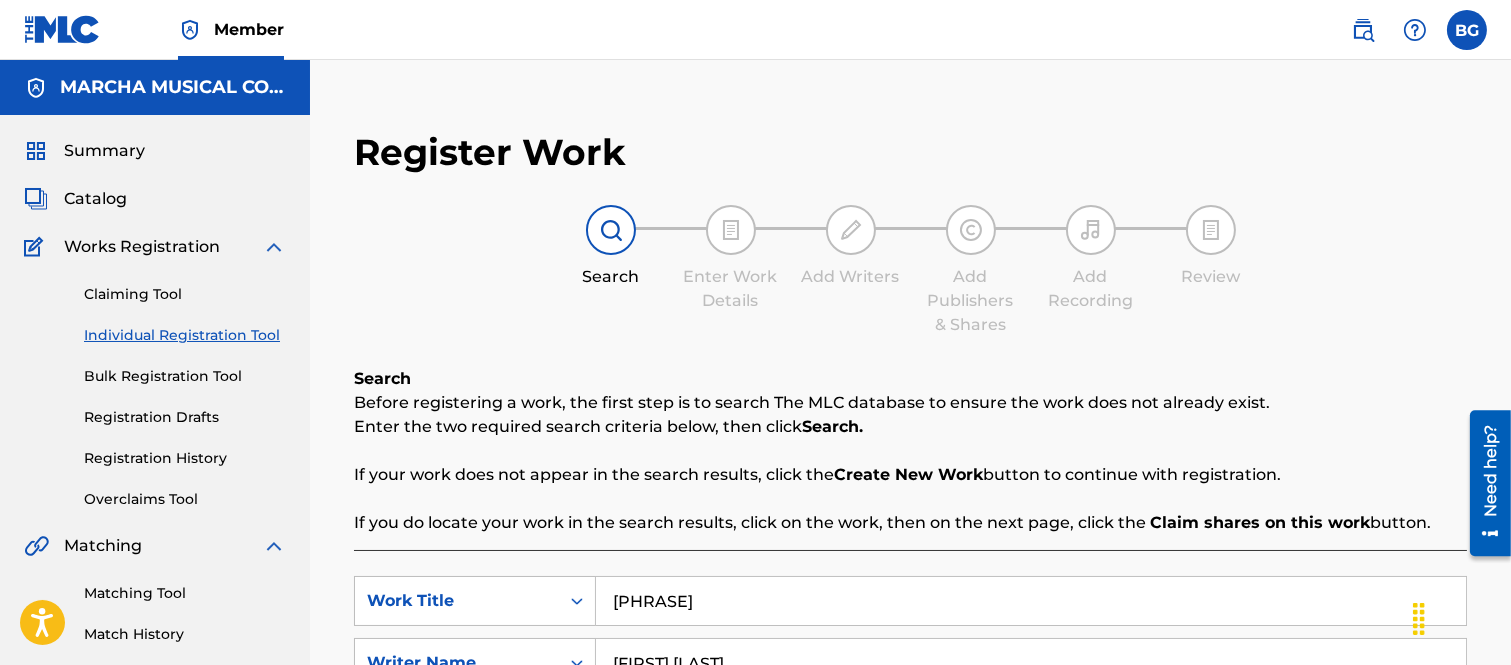 click on "Catalog" at bounding box center (95, 199) 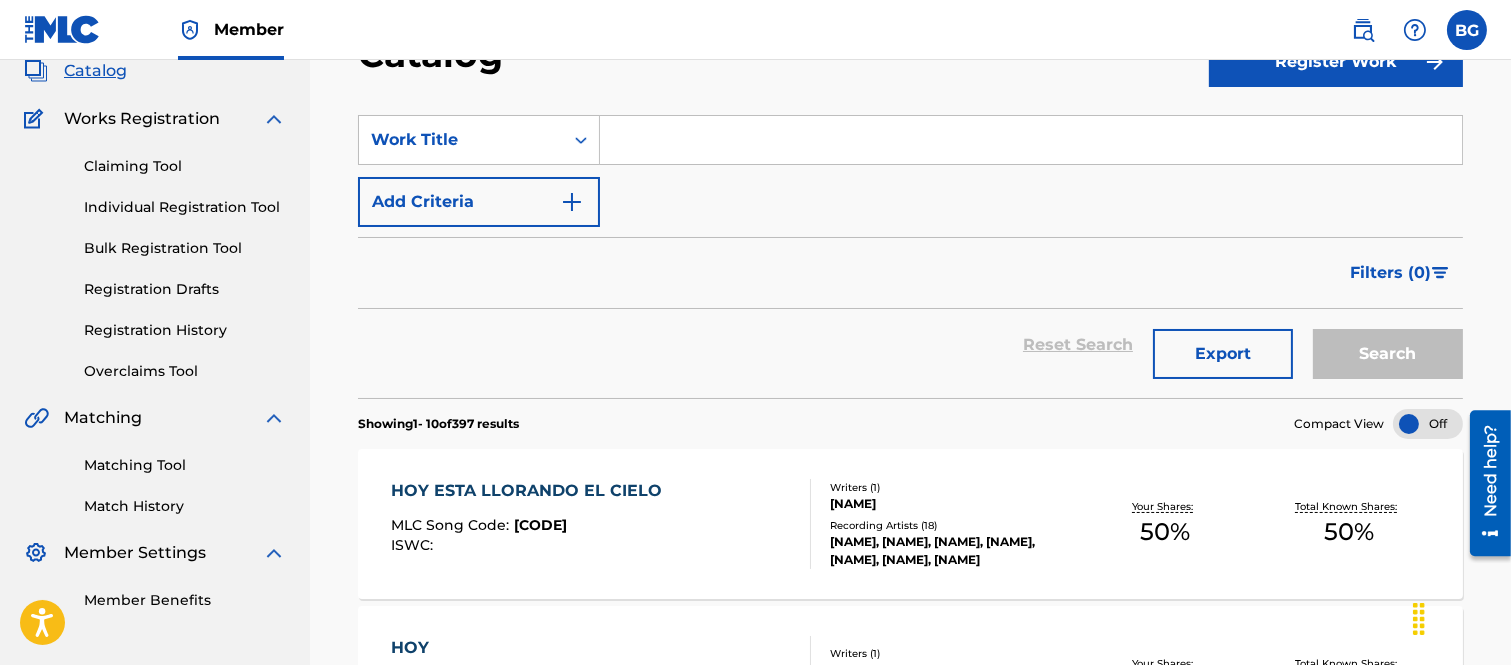 scroll, scrollTop: 222, scrollLeft: 0, axis: vertical 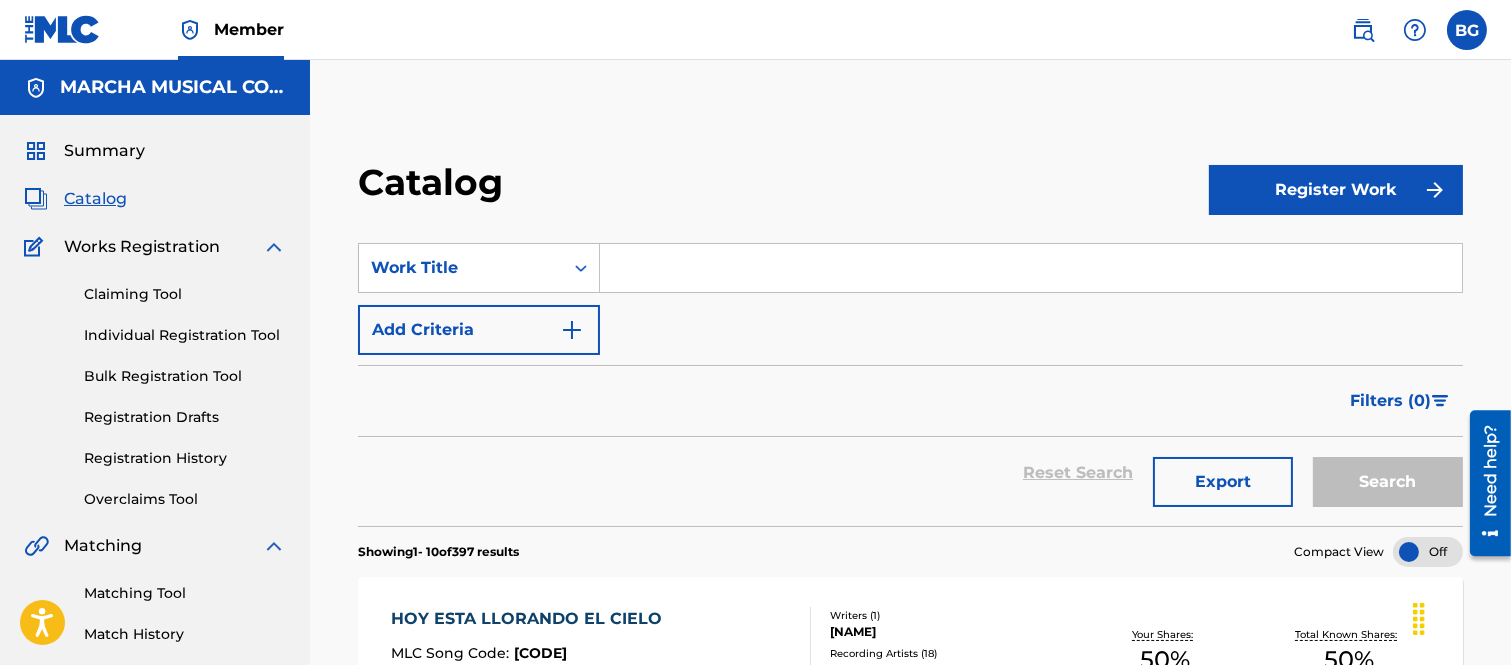click at bounding box center [1031, 268] 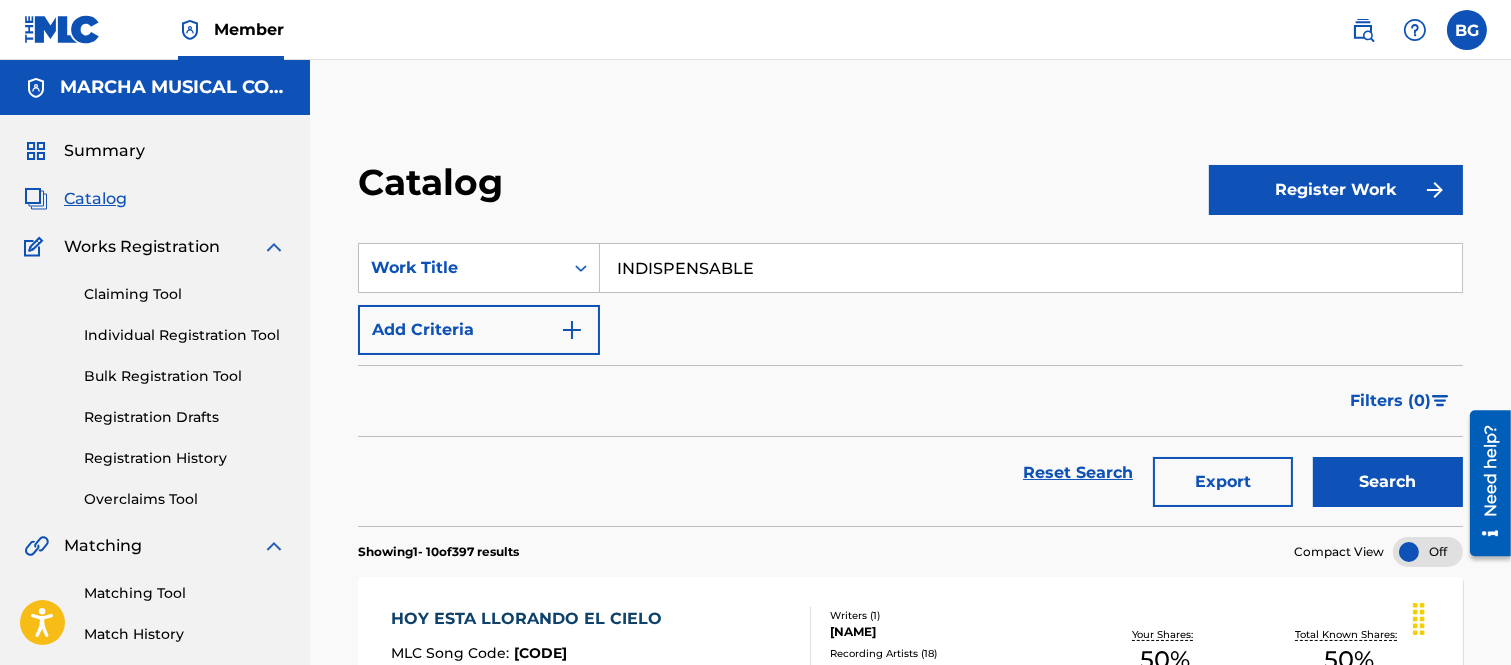 type on "INDISPENSABLE" 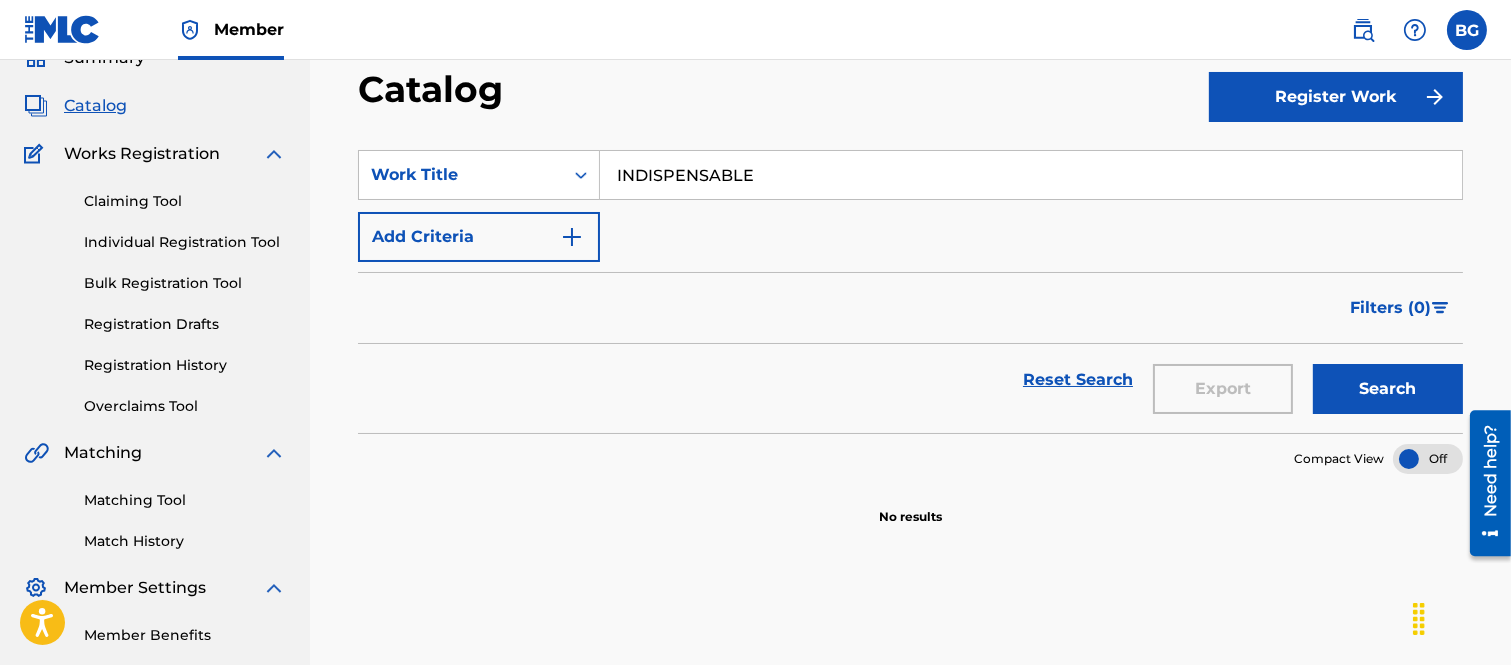scroll, scrollTop: 0, scrollLeft: 0, axis: both 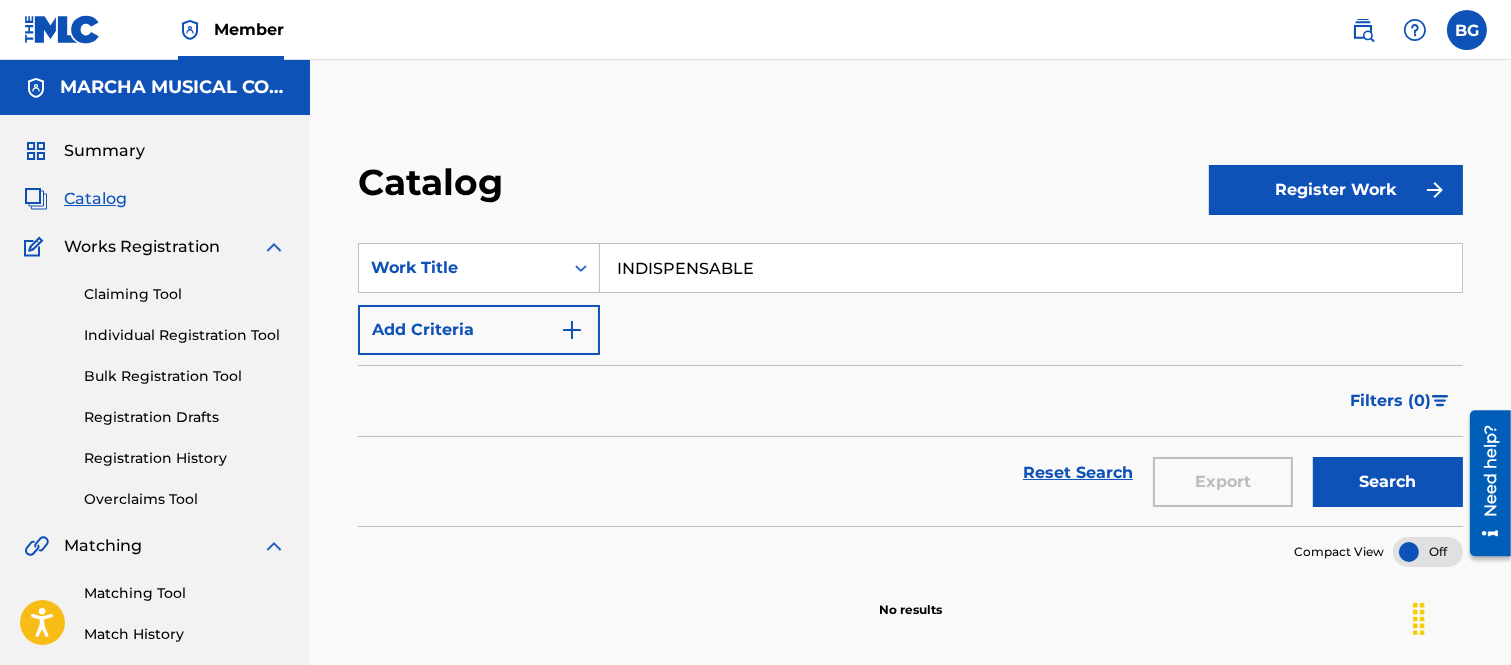 click on "Individual Registration Tool" at bounding box center [185, 335] 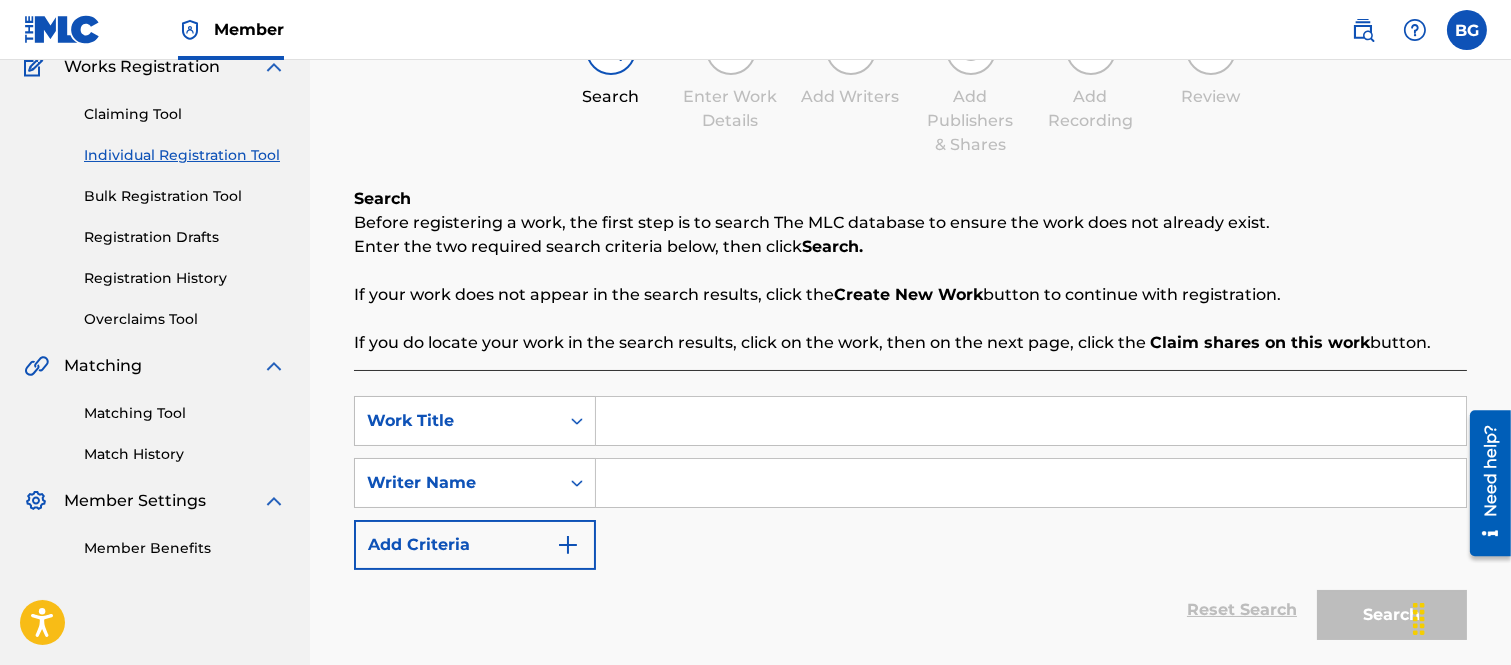 scroll, scrollTop: 333, scrollLeft: 0, axis: vertical 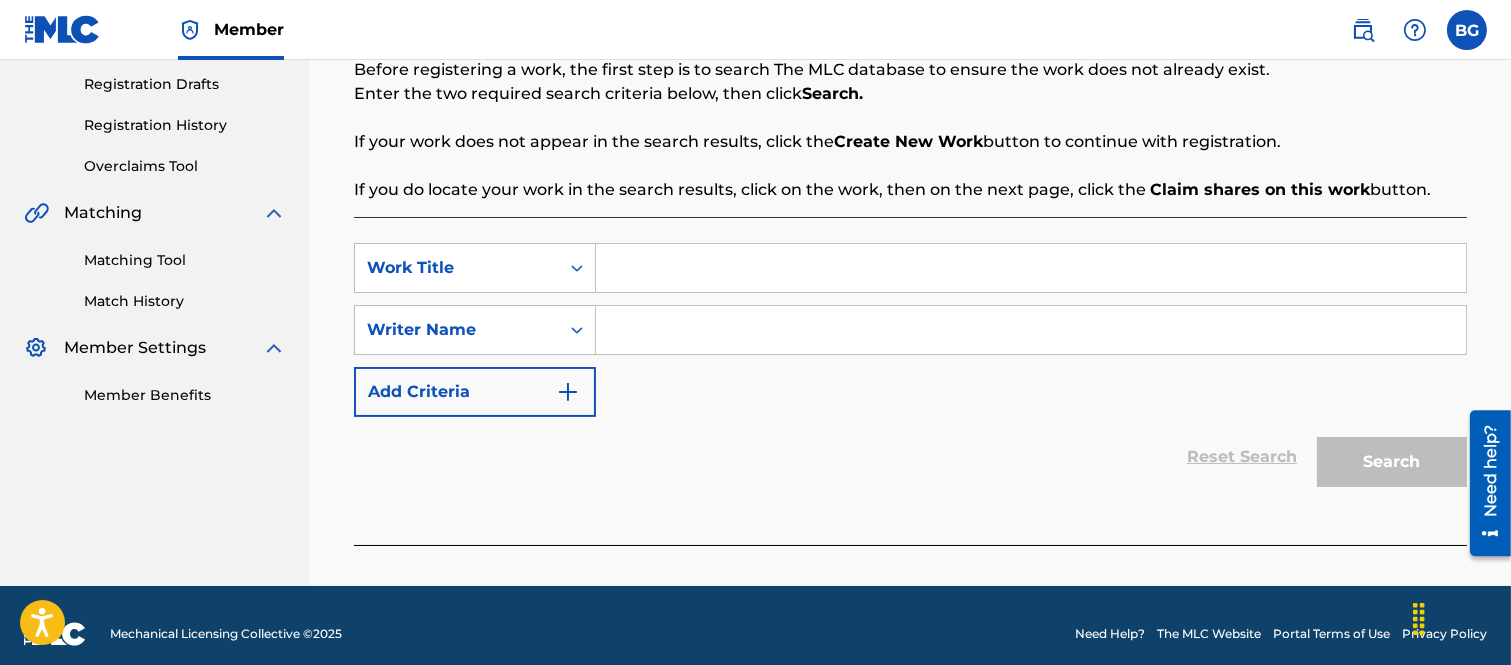 click at bounding box center (1031, 268) 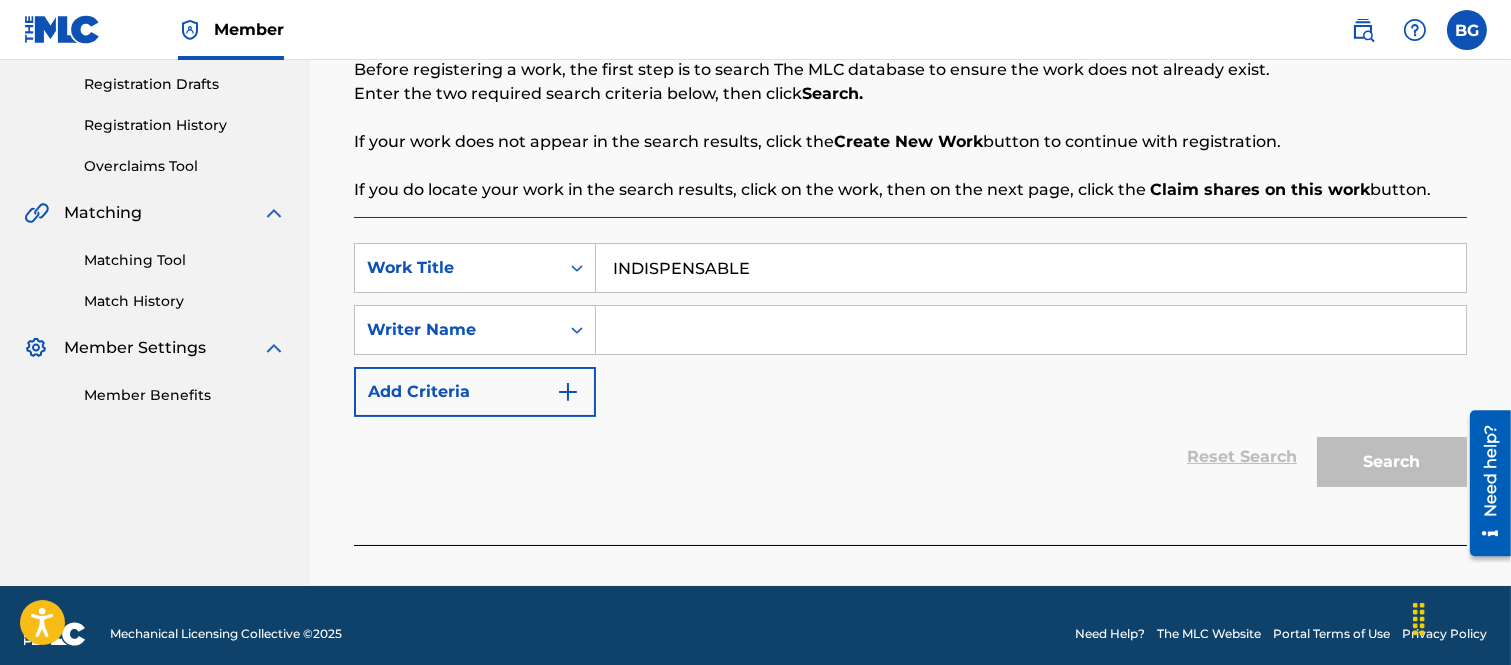 type on "INDISPENSABLE" 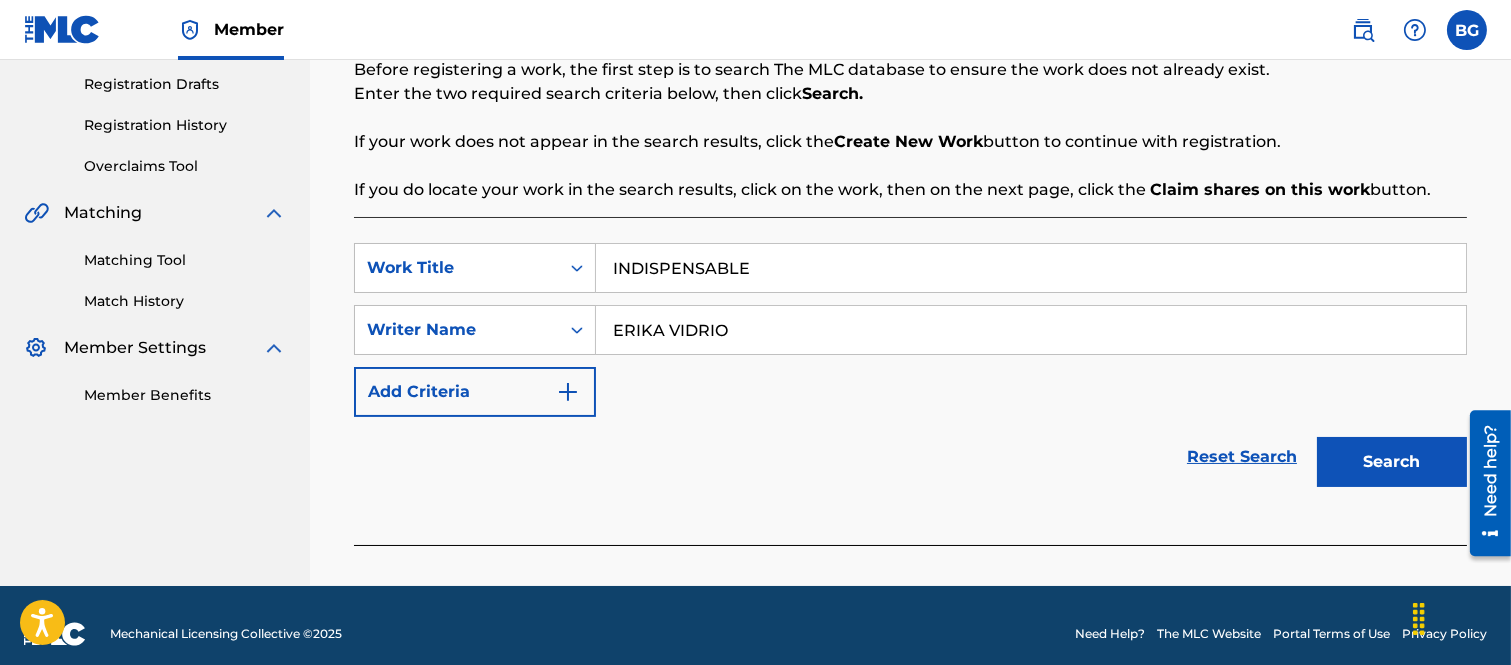 type on "ERIKA VIDRIO" 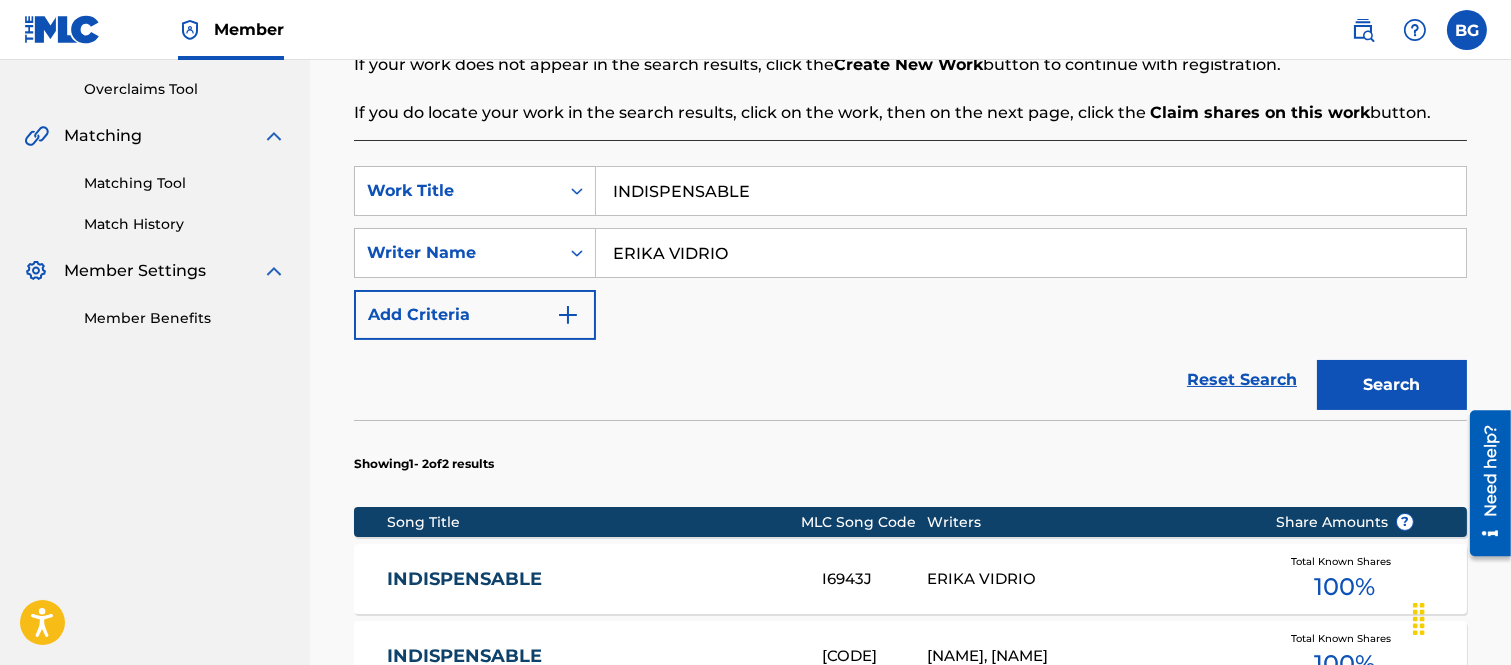 scroll, scrollTop: 555, scrollLeft: 0, axis: vertical 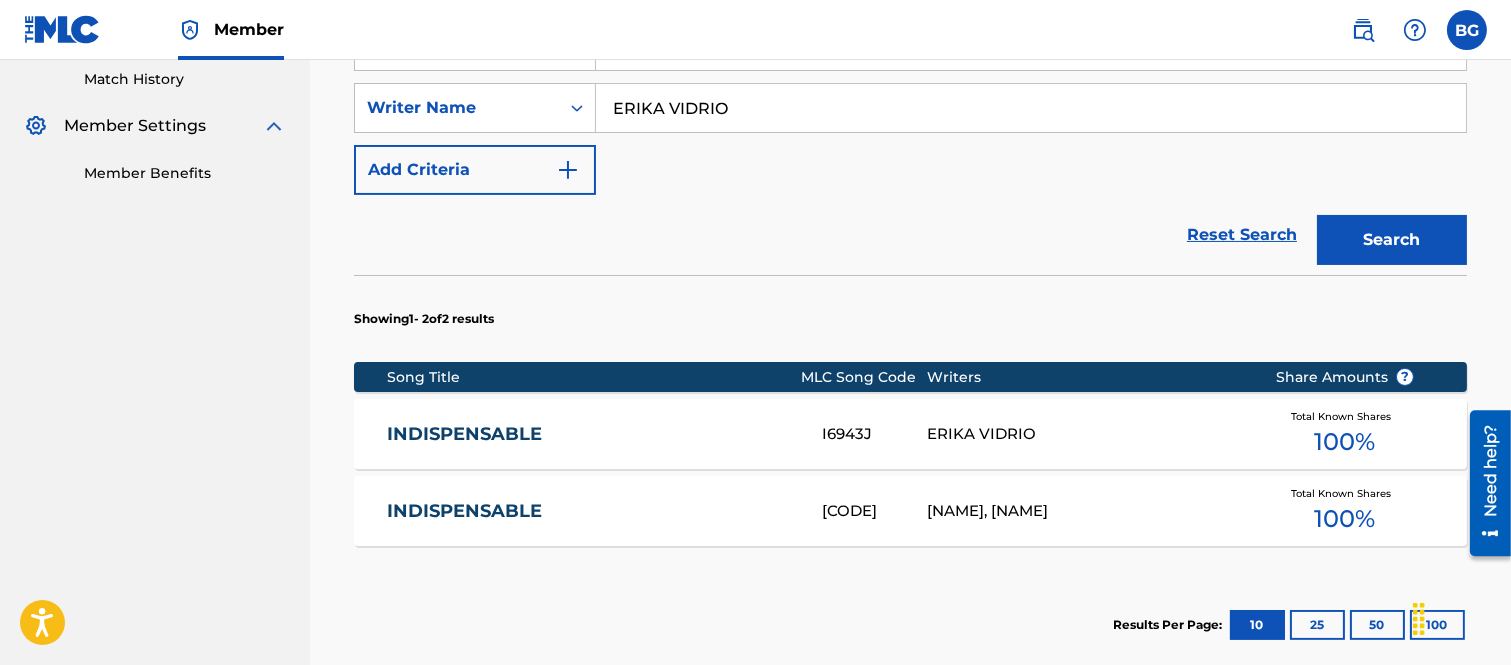 click on "INDISPENSABLE" at bounding box center (590, 434) 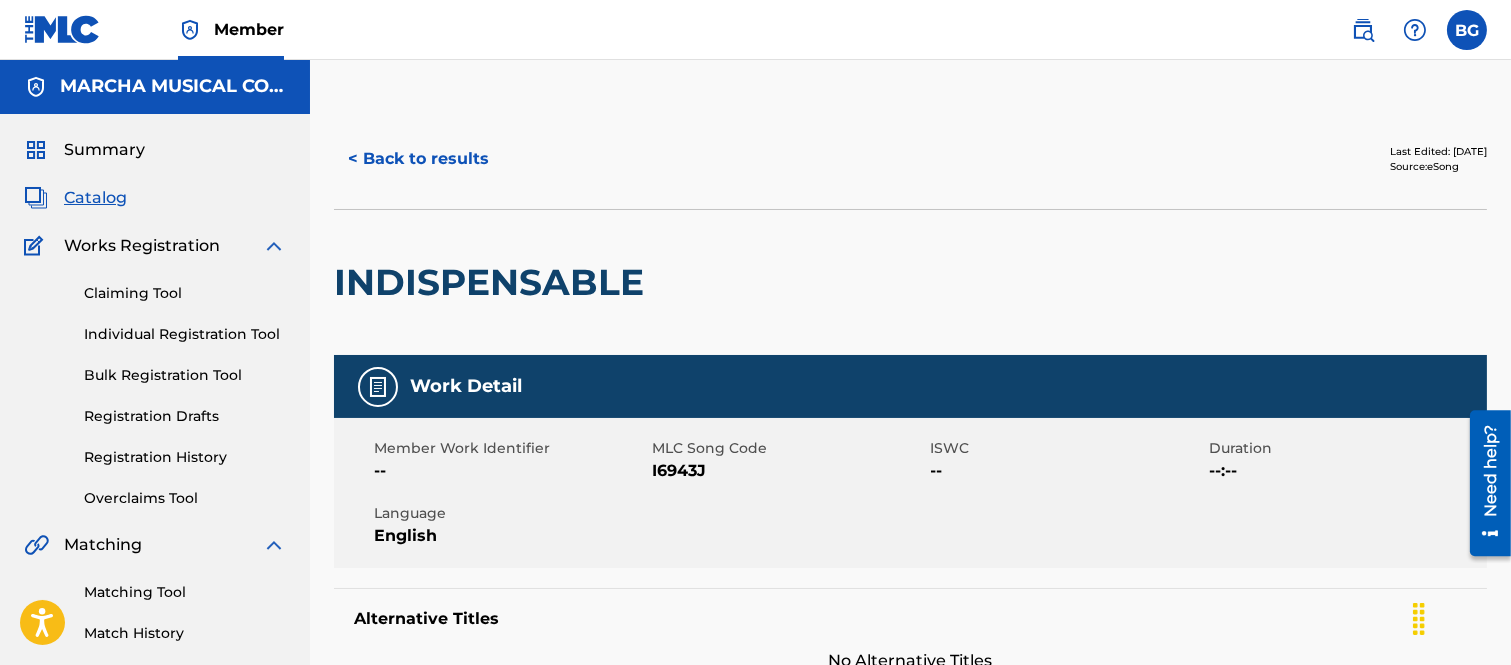 scroll, scrollTop: 0, scrollLeft: 0, axis: both 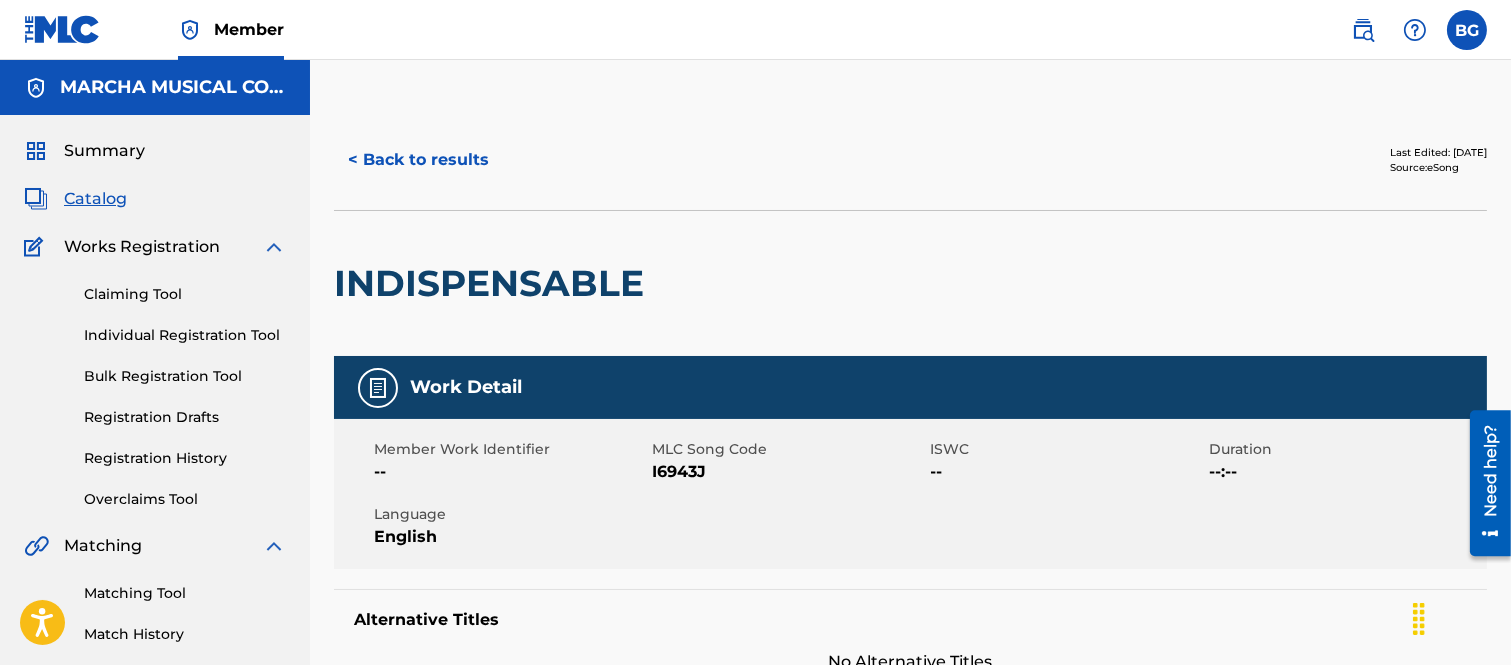 click on "< Back to results" at bounding box center (418, 160) 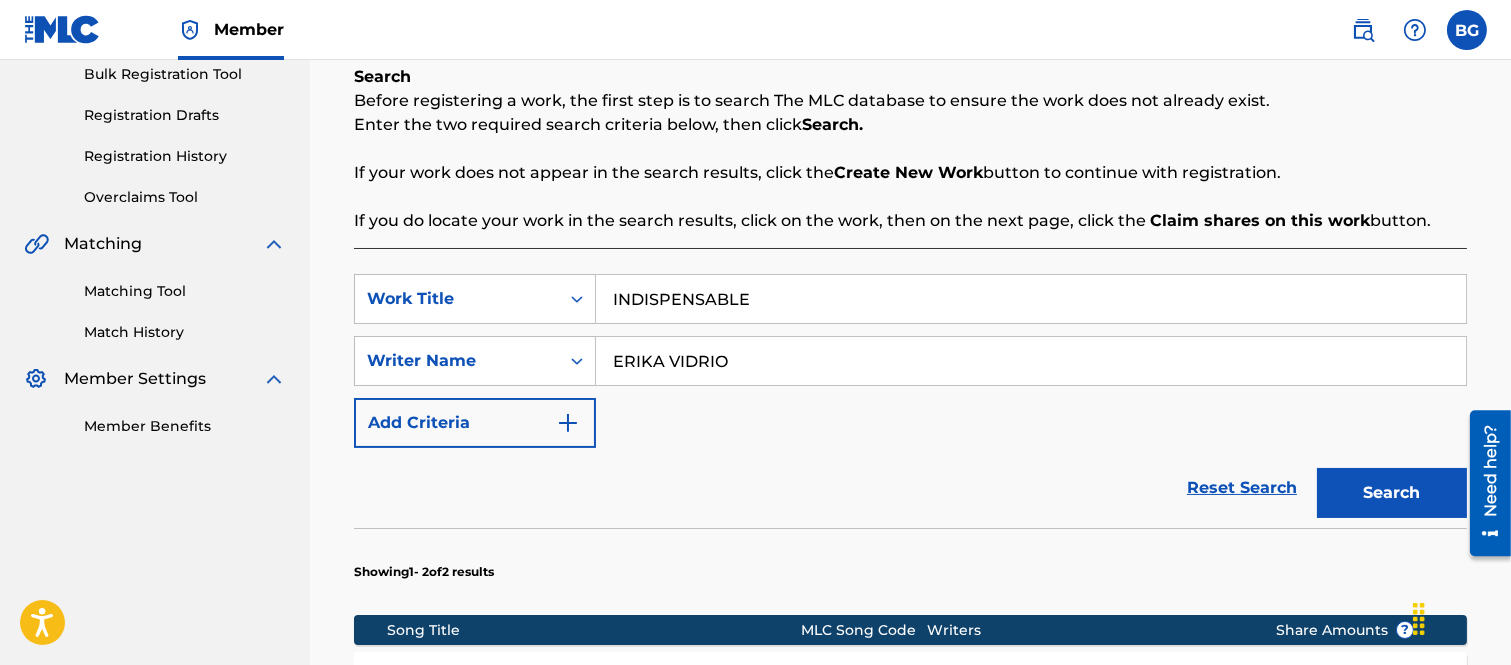 scroll, scrollTop: 618, scrollLeft: 0, axis: vertical 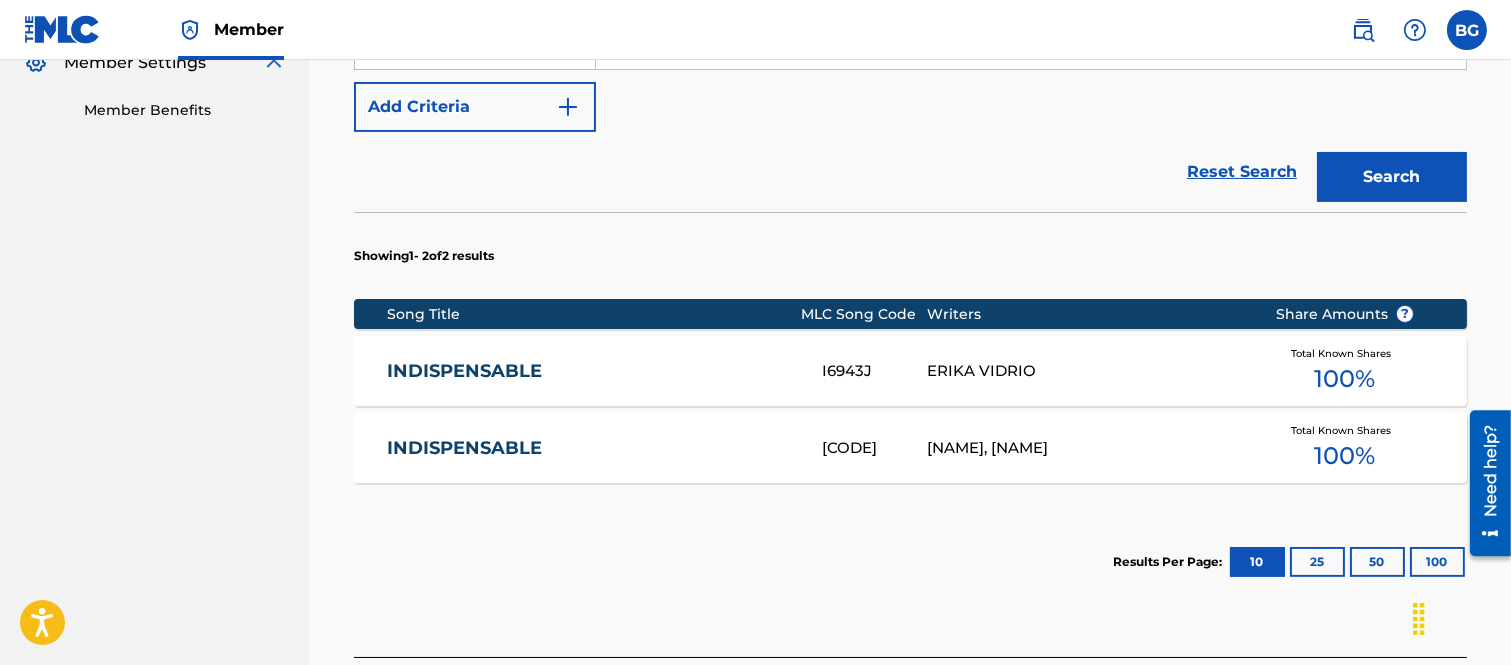 click on "INDISPENSABLE" at bounding box center (590, 448) 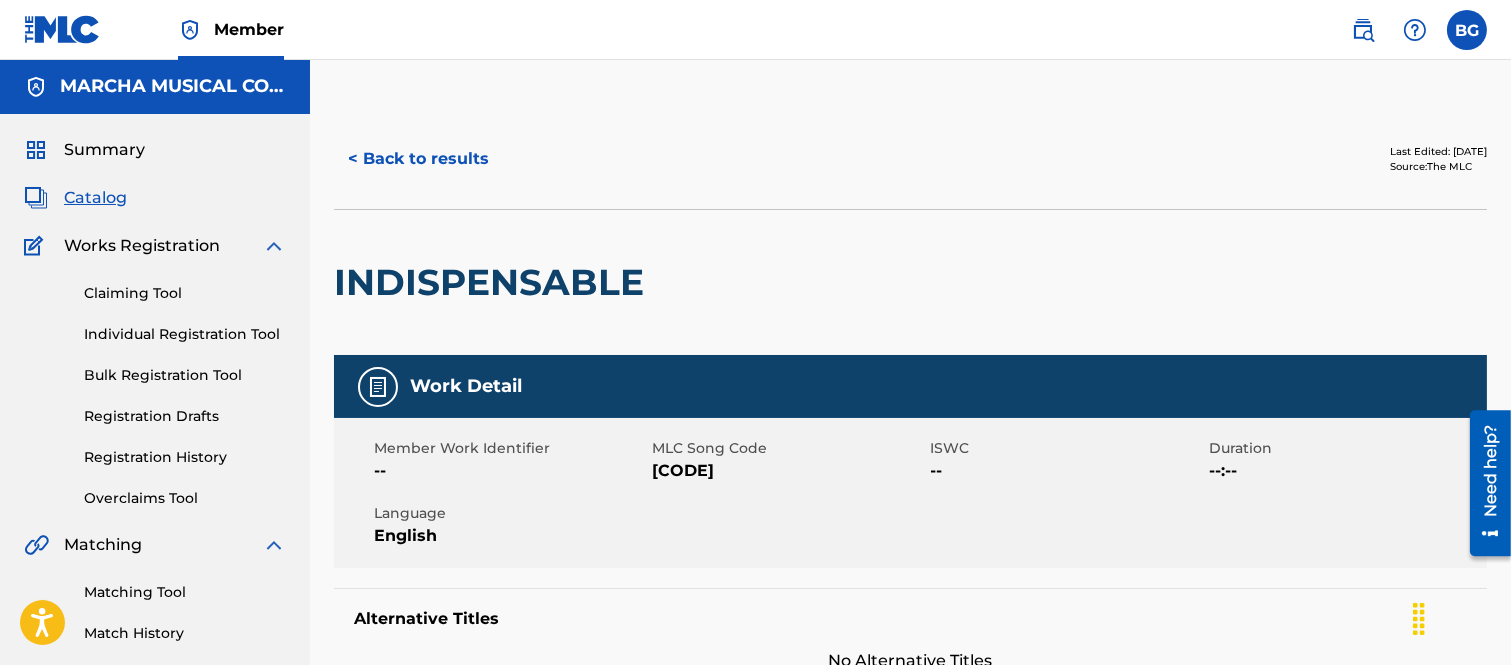 scroll, scrollTop: 0, scrollLeft: 0, axis: both 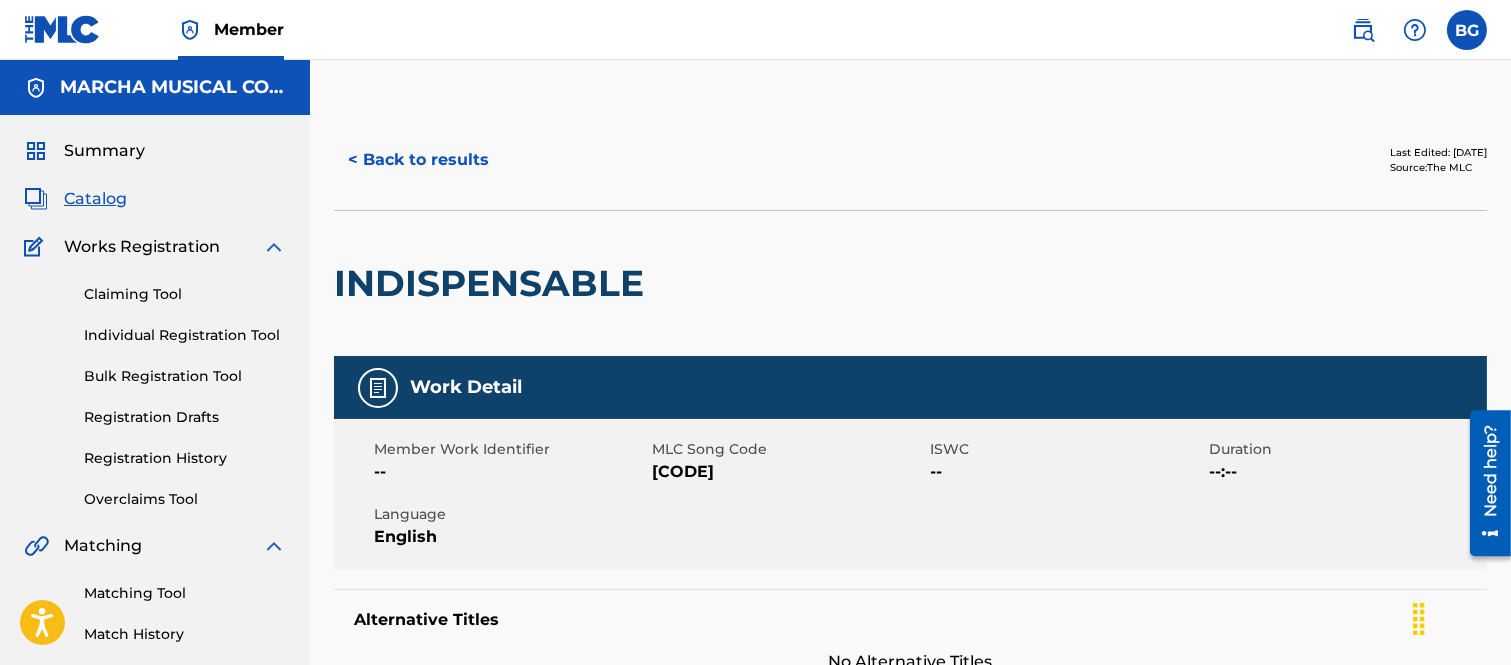 click on "< Back to results" at bounding box center [418, 160] 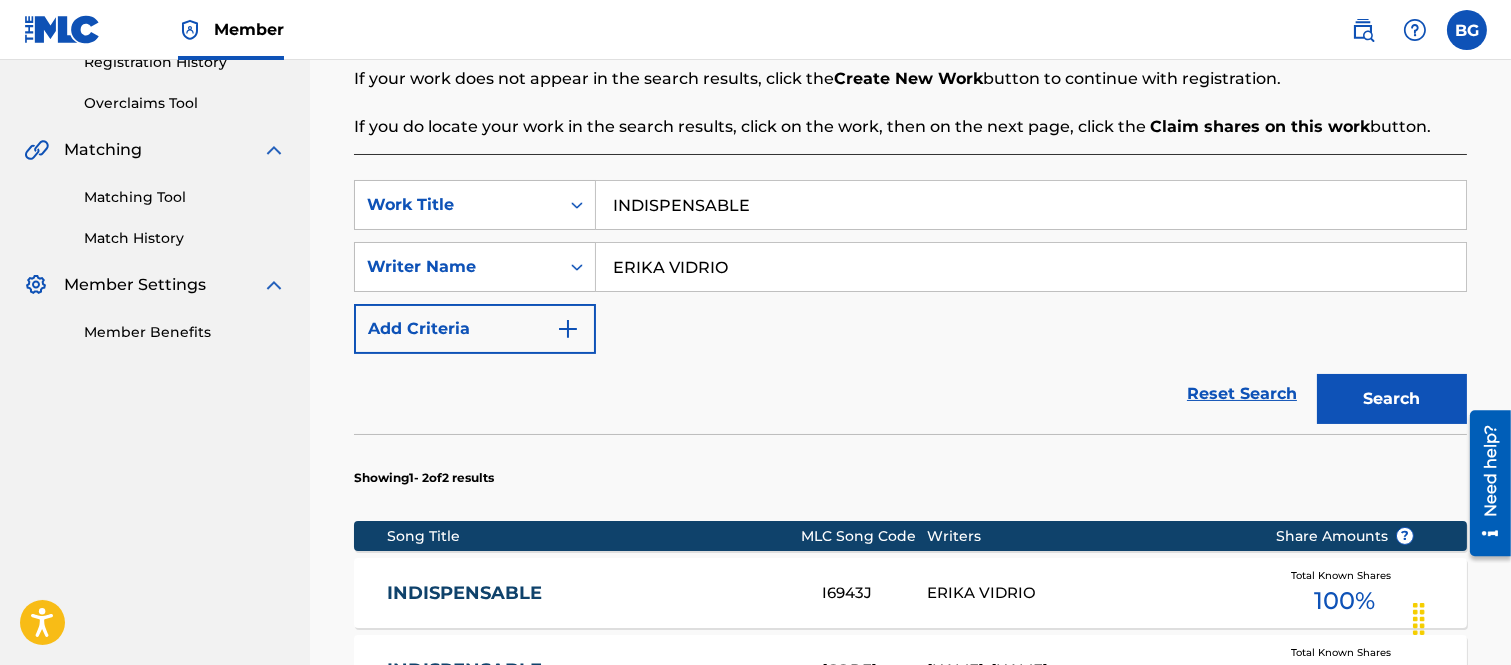 scroll, scrollTop: 618, scrollLeft: 0, axis: vertical 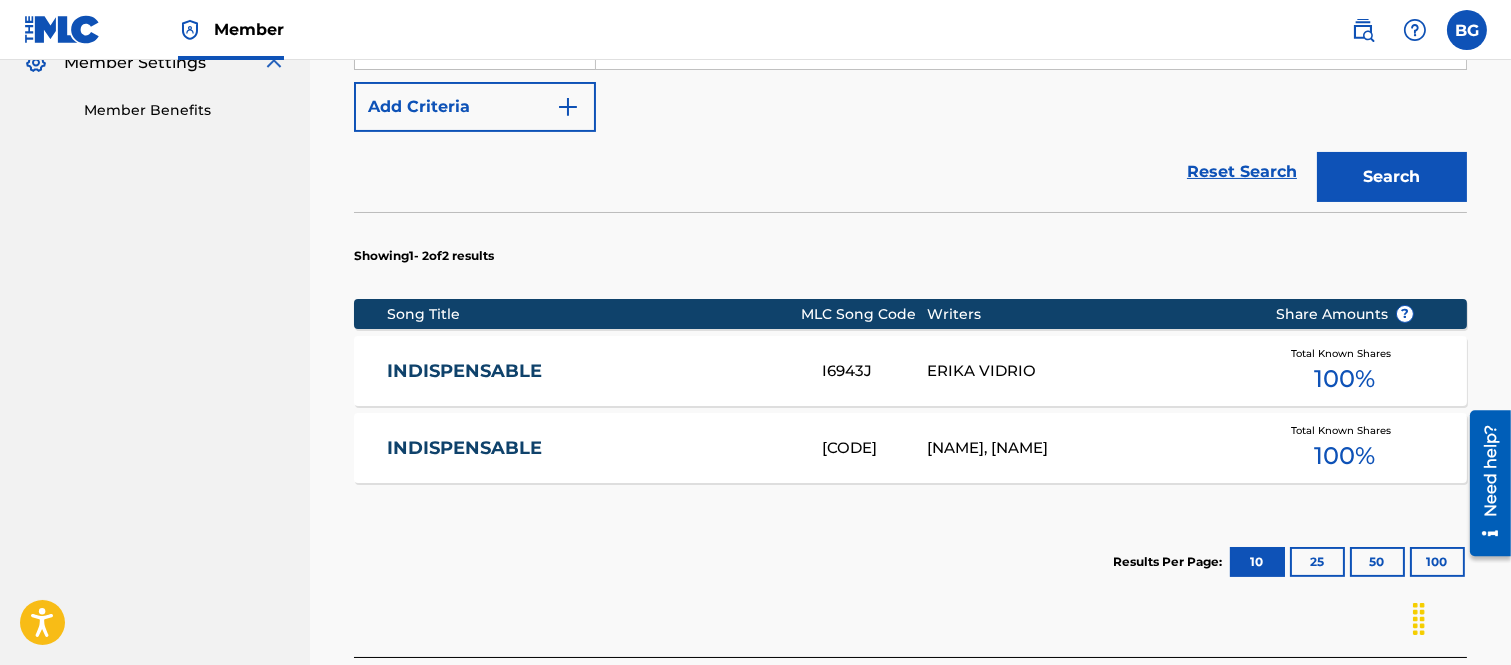 click on "INDISPENSABLE" at bounding box center [590, 371] 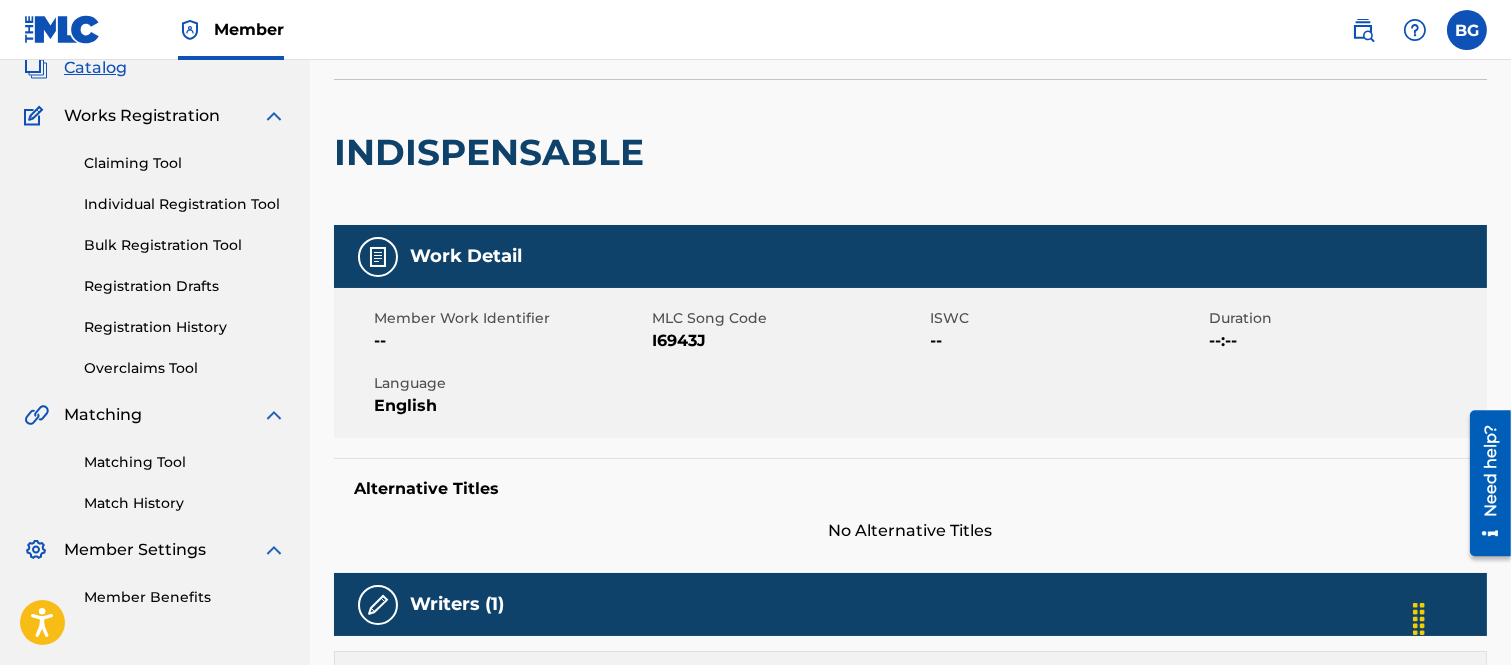 scroll, scrollTop: 0, scrollLeft: 0, axis: both 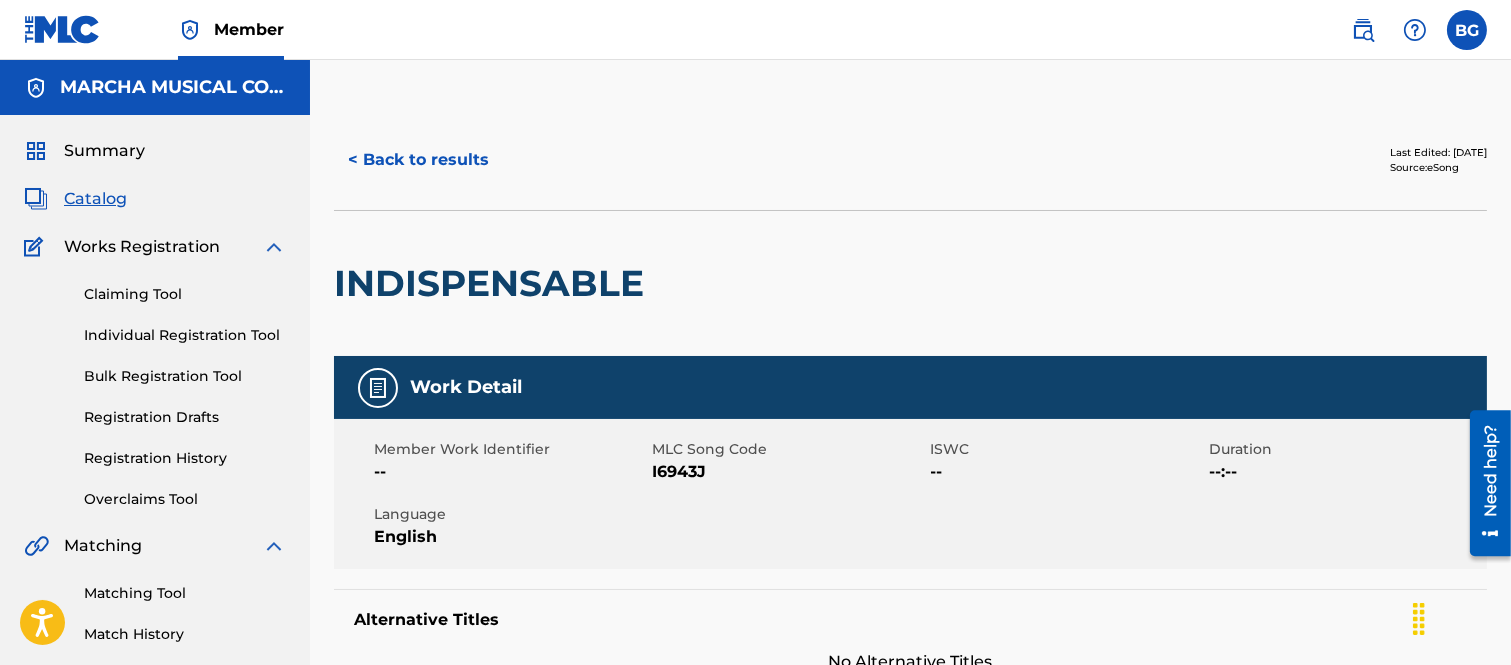 click on "< Back to results" at bounding box center [418, 160] 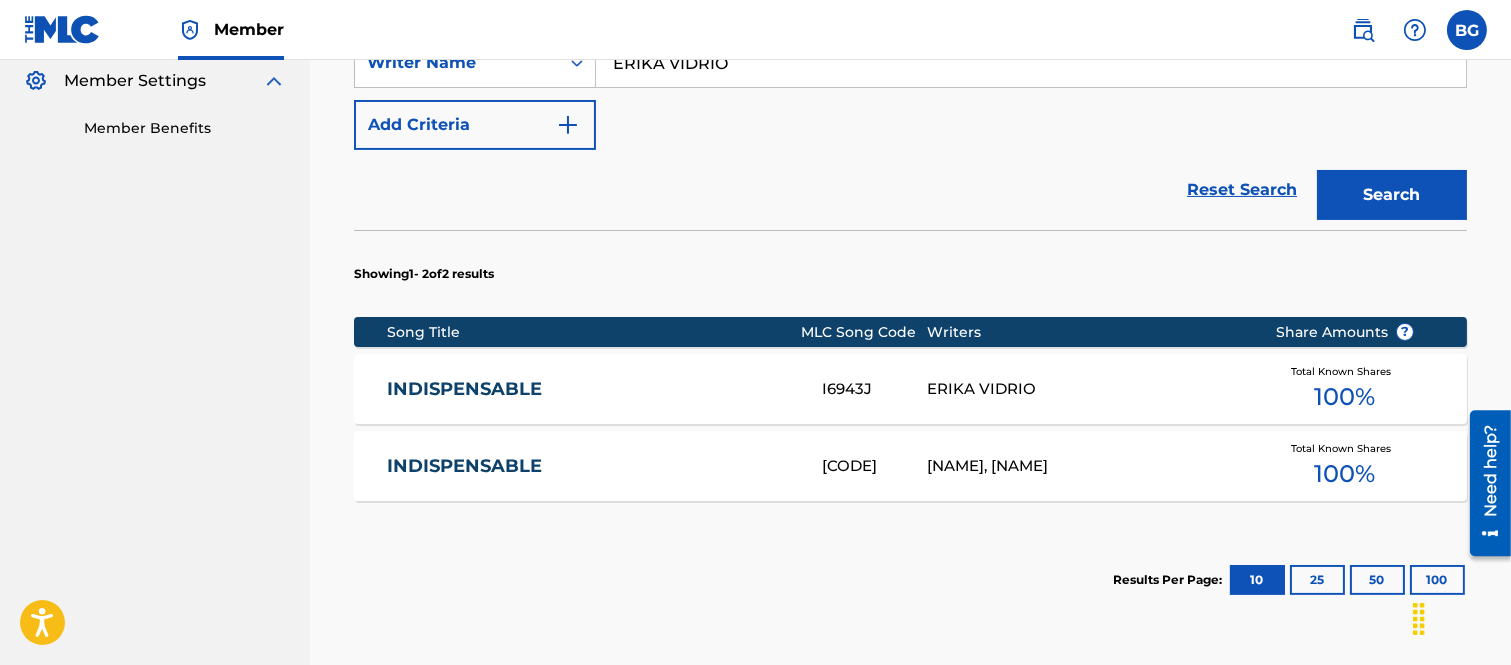 scroll, scrollTop: 618, scrollLeft: 0, axis: vertical 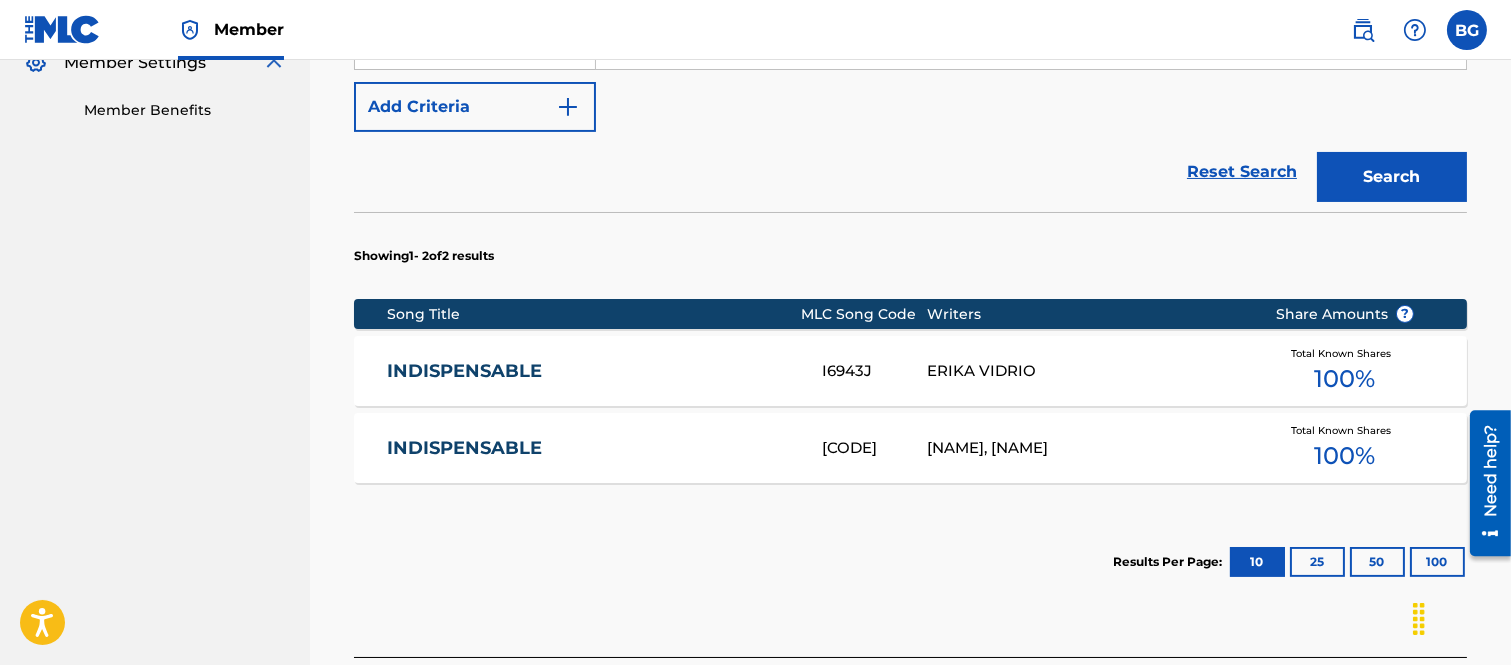 click on "INDISPENSABLE" at bounding box center [590, 448] 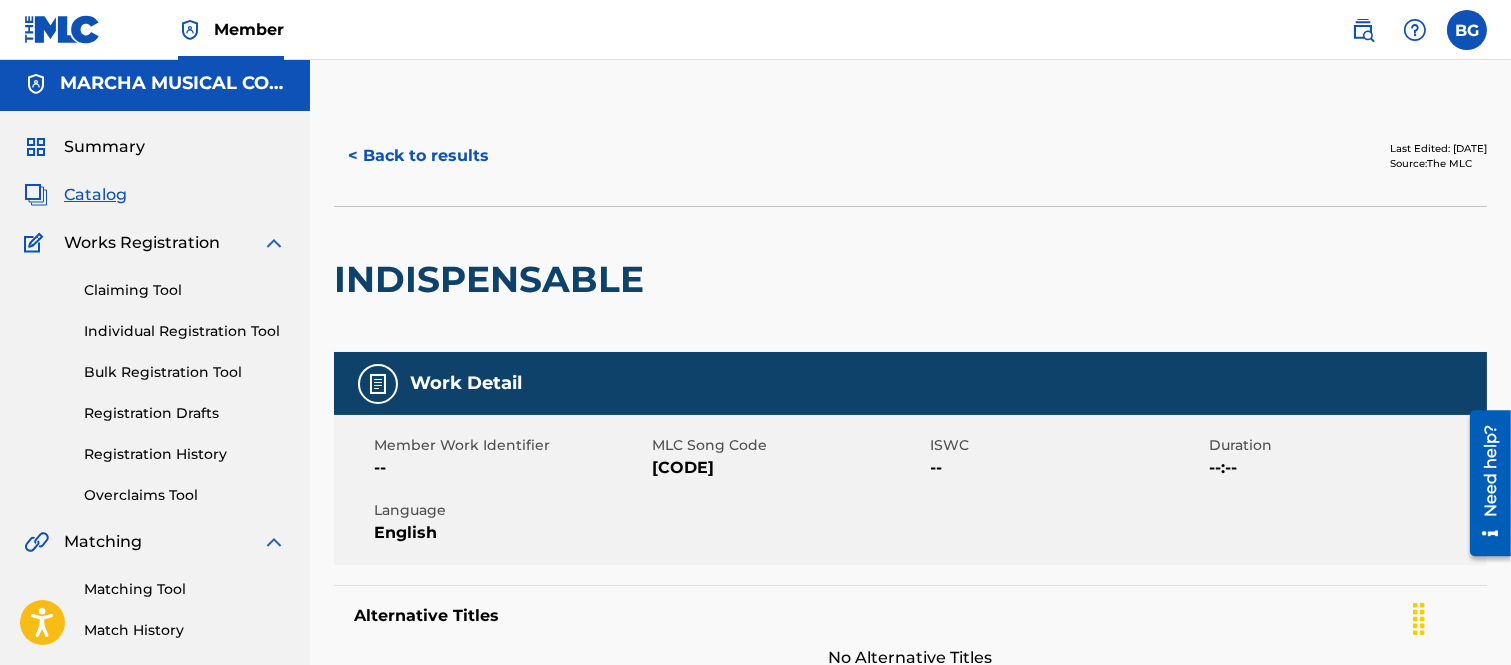 scroll, scrollTop: 0, scrollLeft: 0, axis: both 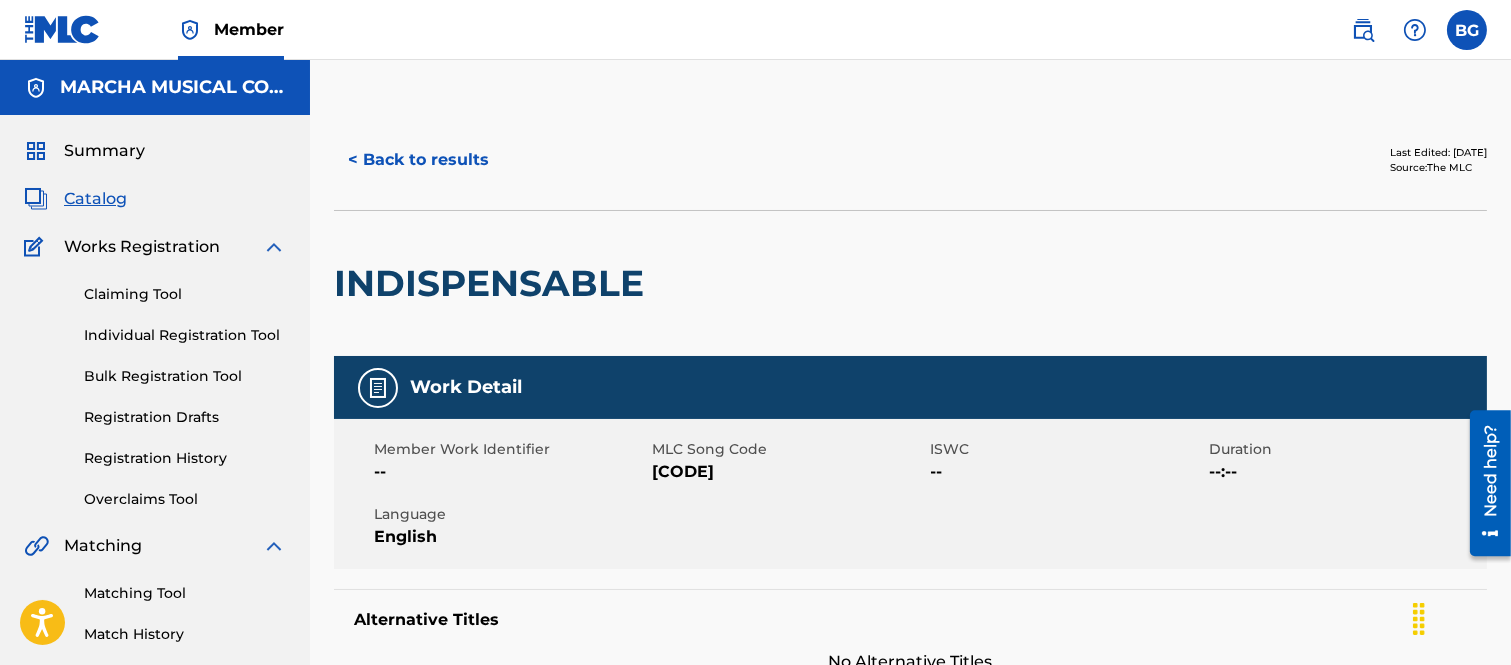 click on "< Back to results" at bounding box center (418, 160) 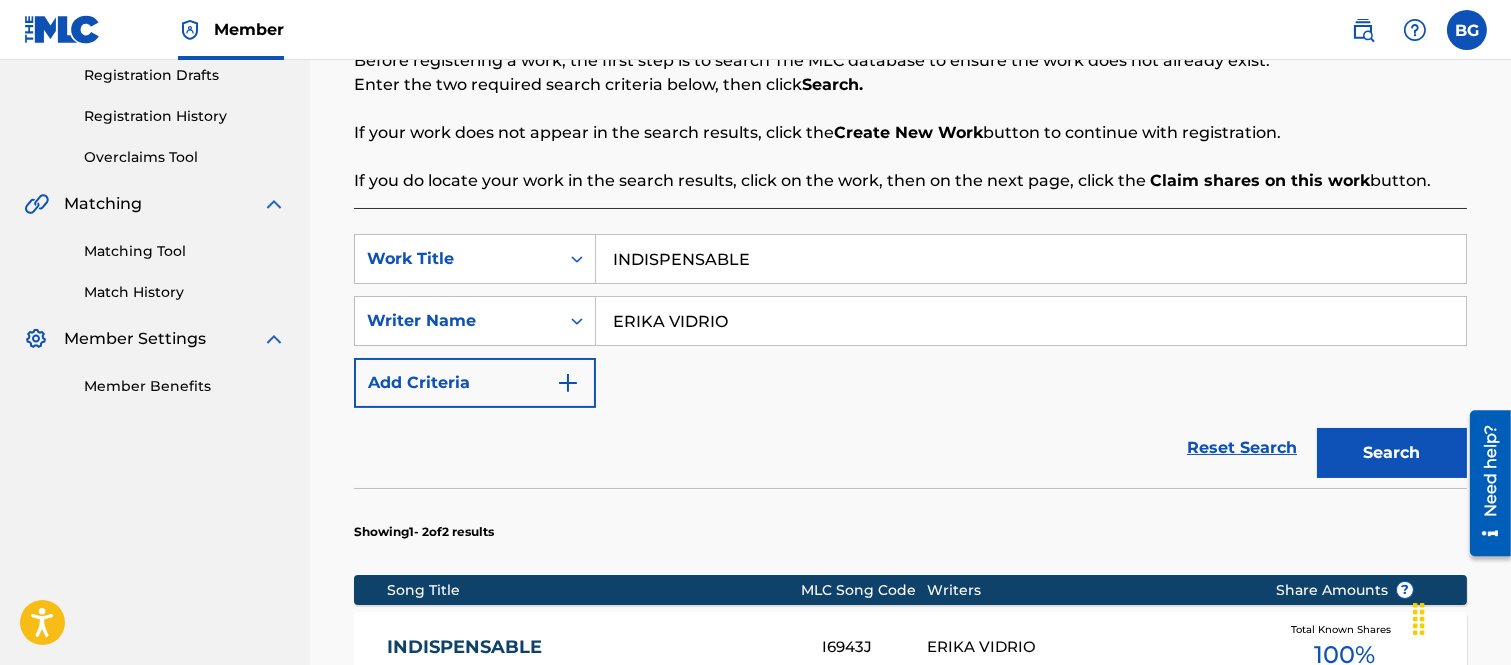 scroll, scrollTop: 666, scrollLeft: 0, axis: vertical 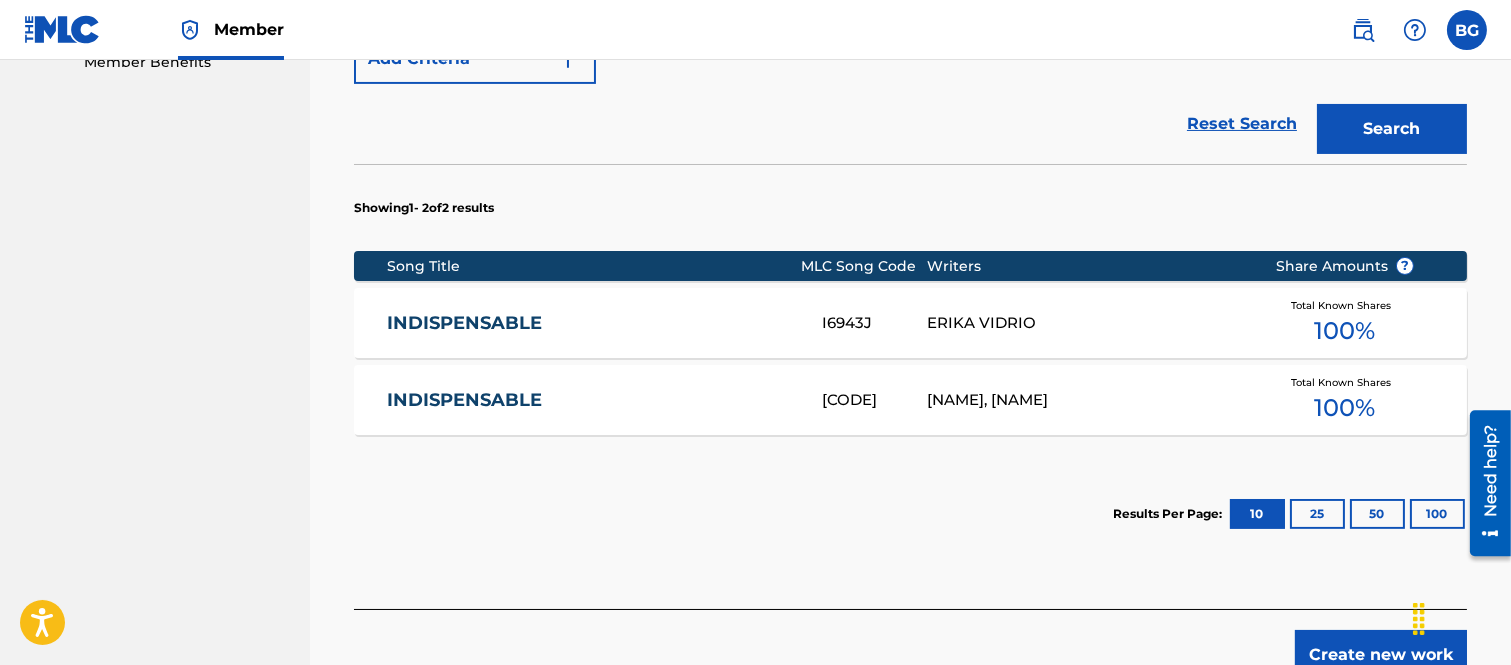 click on "INDISPENSABLE" at bounding box center [590, 323] 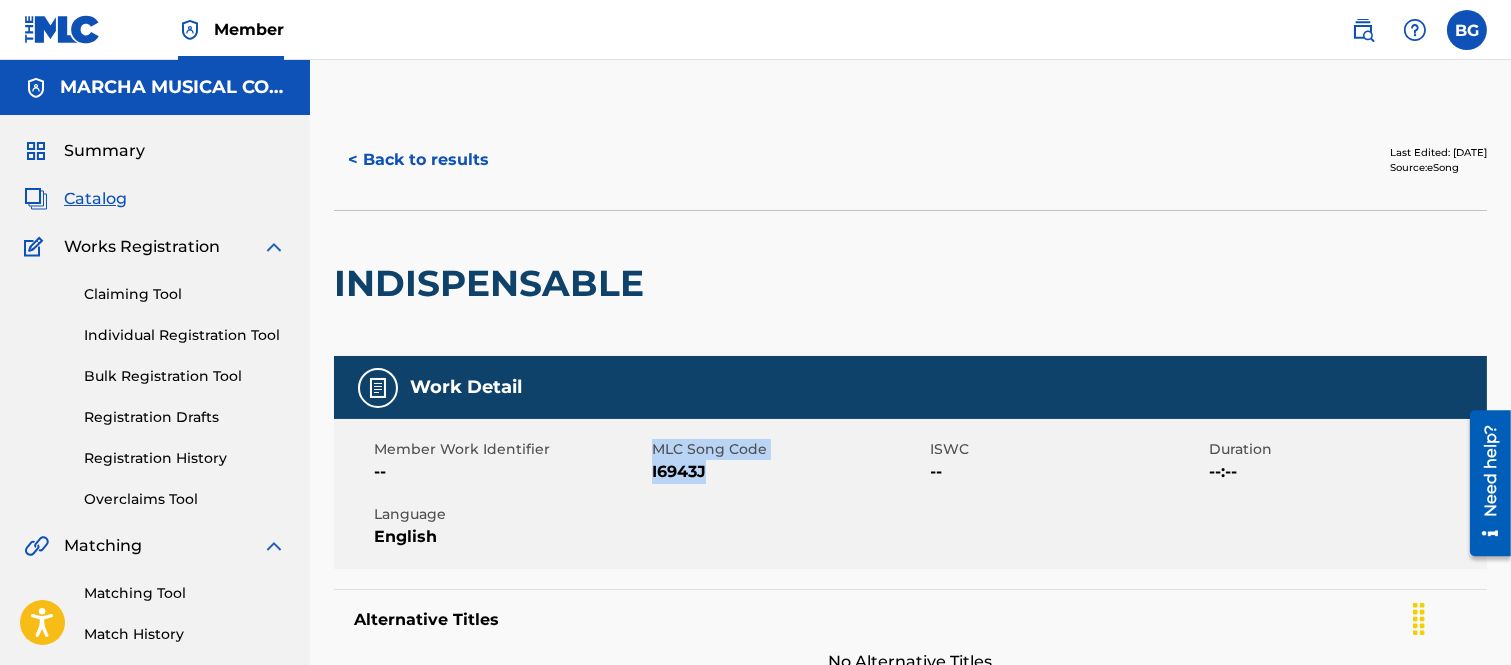 drag, startPoint x: 652, startPoint y: 472, endPoint x: 713, endPoint y: 472, distance: 61 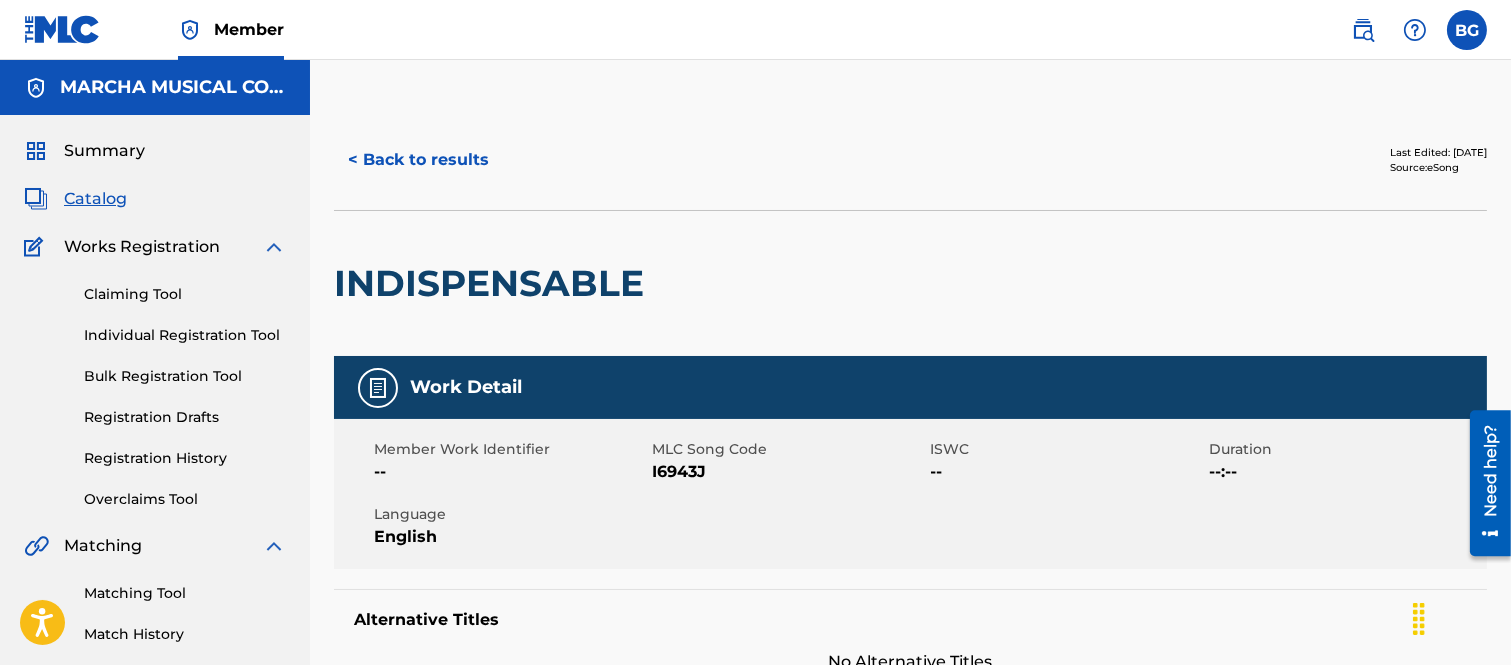 click on "Language" at bounding box center (510, 514) 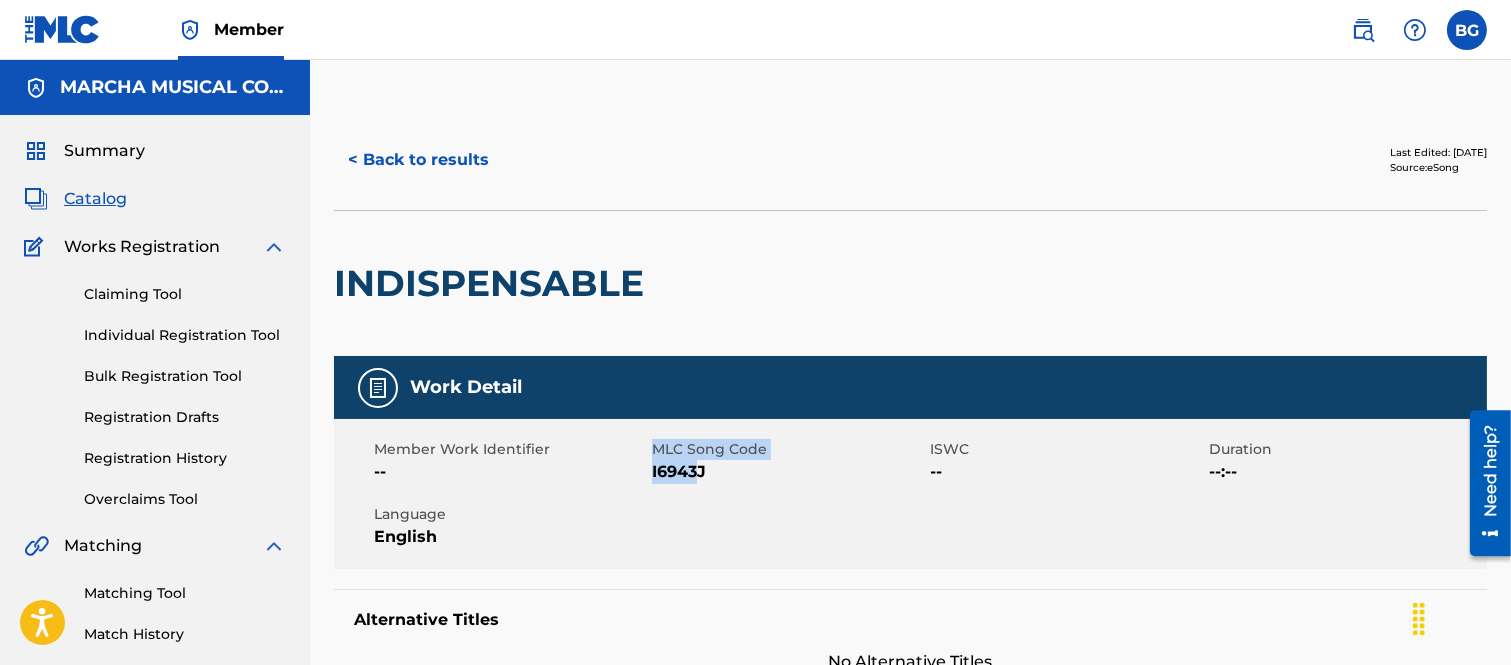 drag, startPoint x: 653, startPoint y: 468, endPoint x: 700, endPoint y: 474, distance: 47.38143 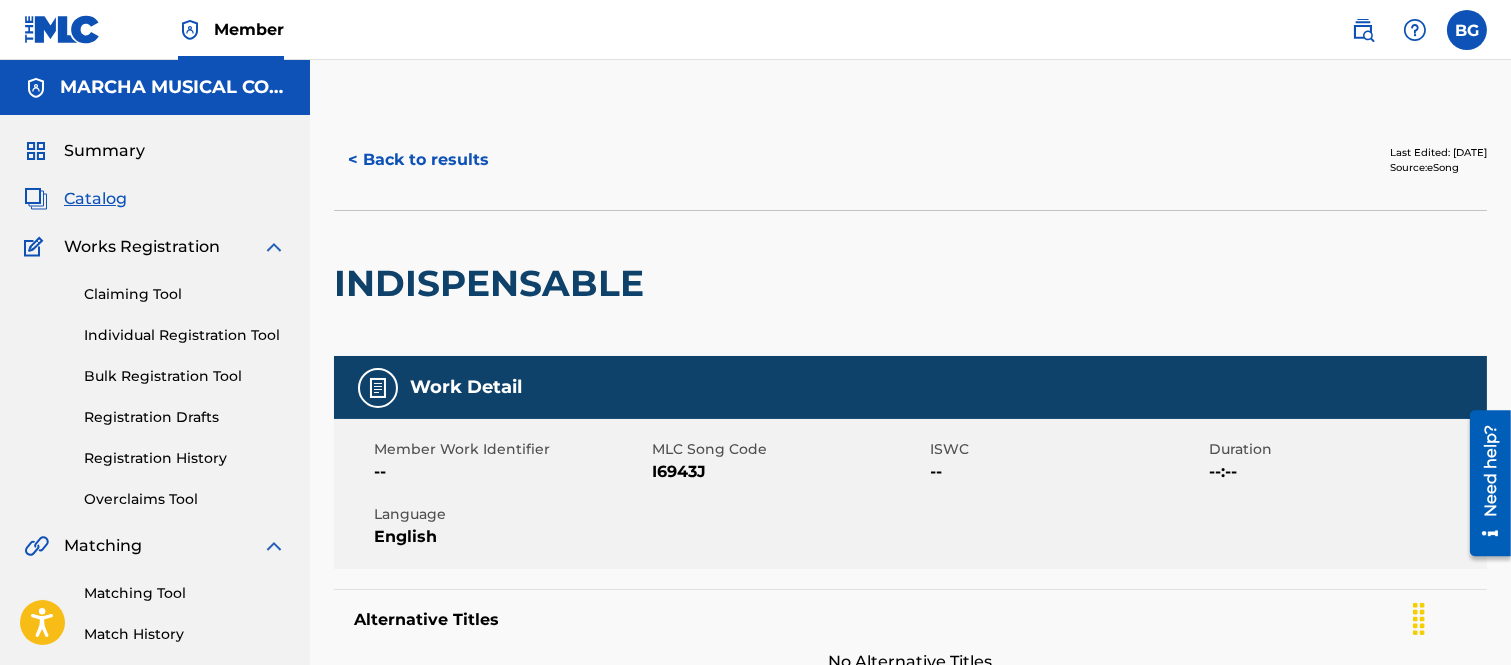 click on "Member Work Identifier -- MLC Song Code [CODE] ISWC -- Duration --:-- Language English" at bounding box center (910, 494) 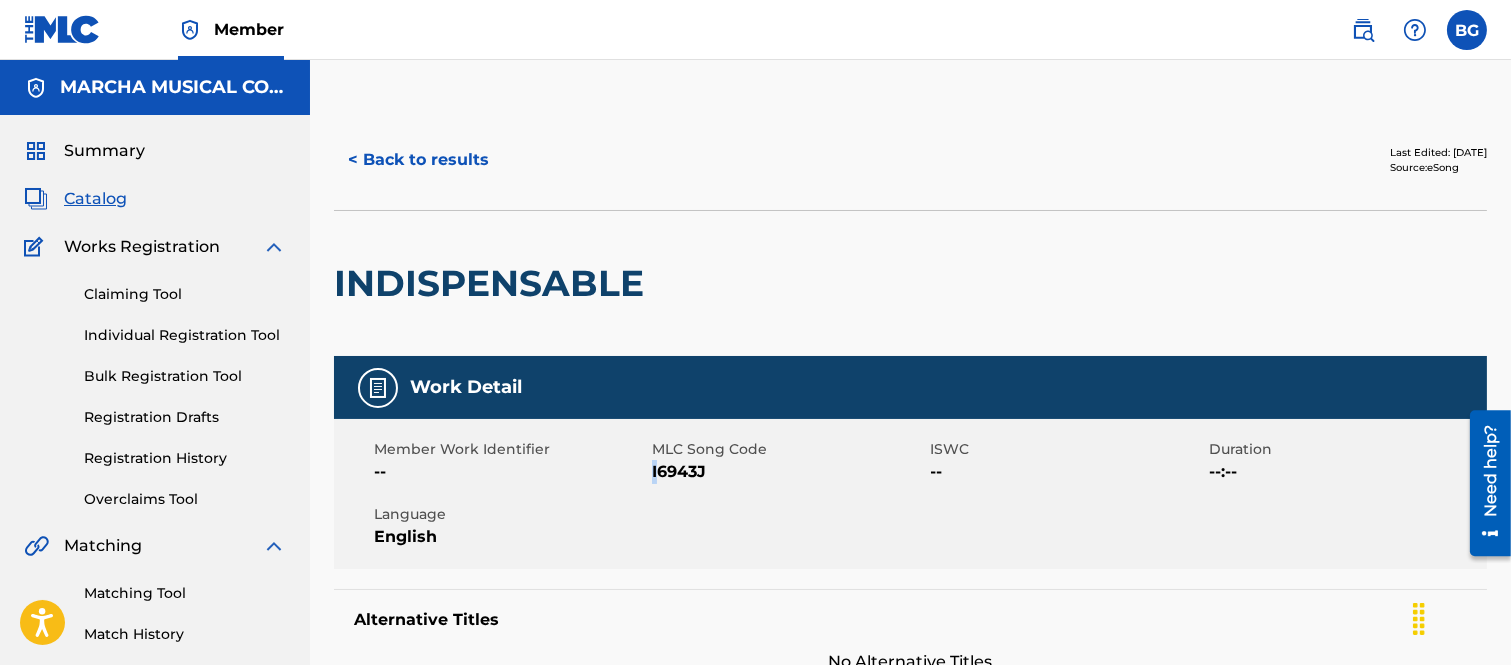 drag, startPoint x: 653, startPoint y: 464, endPoint x: 683, endPoint y: 465, distance: 30.016663 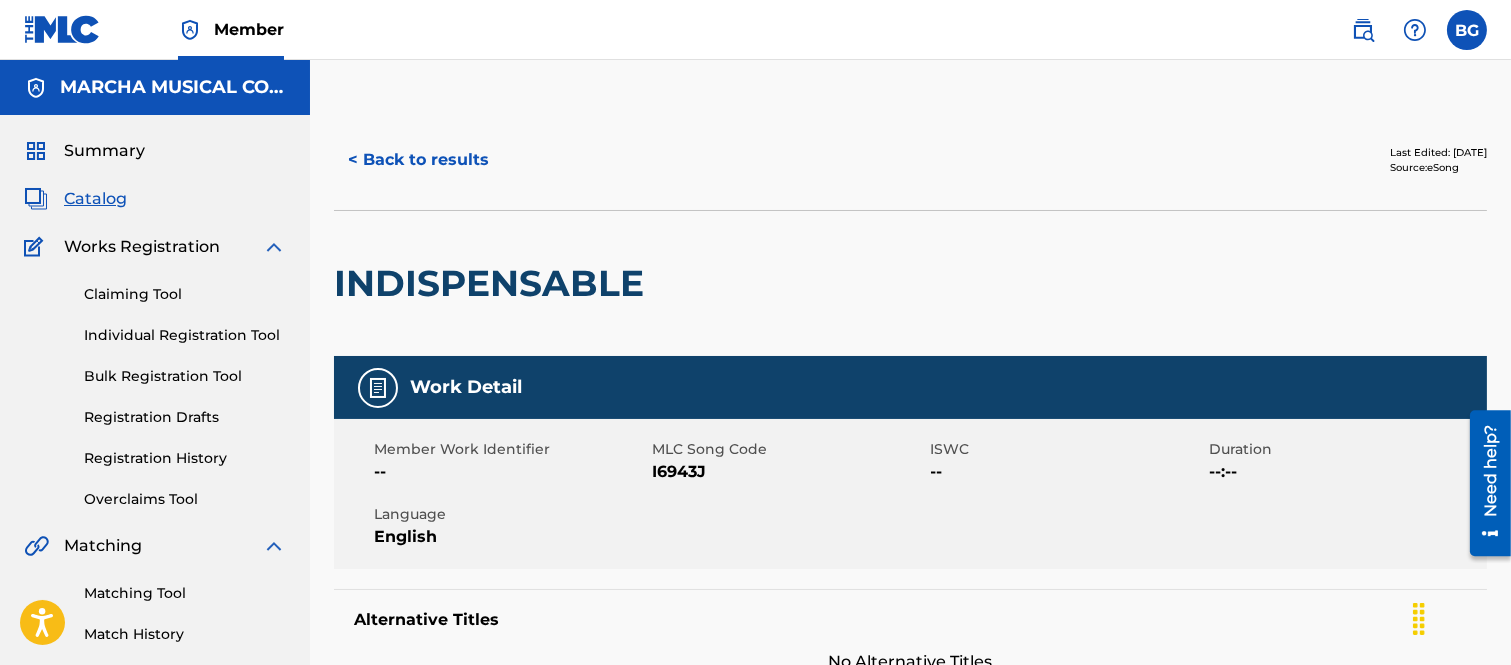 click on "Member Work Identifier -- MLC Song Code [CODE] ISWC -- Duration --:-- Language English" at bounding box center [910, 494] 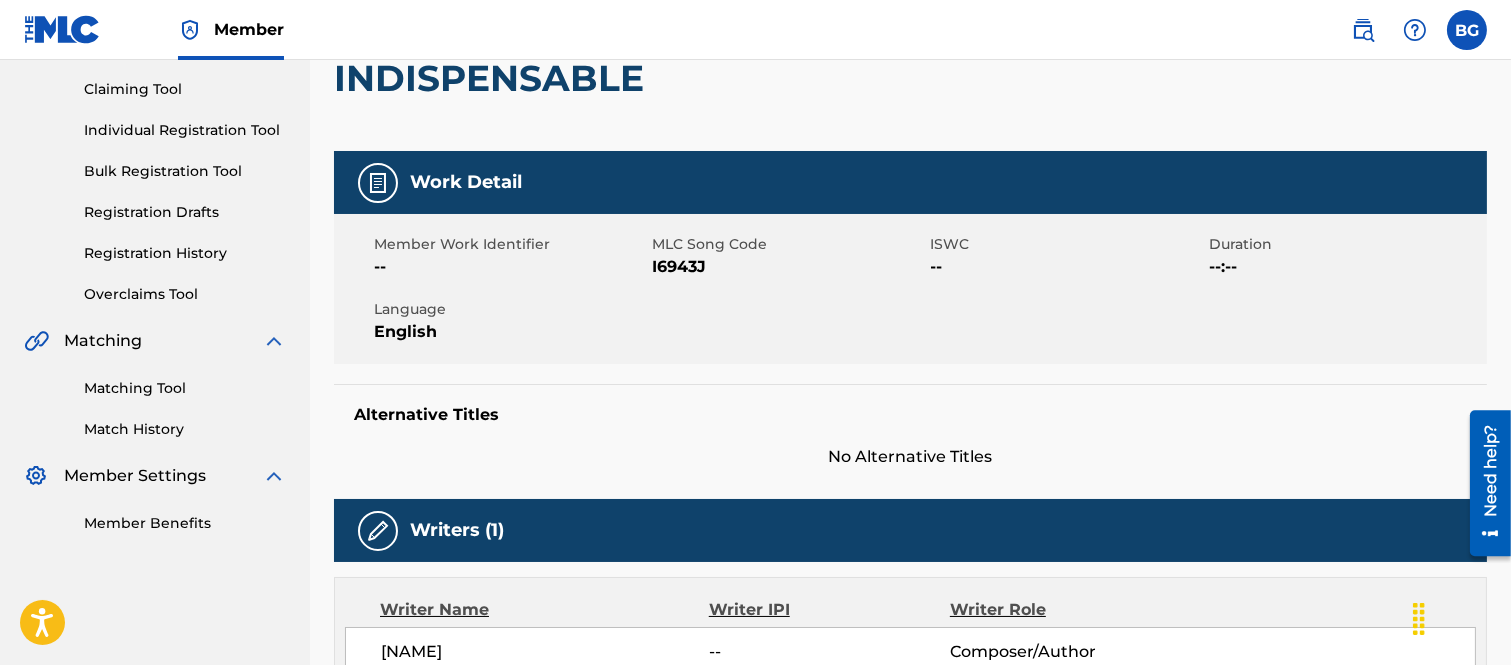 scroll, scrollTop: 0, scrollLeft: 0, axis: both 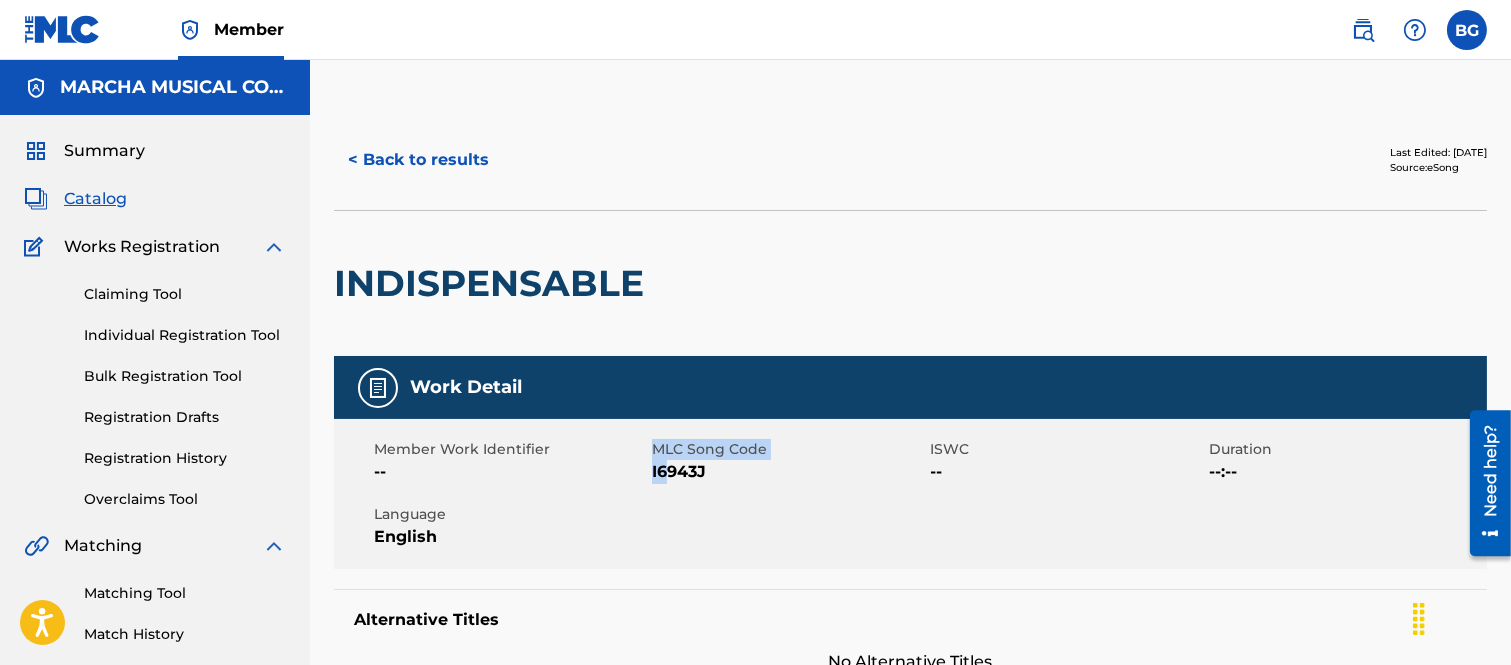 drag, startPoint x: 651, startPoint y: 474, endPoint x: 664, endPoint y: 474, distance: 13 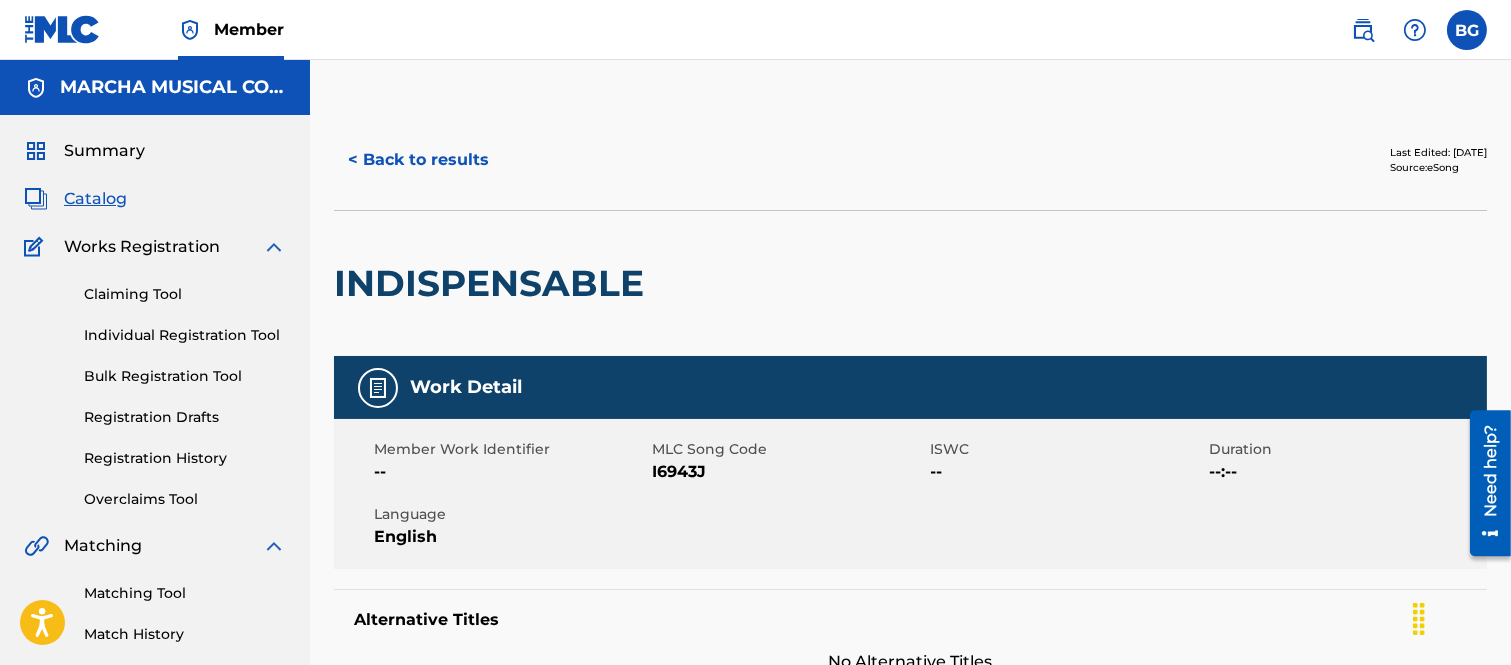 click on "Member Work Identifier -- MLC Song Code [CODE] ISWC -- Duration --:-- Language English" at bounding box center (910, 494) 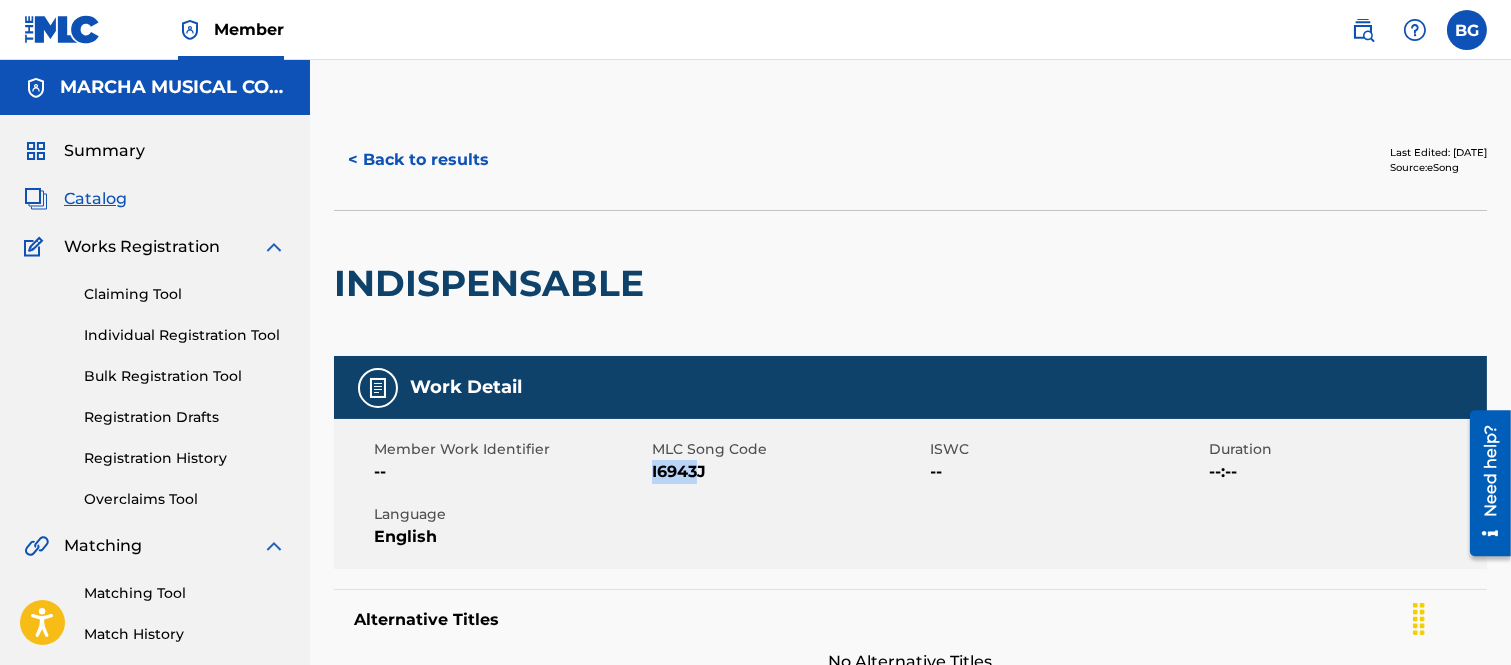 drag, startPoint x: 654, startPoint y: 474, endPoint x: 701, endPoint y: 473, distance: 47.010635 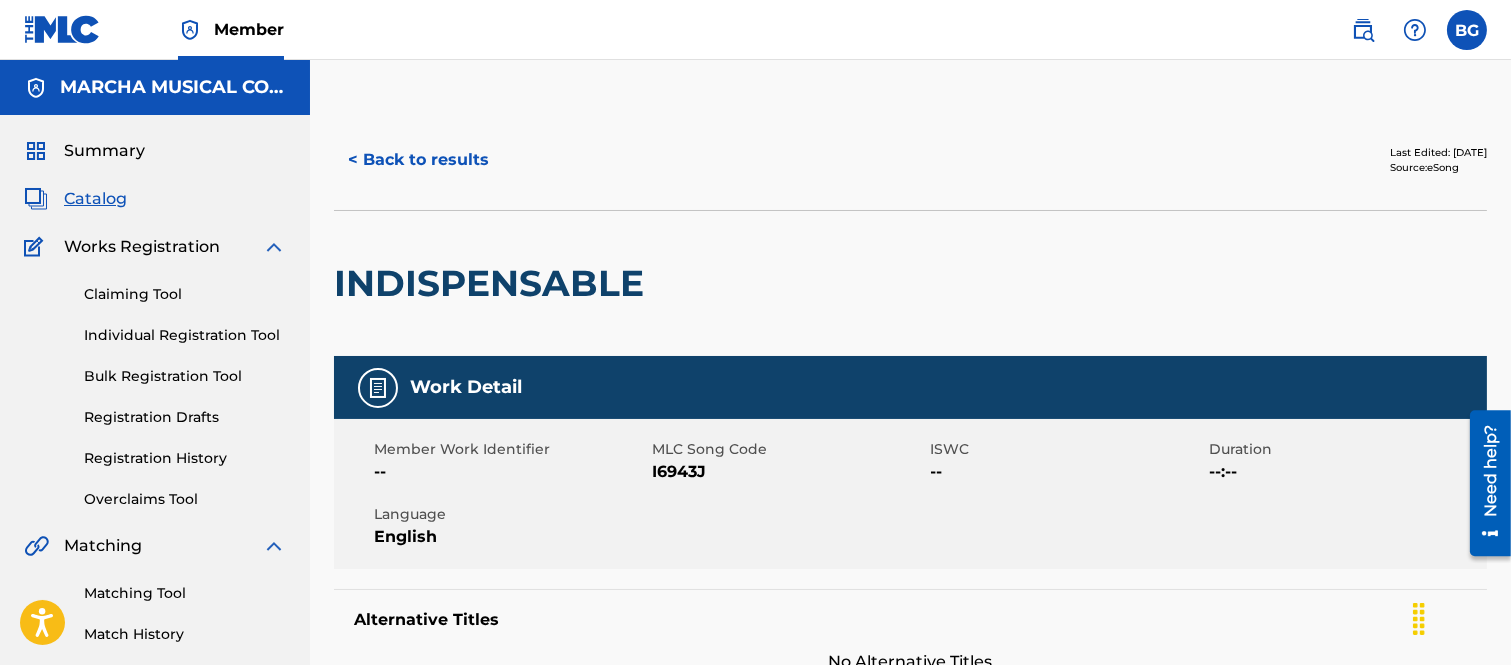 click on "I6943J" at bounding box center [788, 472] 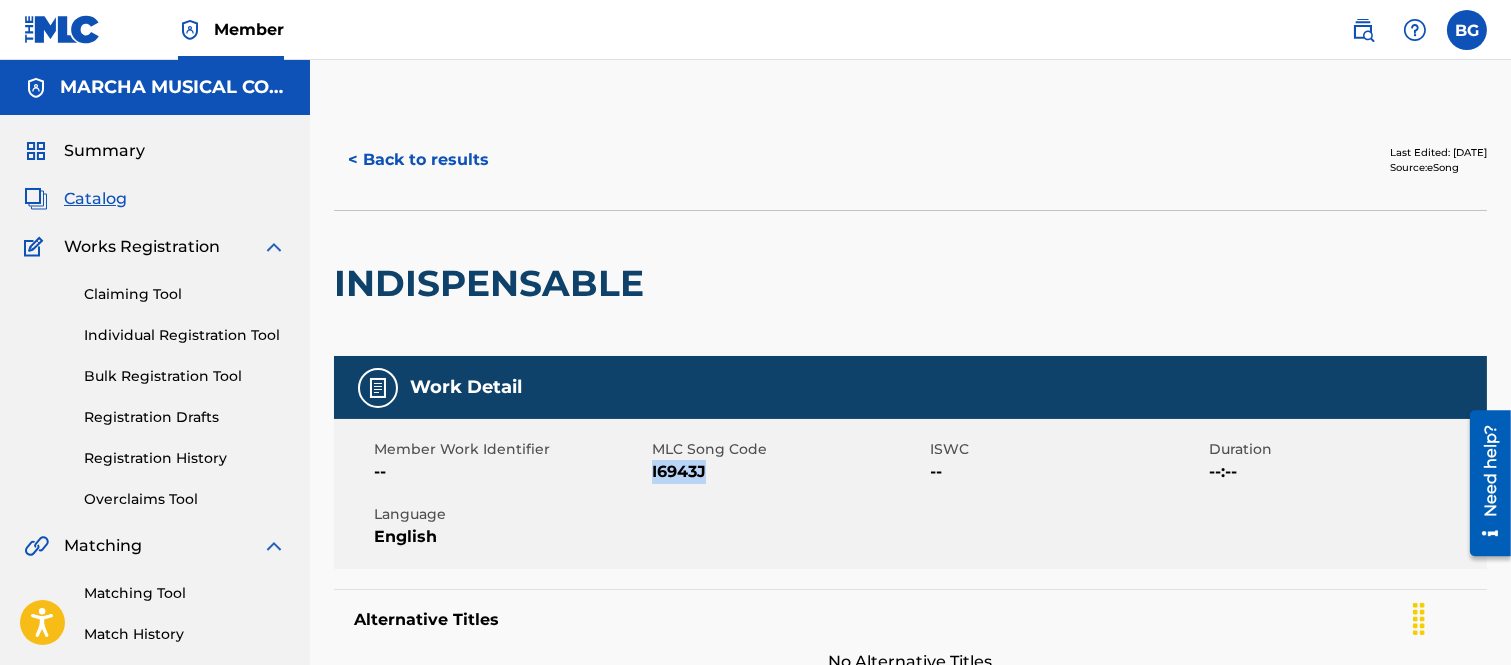 drag, startPoint x: 652, startPoint y: 470, endPoint x: 705, endPoint y: 473, distance: 53.08484 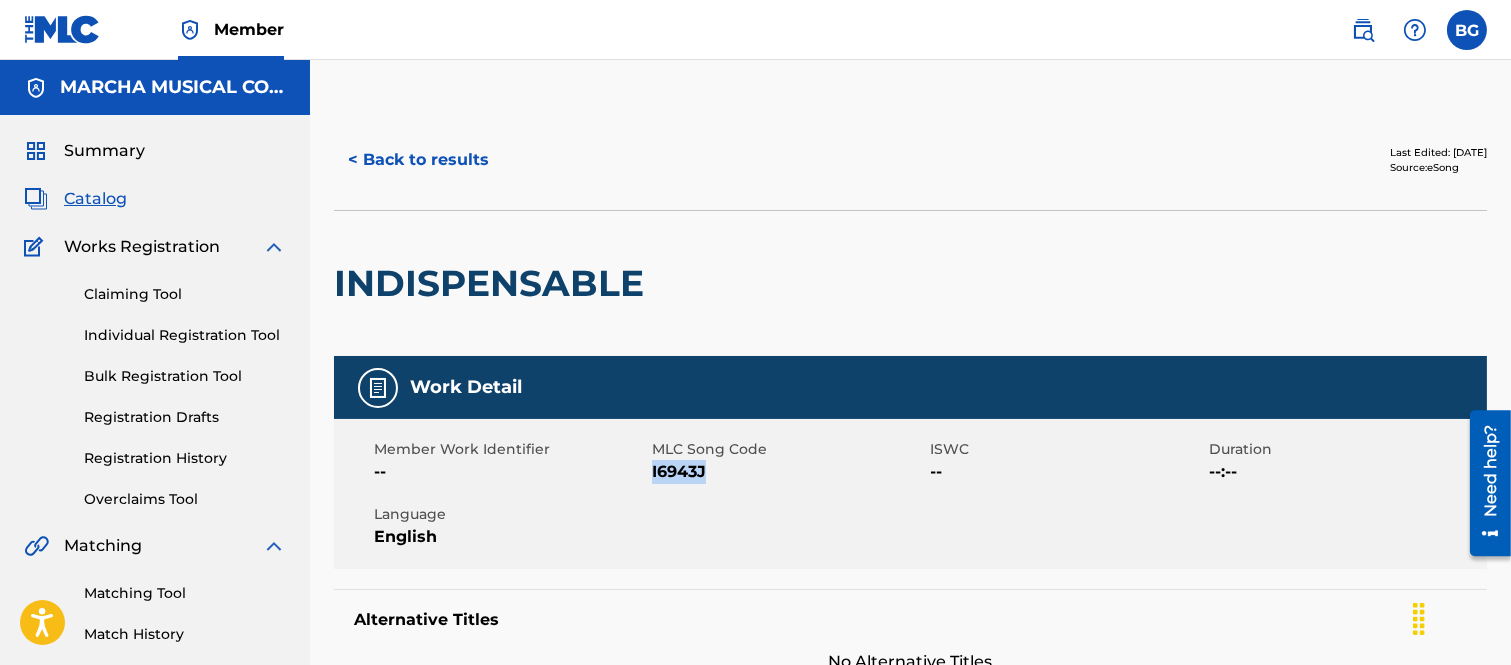 copy on "I6943J" 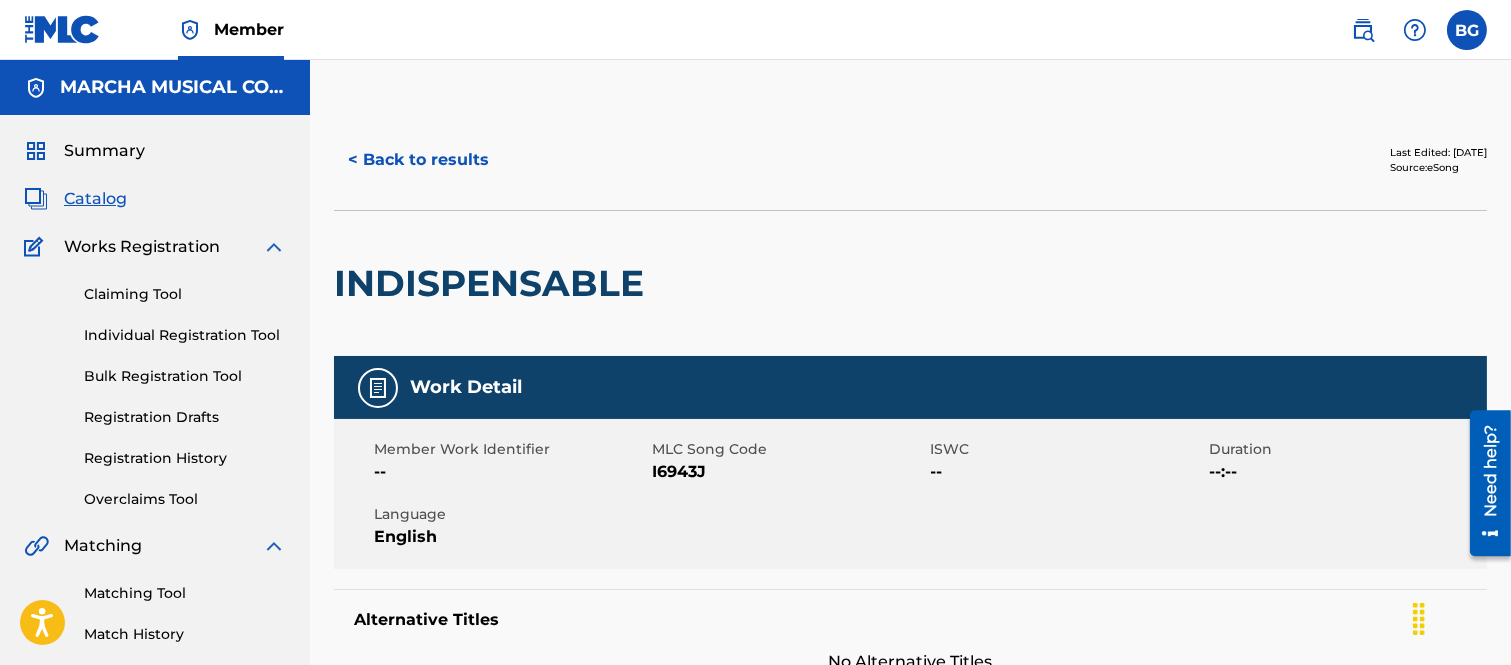 click at bounding box center [786, 283] 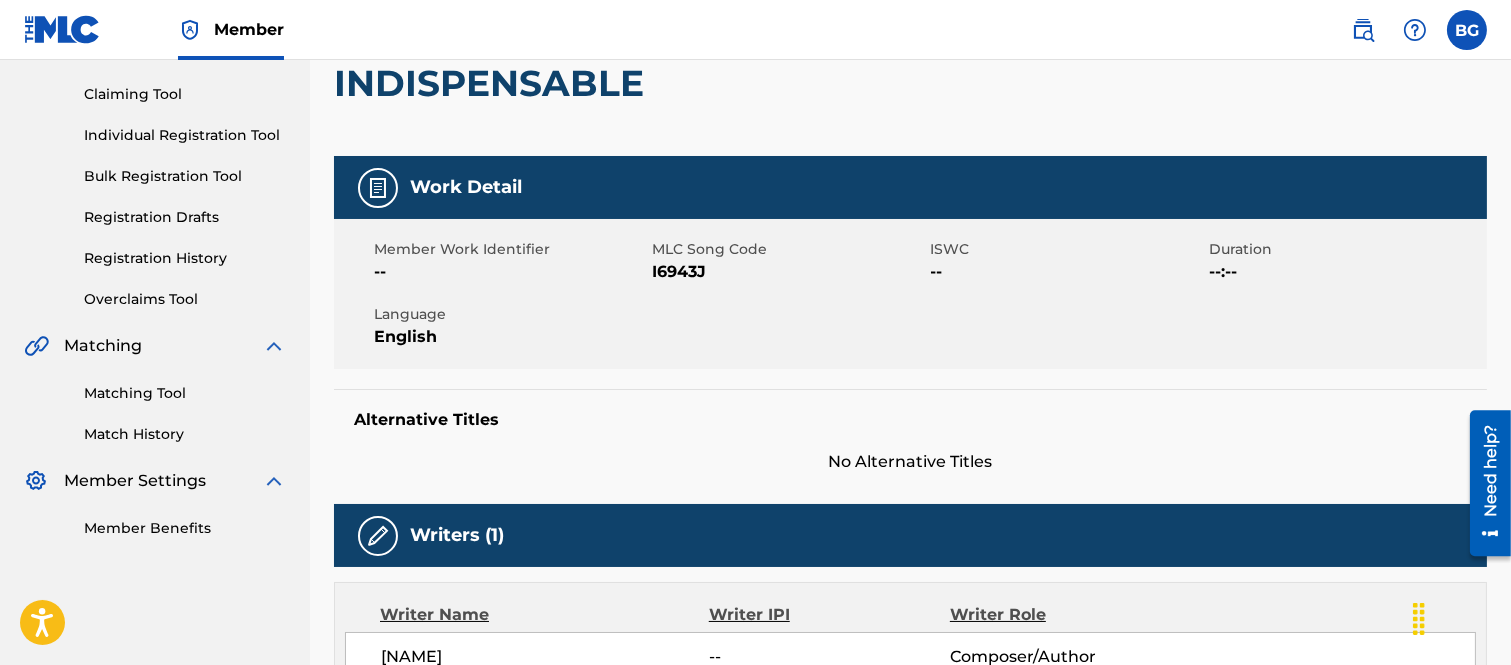 scroll, scrollTop: 0, scrollLeft: 0, axis: both 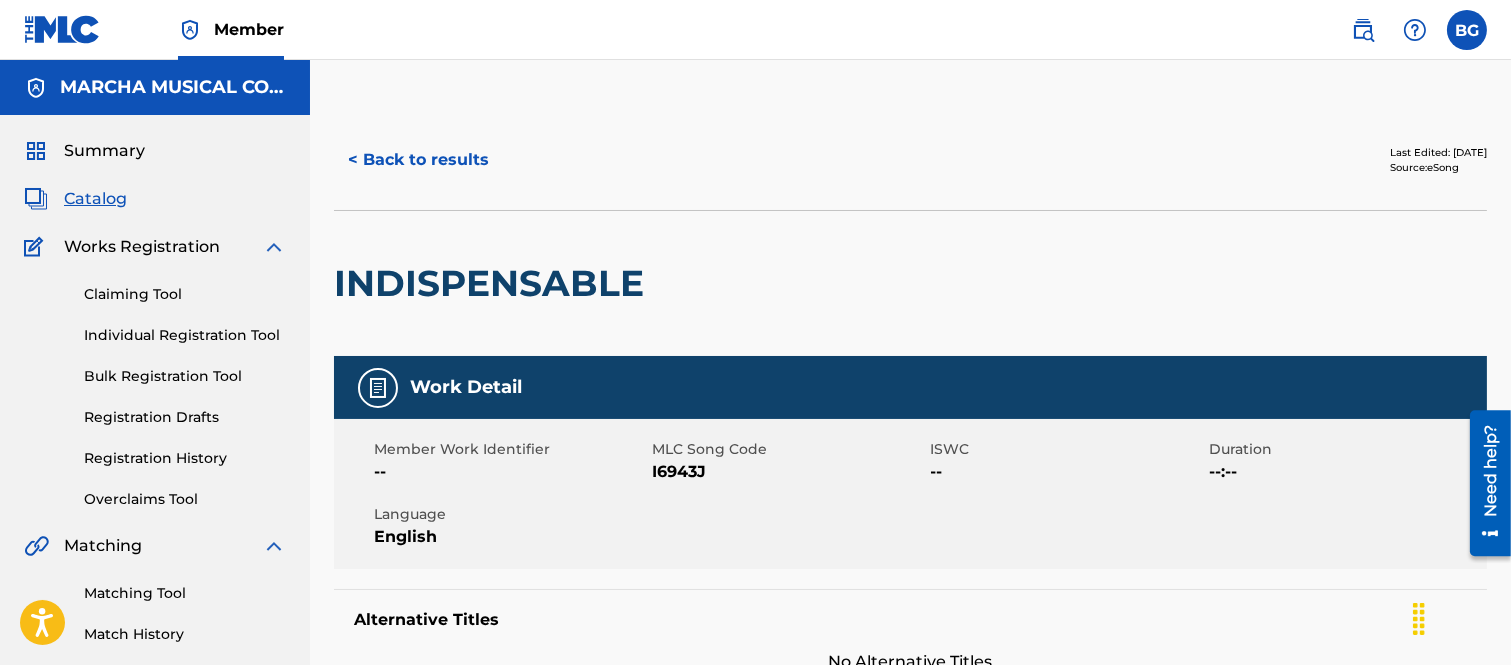 click on "< Back to results" at bounding box center [418, 160] 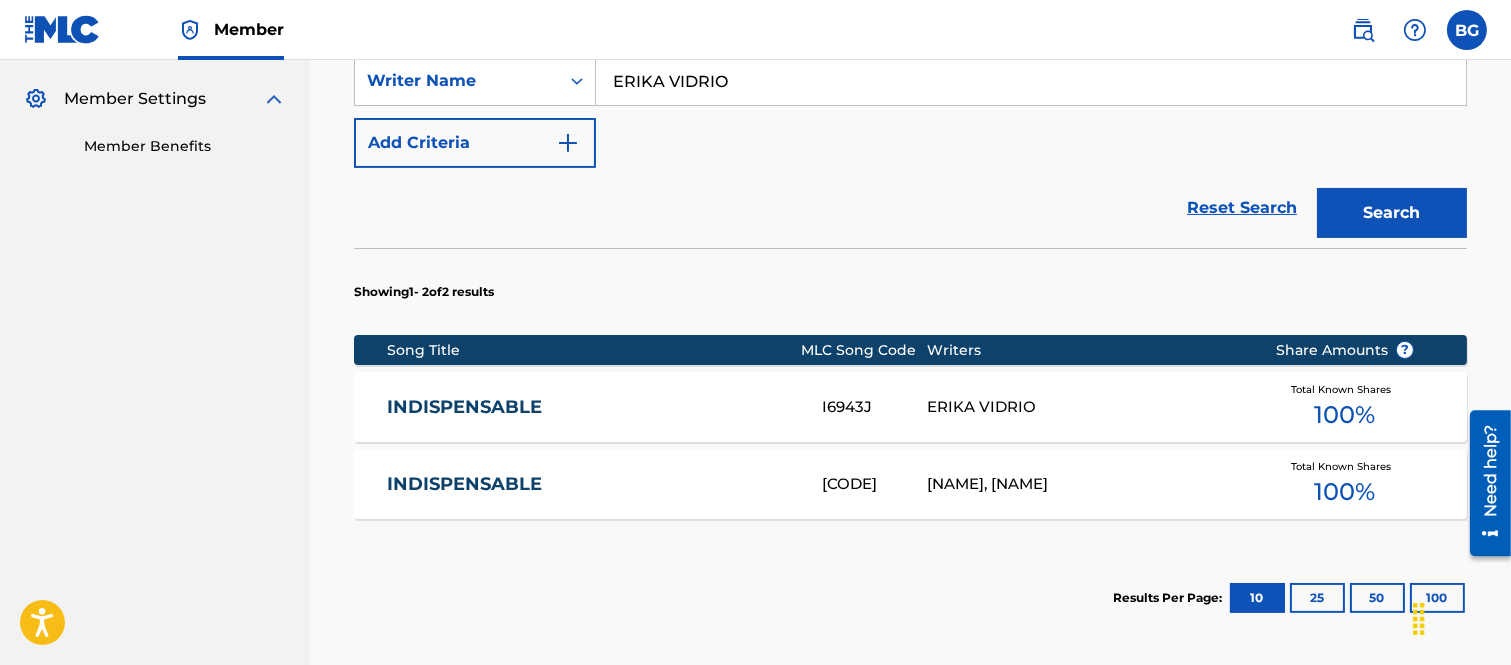scroll, scrollTop: 618, scrollLeft: 0, axis: vertical 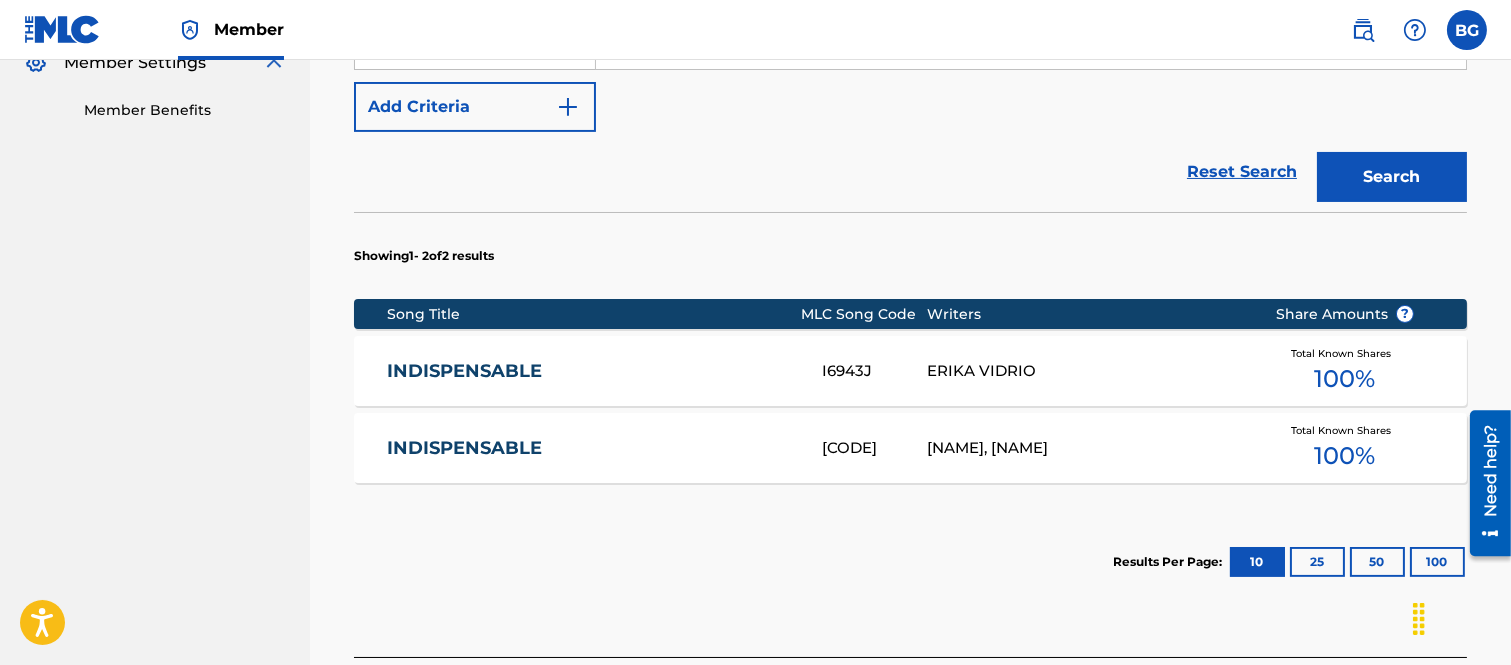 click on "INDISPENSABLE" at bounding box center (590, 448) 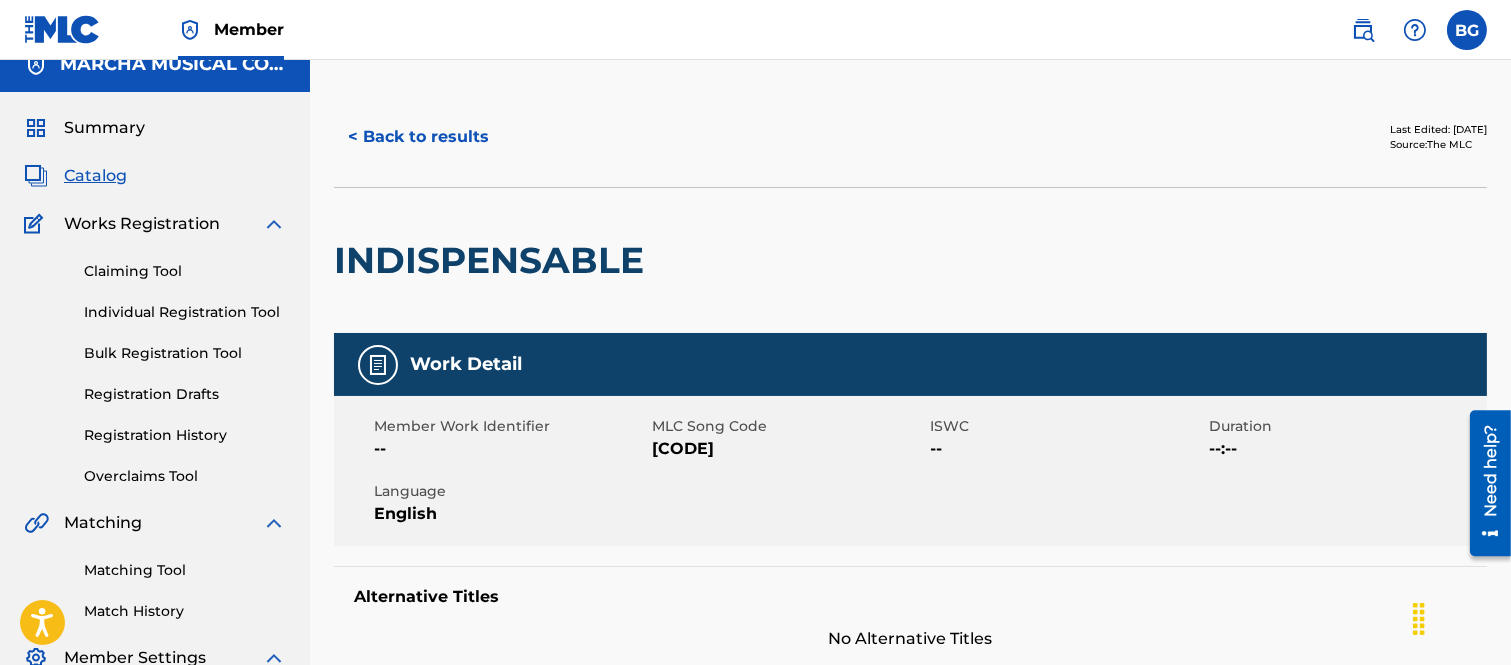 scroll, scrollTop: 0, scrollLeft: 0, axis: both 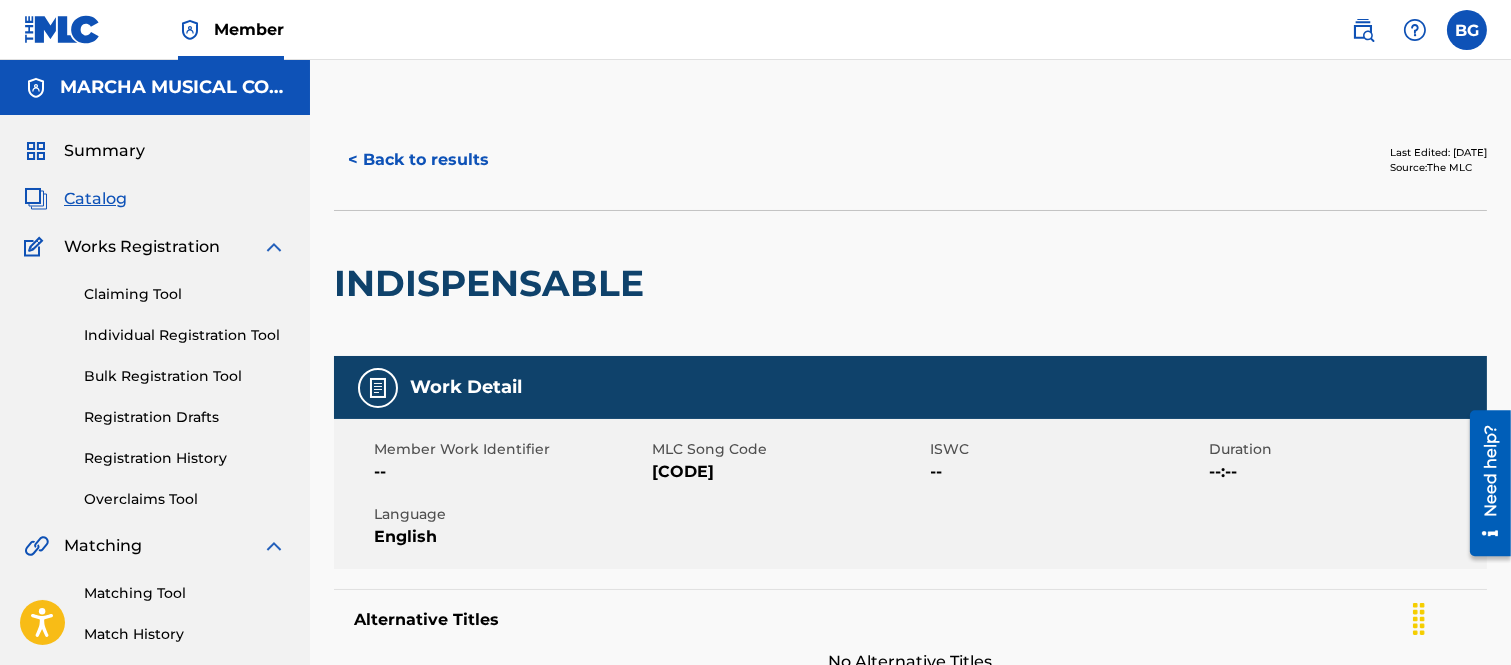 click on "< Back to results" at bounding box center (418, 160) 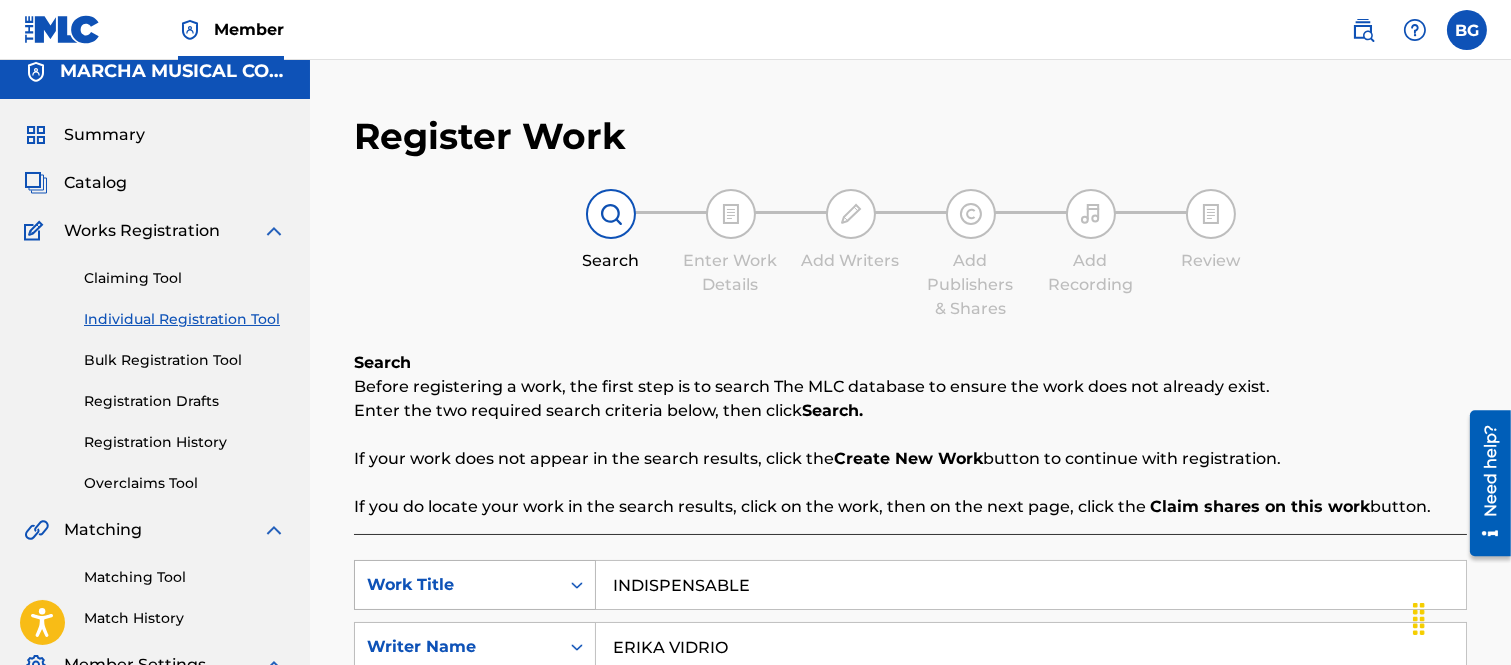 scroll, scrollTop: 0, scrollLeft: 0, axis: both 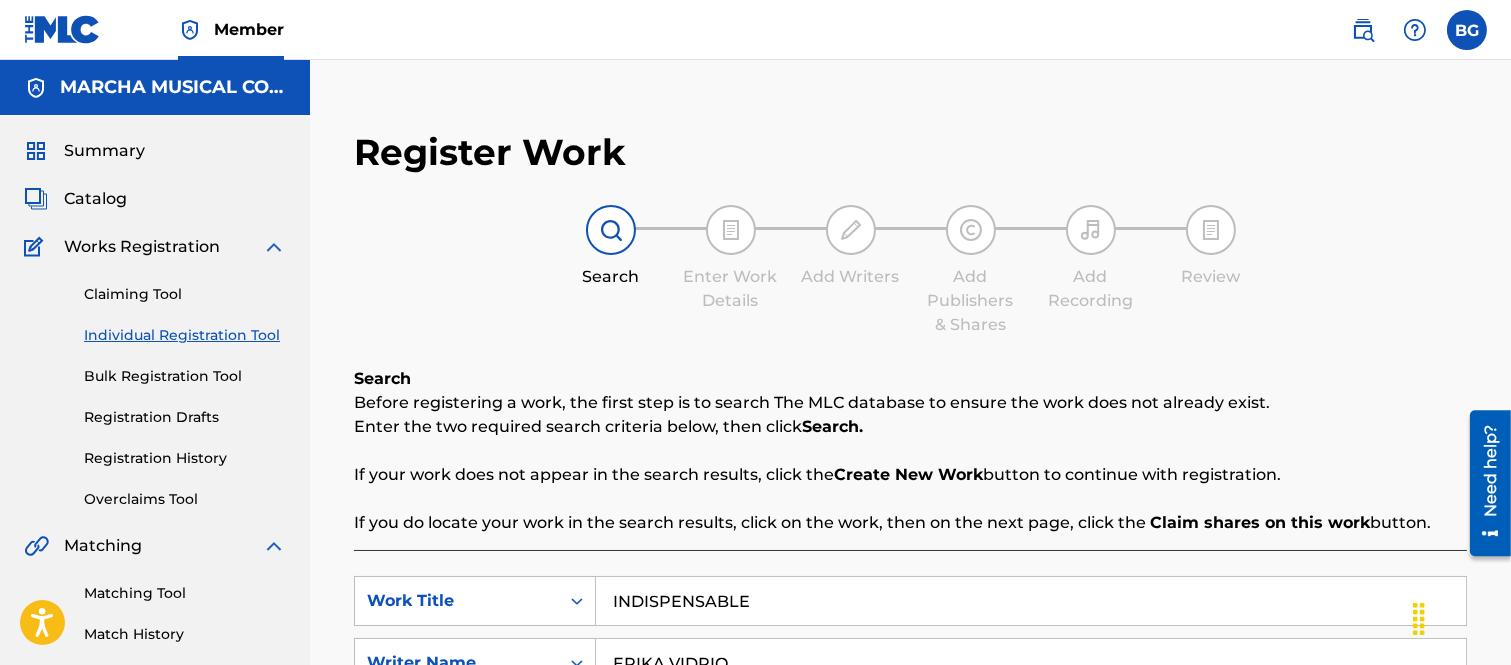click on "INDISPENSABLE" at bounding box center (1031, 601) 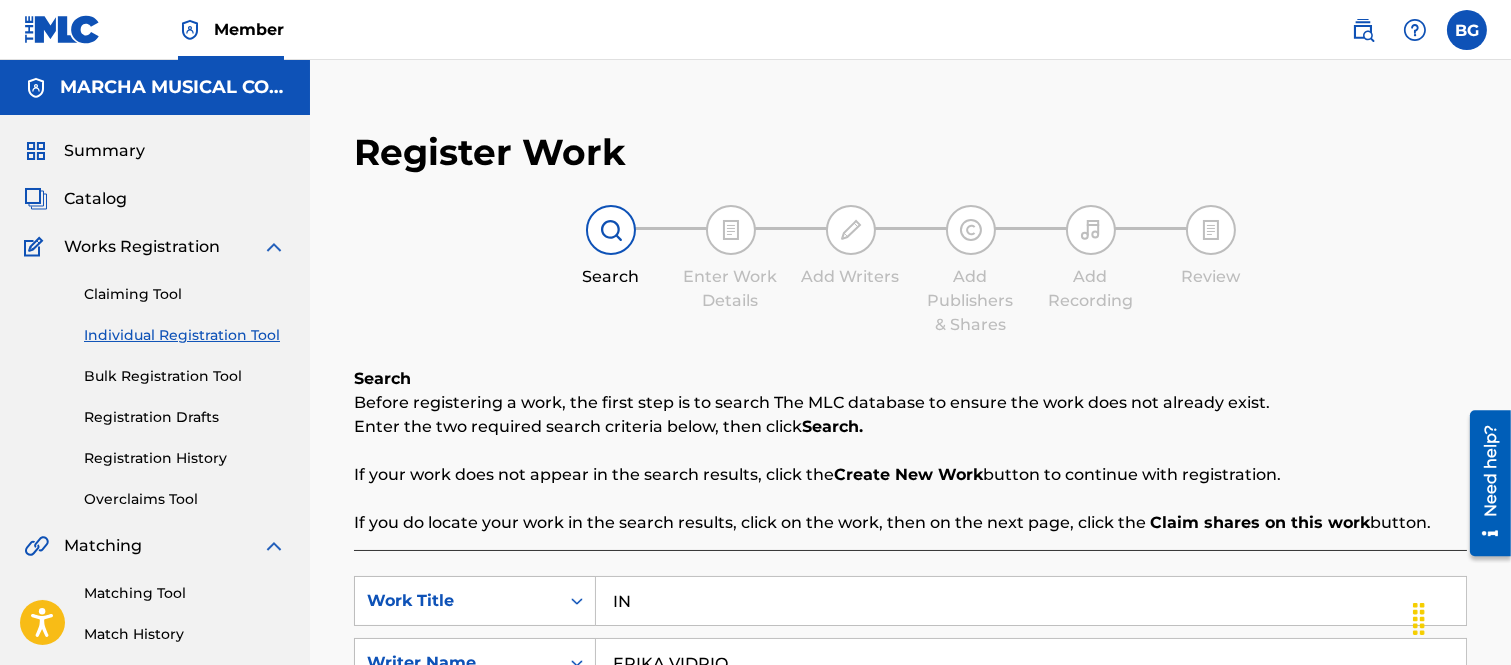 type on "I" 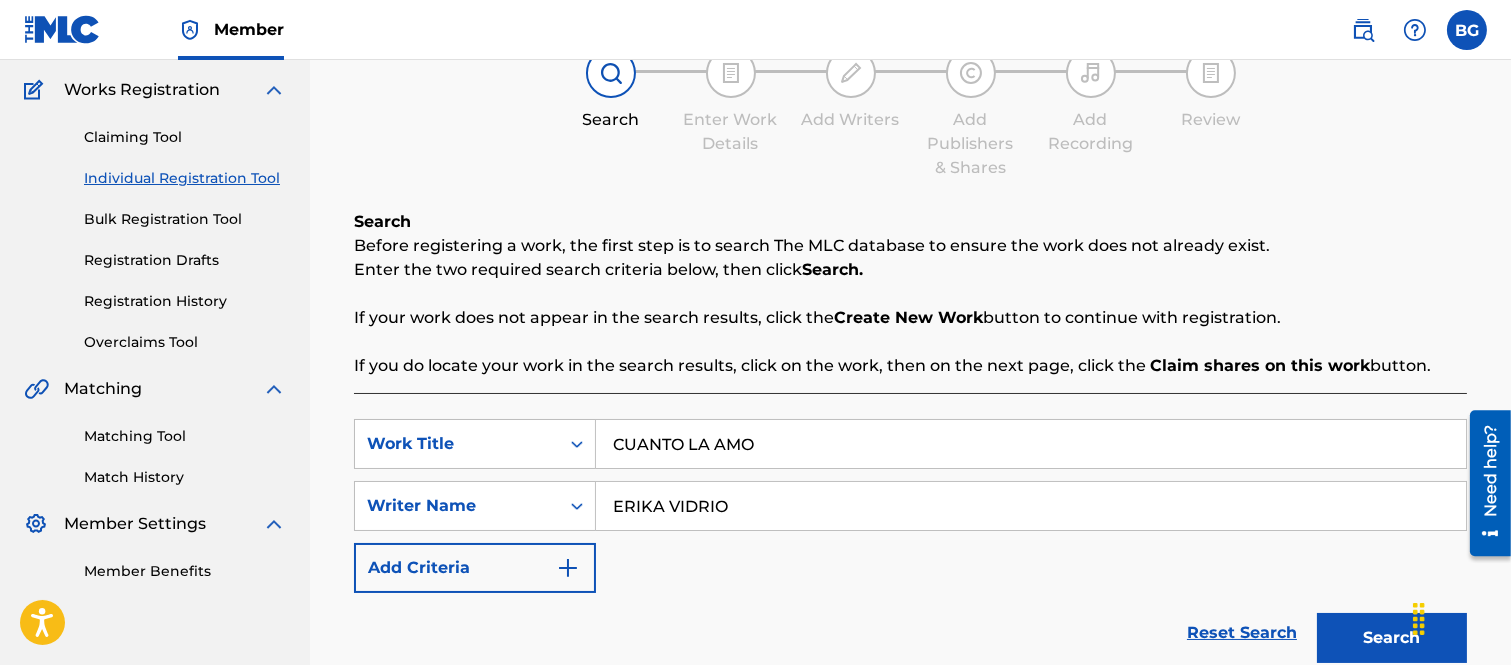 scroll, scrollTop: 333, scrollLeft: 0, axis: vertical 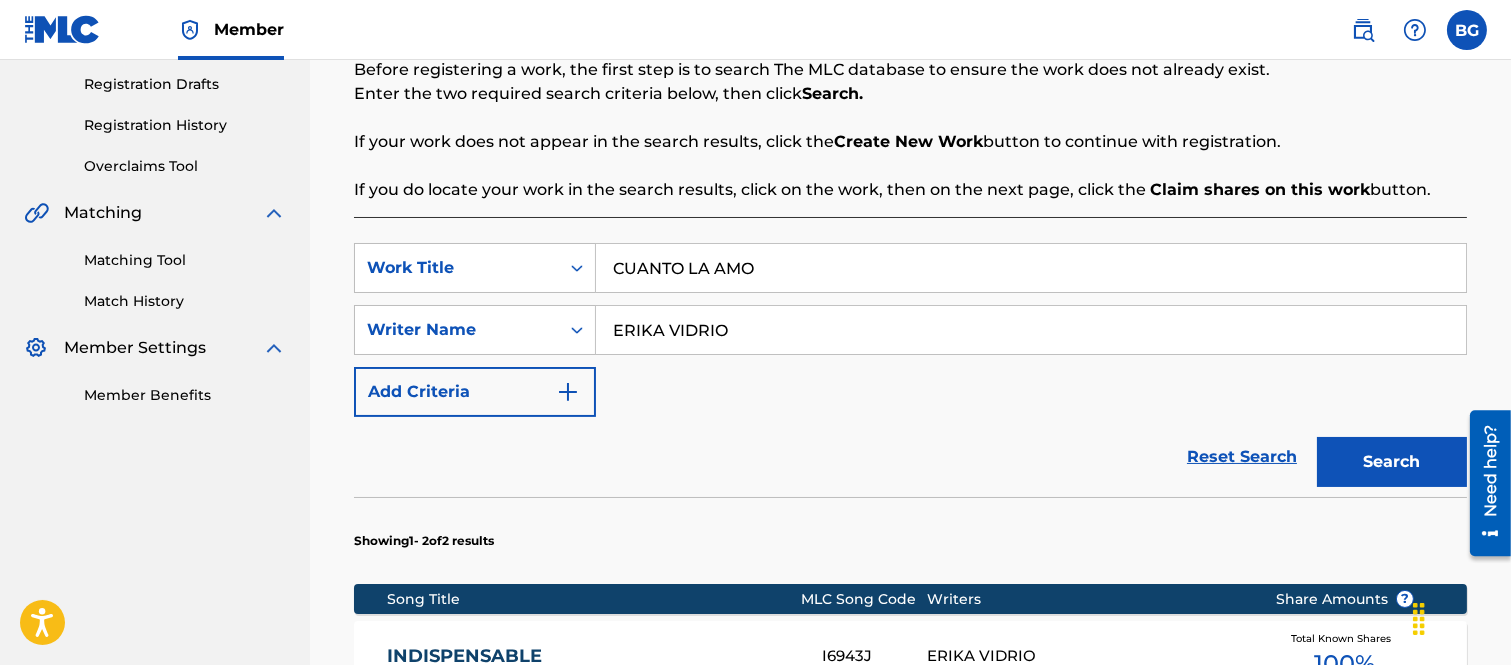 type on "CUANTO LA AMO" 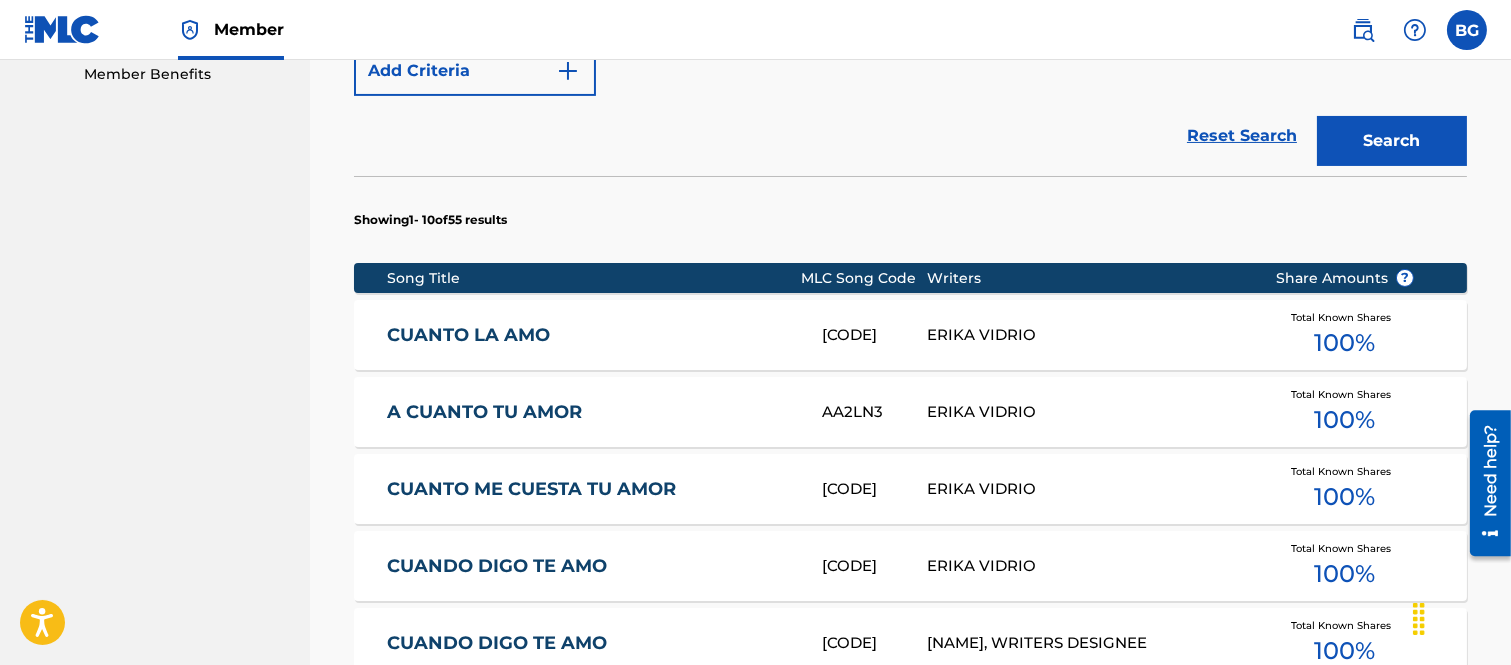 scroll, scrollTop: 666, scrollLeft: 0, axis: vertical 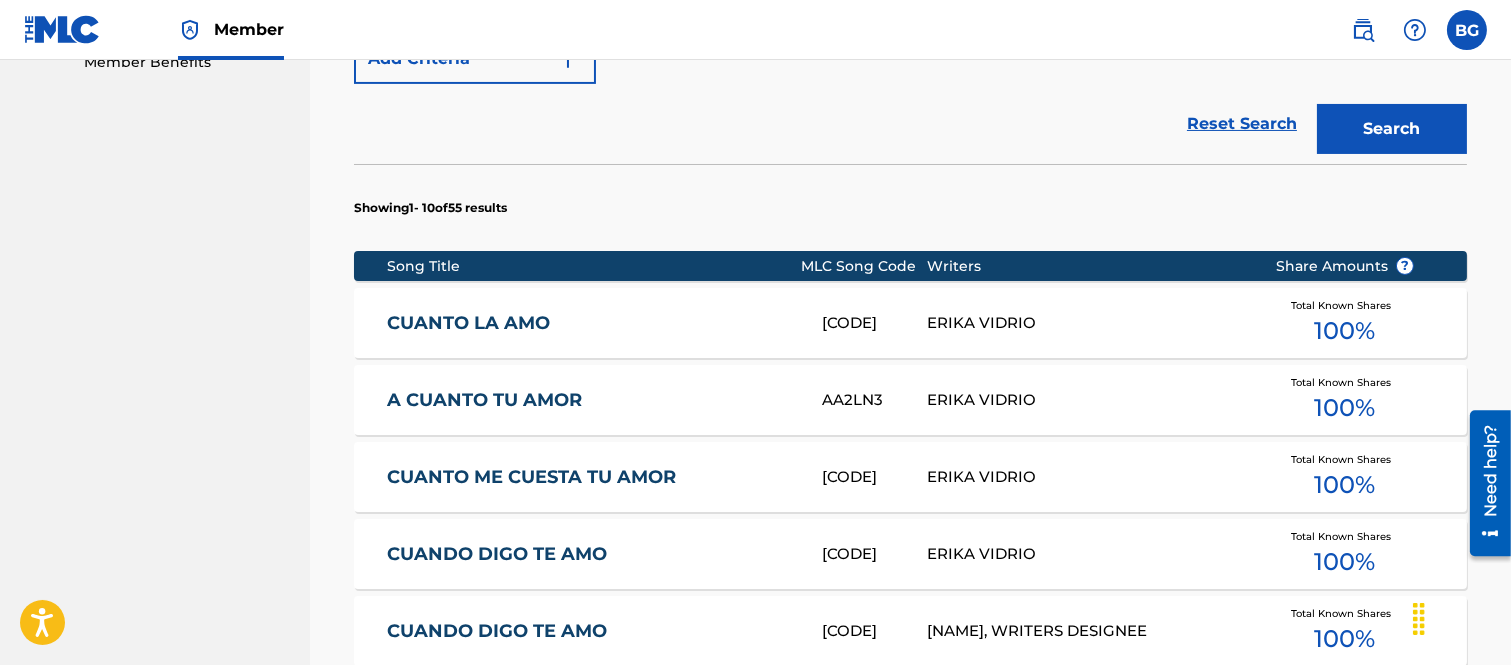 click on "CUANTO LA AMO" at bounding box center (590, 323) 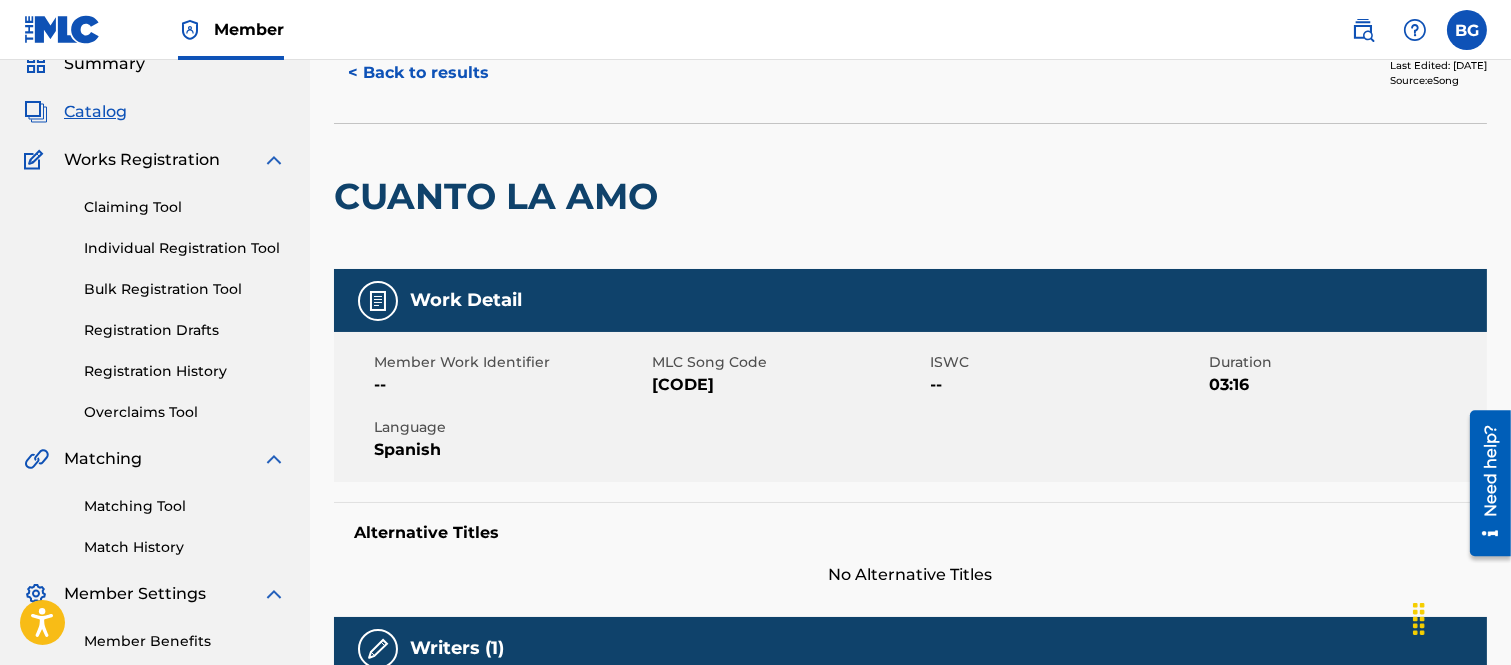 scroll, scrollTop: 0, scrollLeft: 0, axis: both 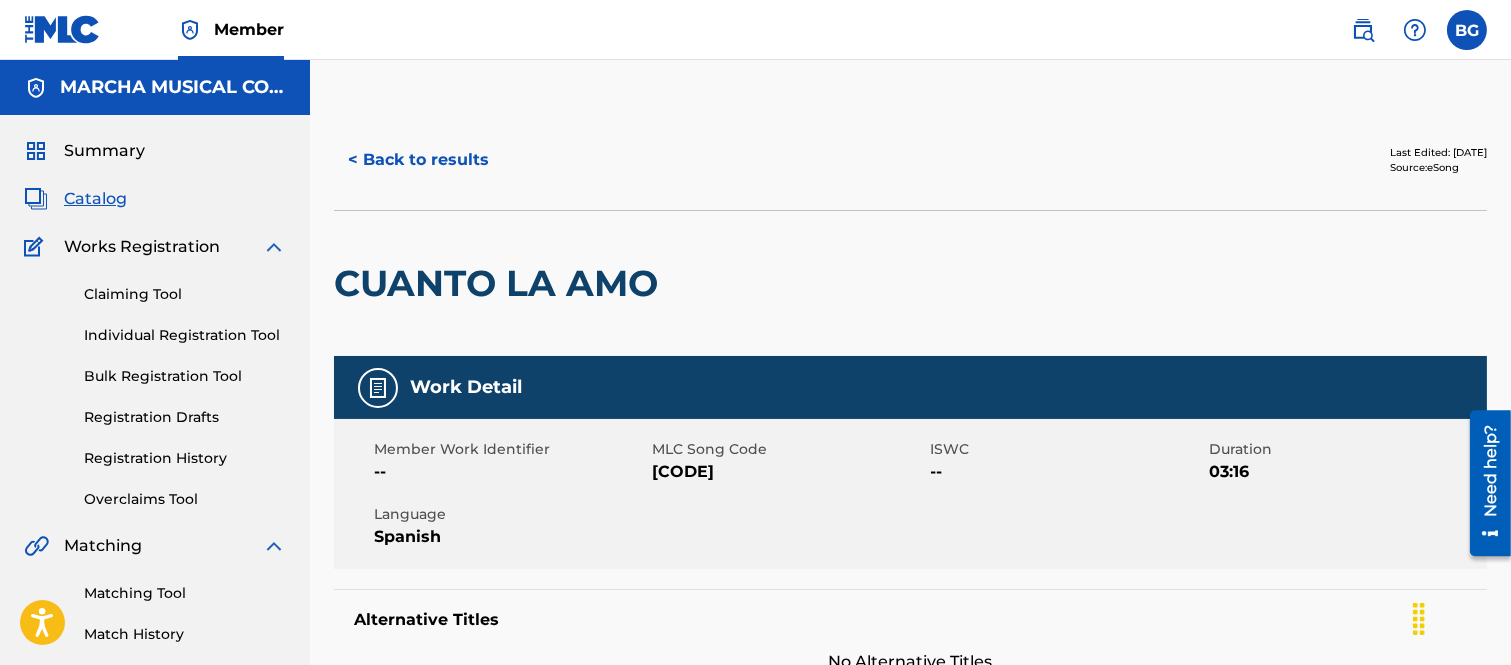 click on "< Back to results" at bounding box center [418, 160] 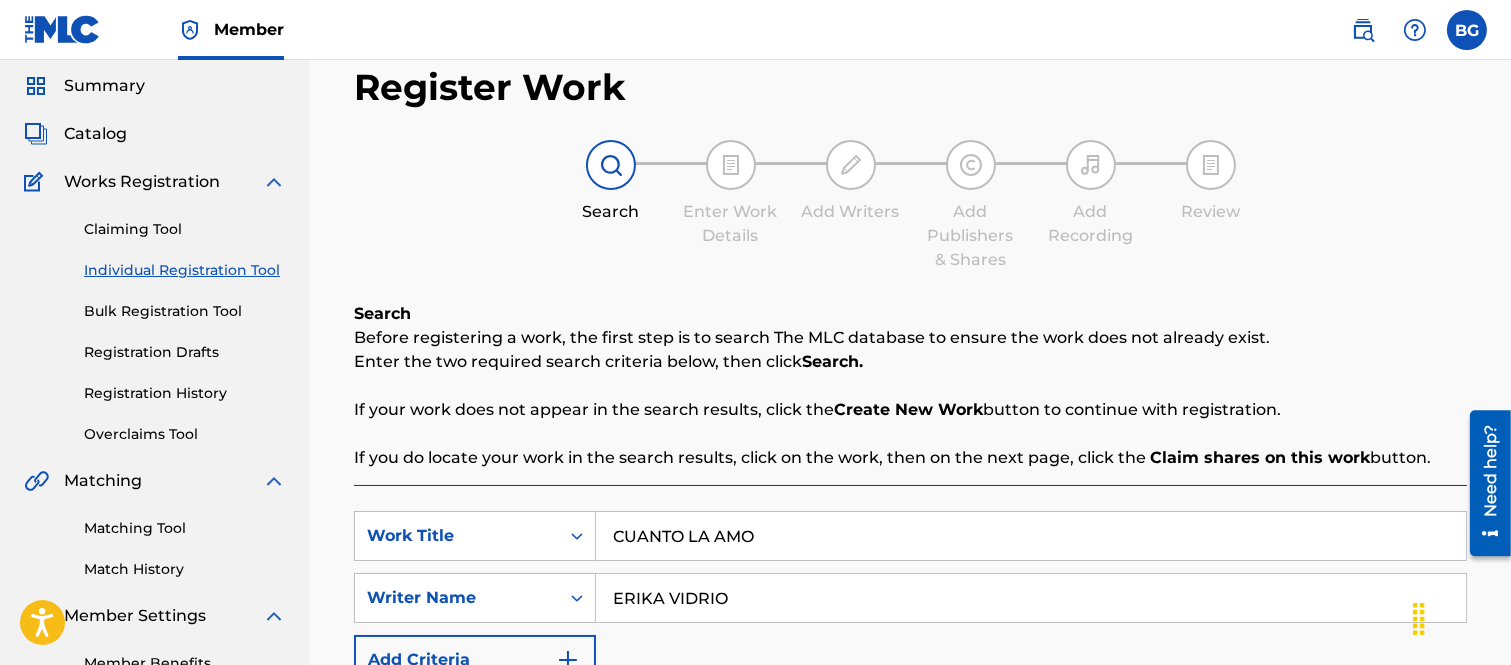 scroll, scrollTop: 63, scrollLeft: 0, axis: vertical 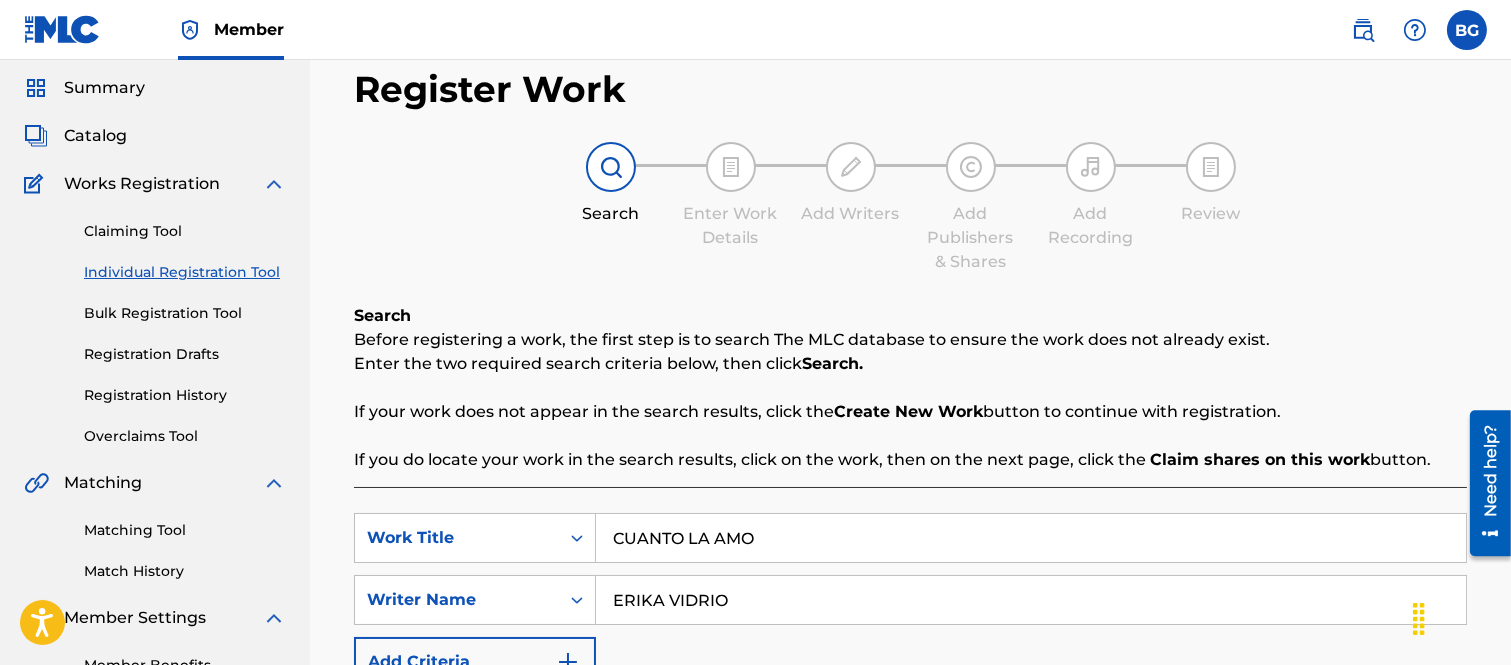 click on "Catalog" at bounding box center [95, 136] 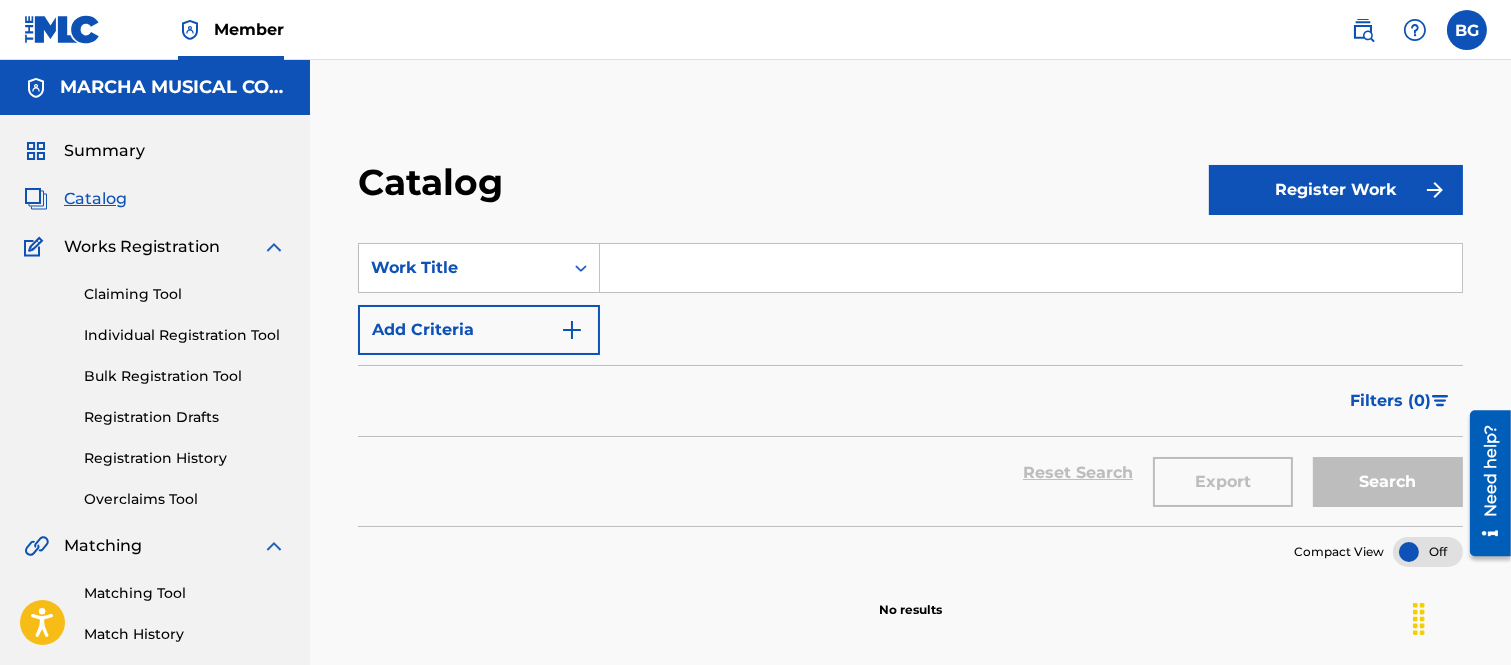 click at bounding box center [1031, 268] 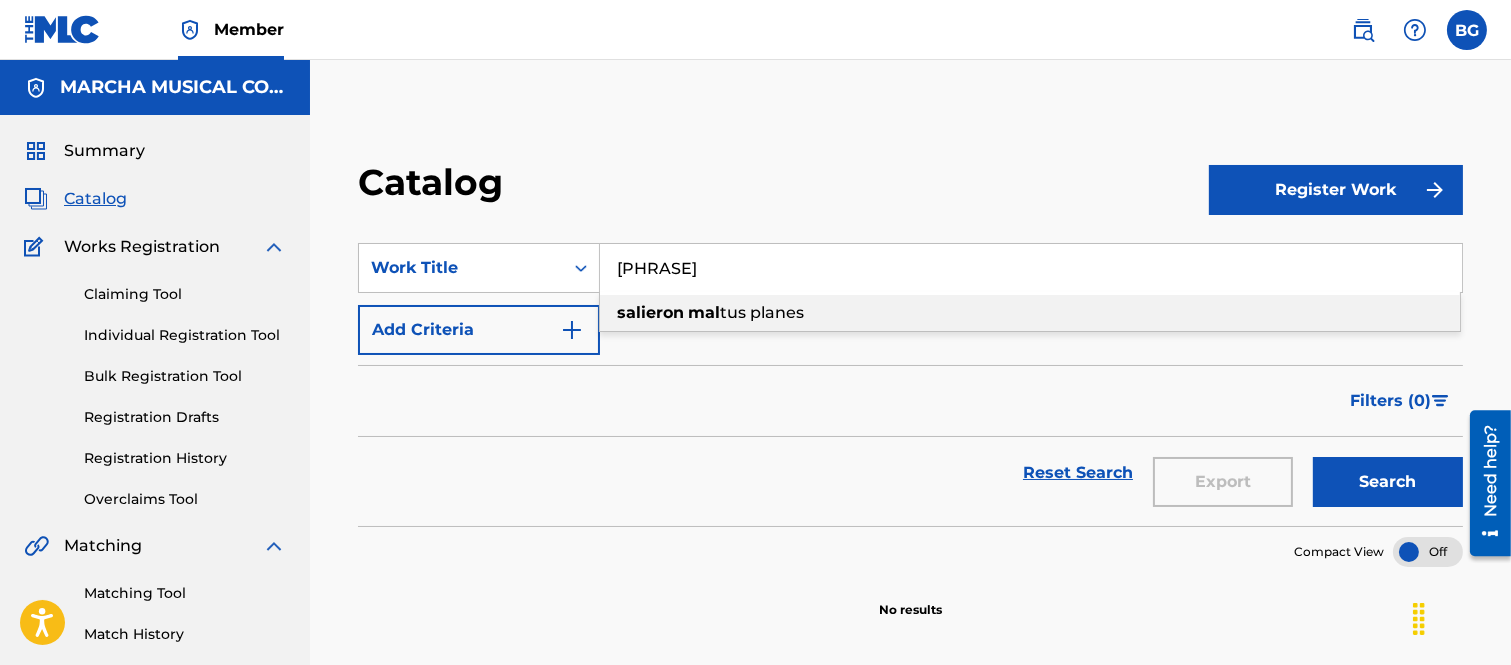 click on "salieron" at bounding box center [650, 312] 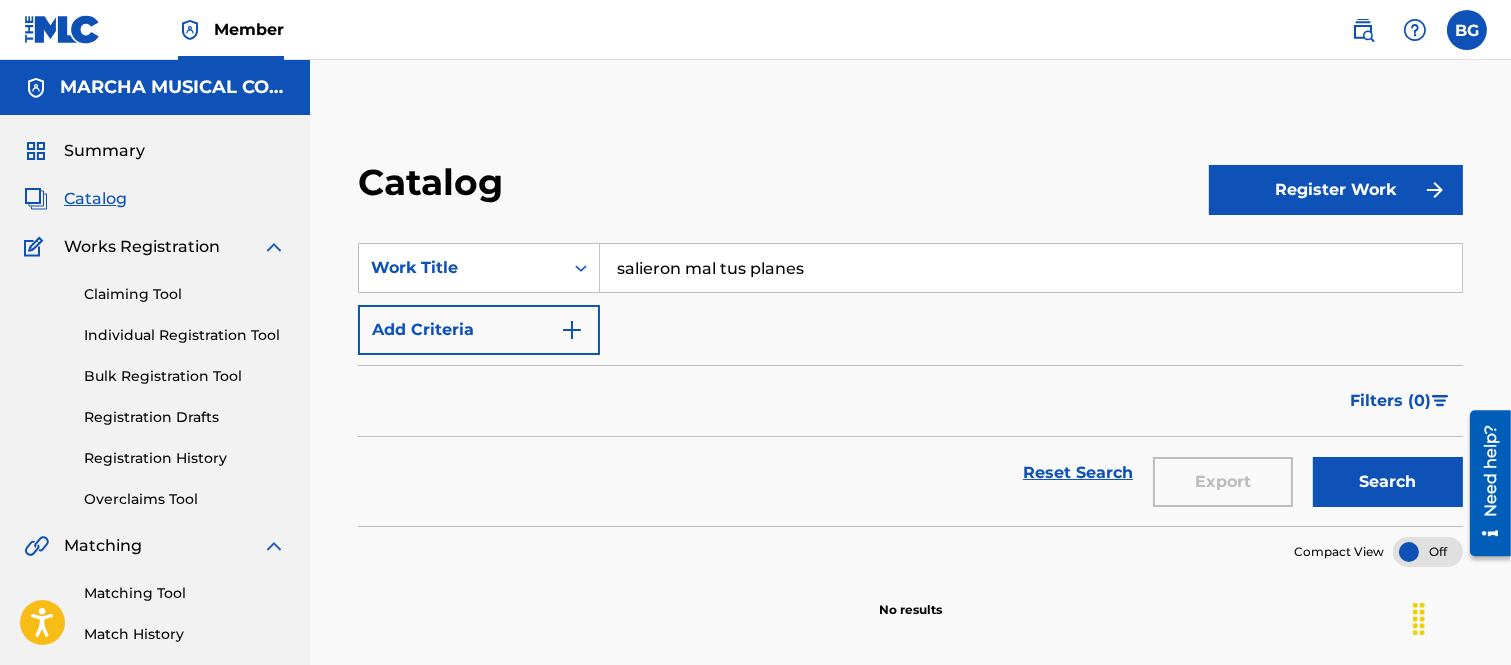 click on "Search" at bounding box center [1388, 482] 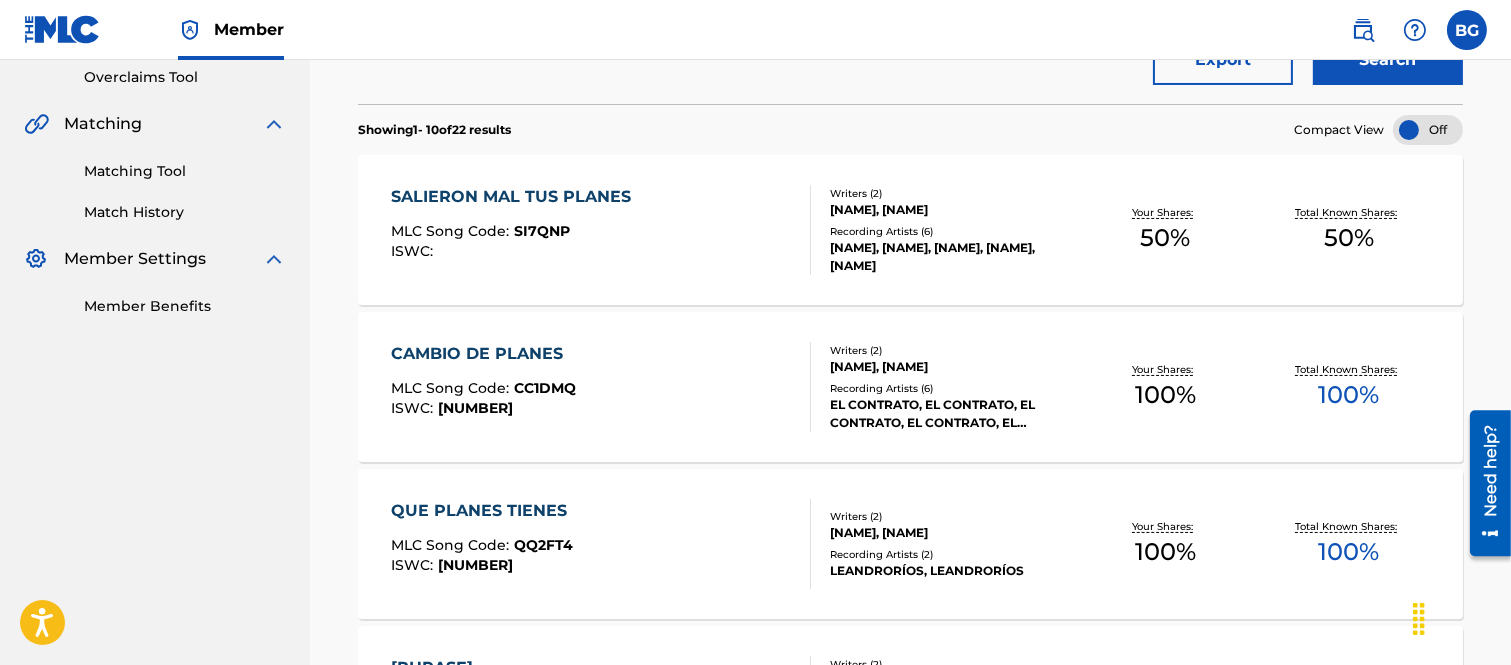scroll, scrollTop: 444, scrollLeft: 0, axis: vertical 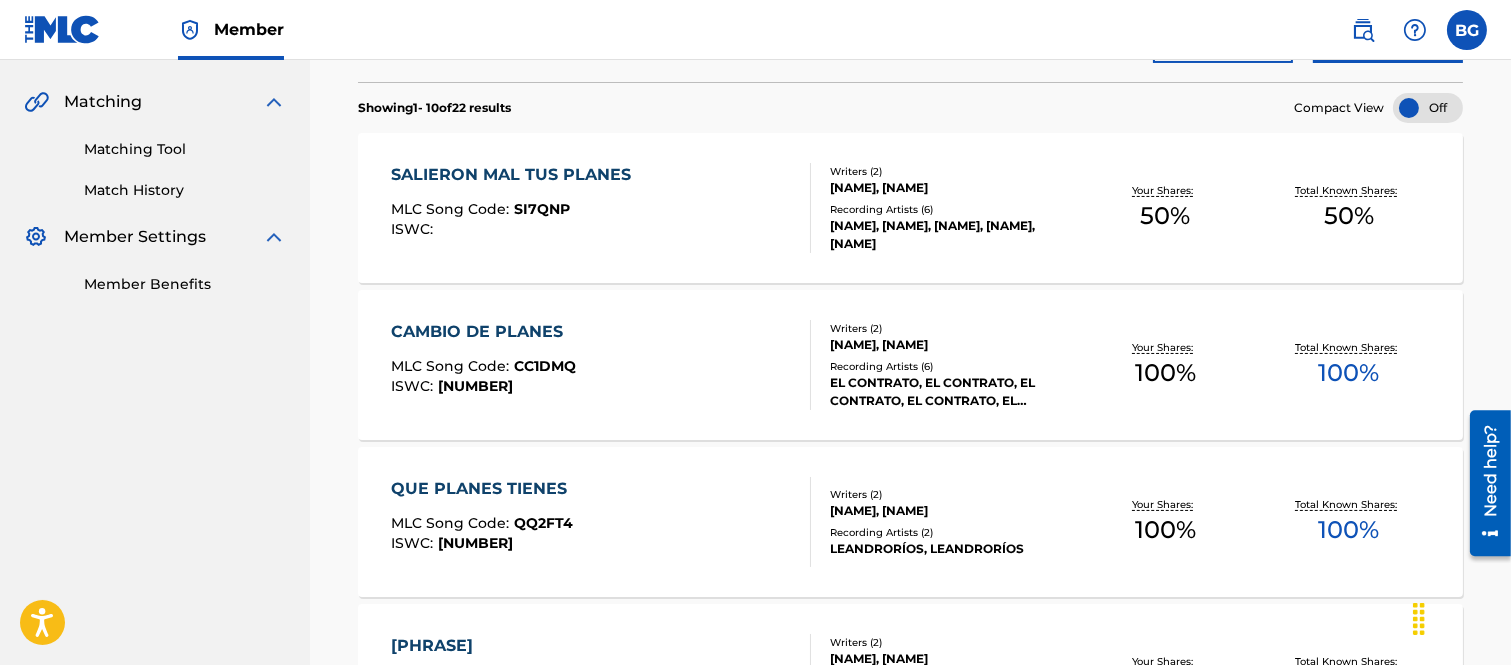 click on "SALIERON MAL TUS PLANES" at bounding box center [516, 175] 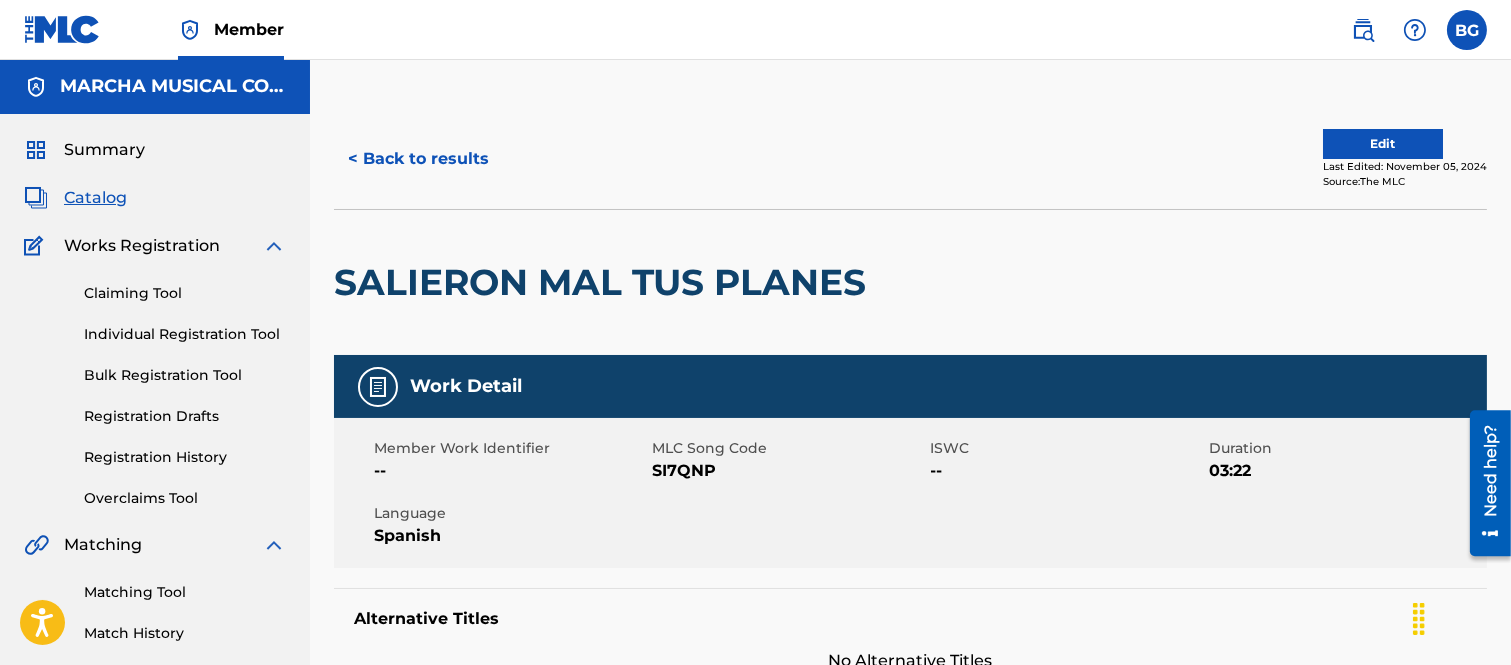 scroll, scrollTop: 0, scrollLeft: 0, axis: both 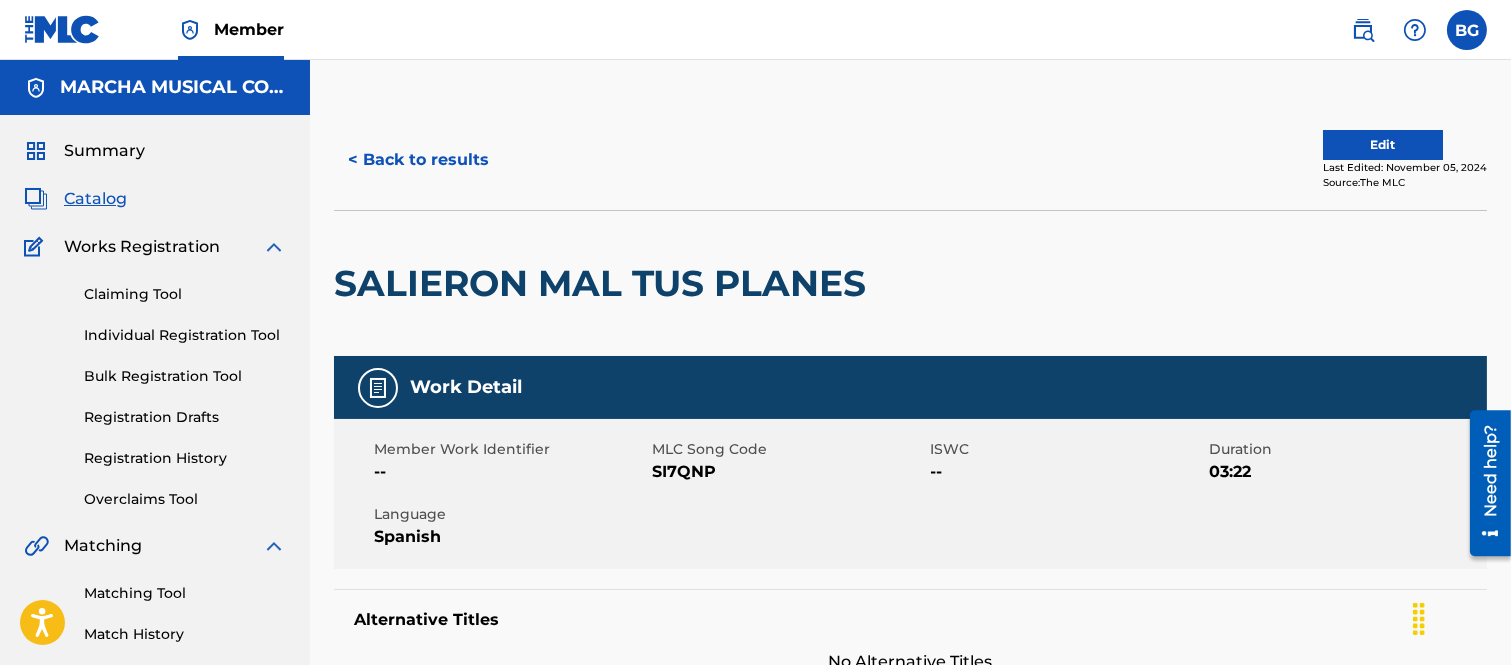 click on "Edit" at bounding box center [1383, 145] 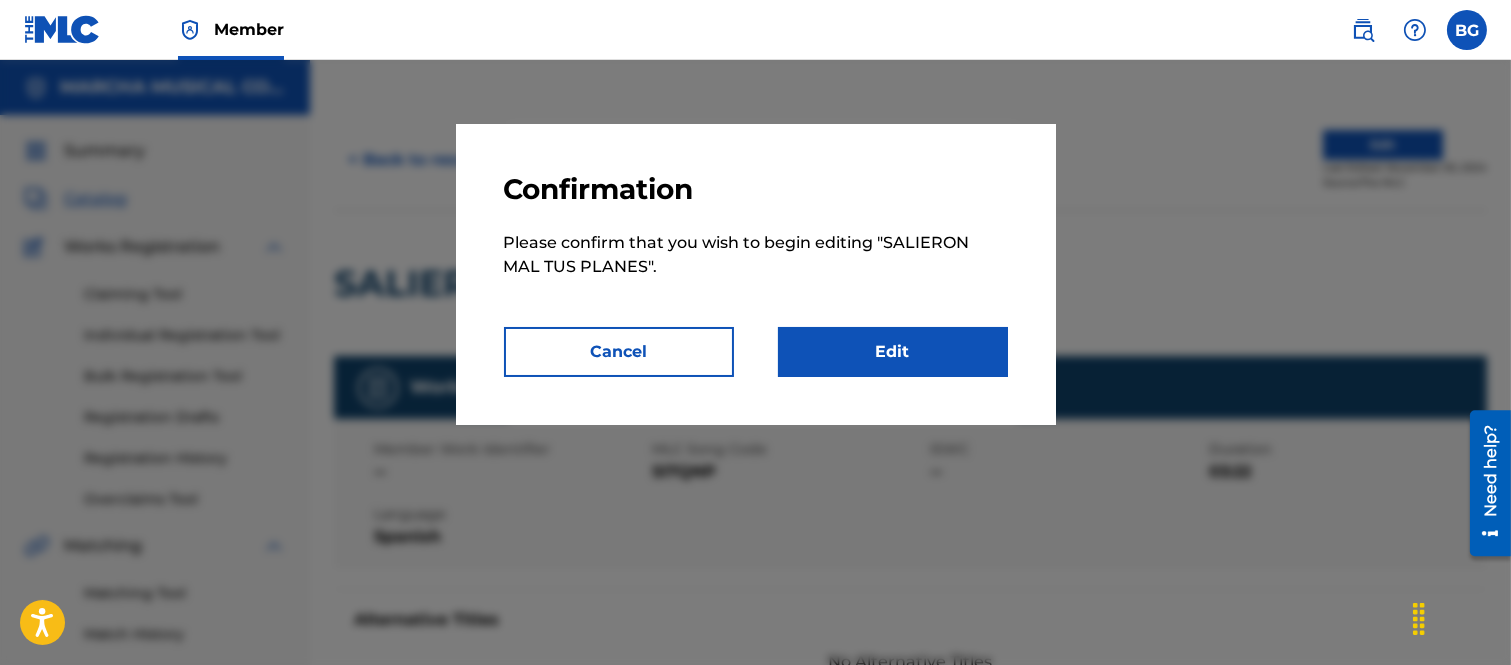 click on "Edit" at bounding box center [893, 352] 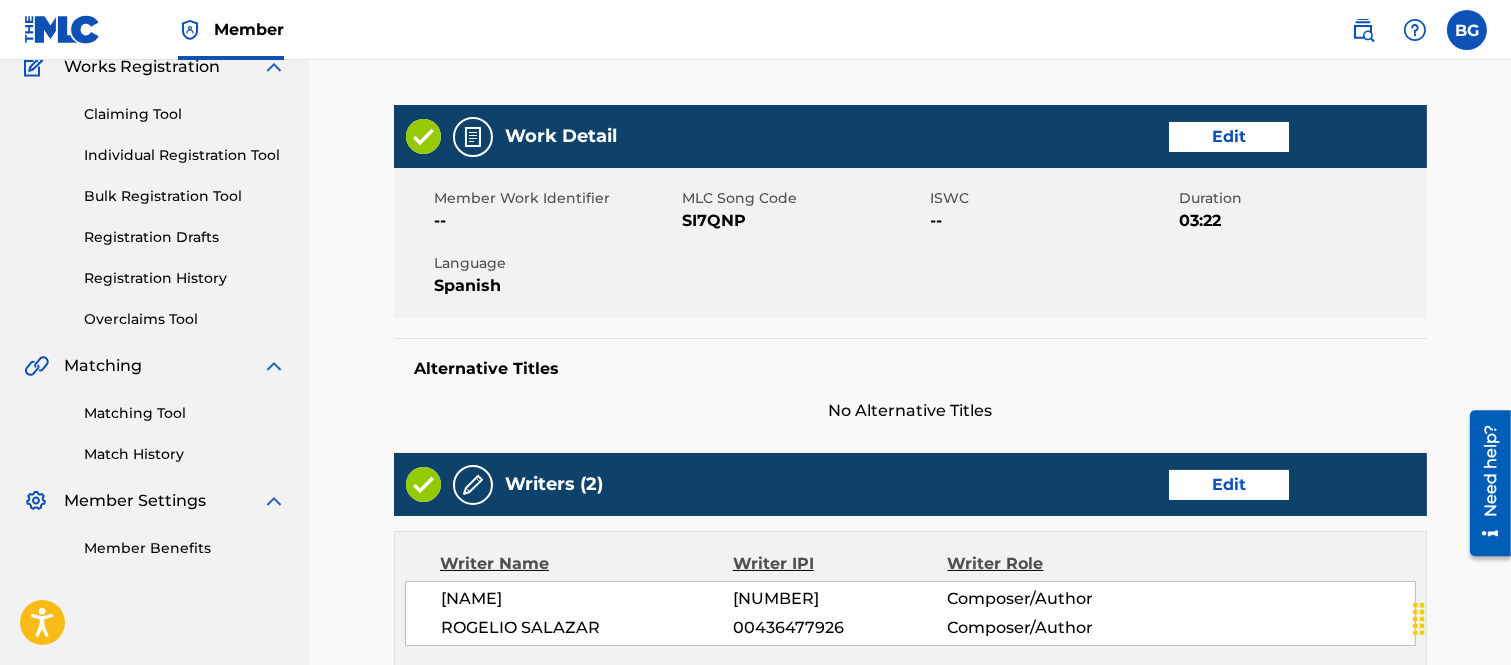 scroll, scrollTop: 333, scrollLeft: 0, axis: vertical 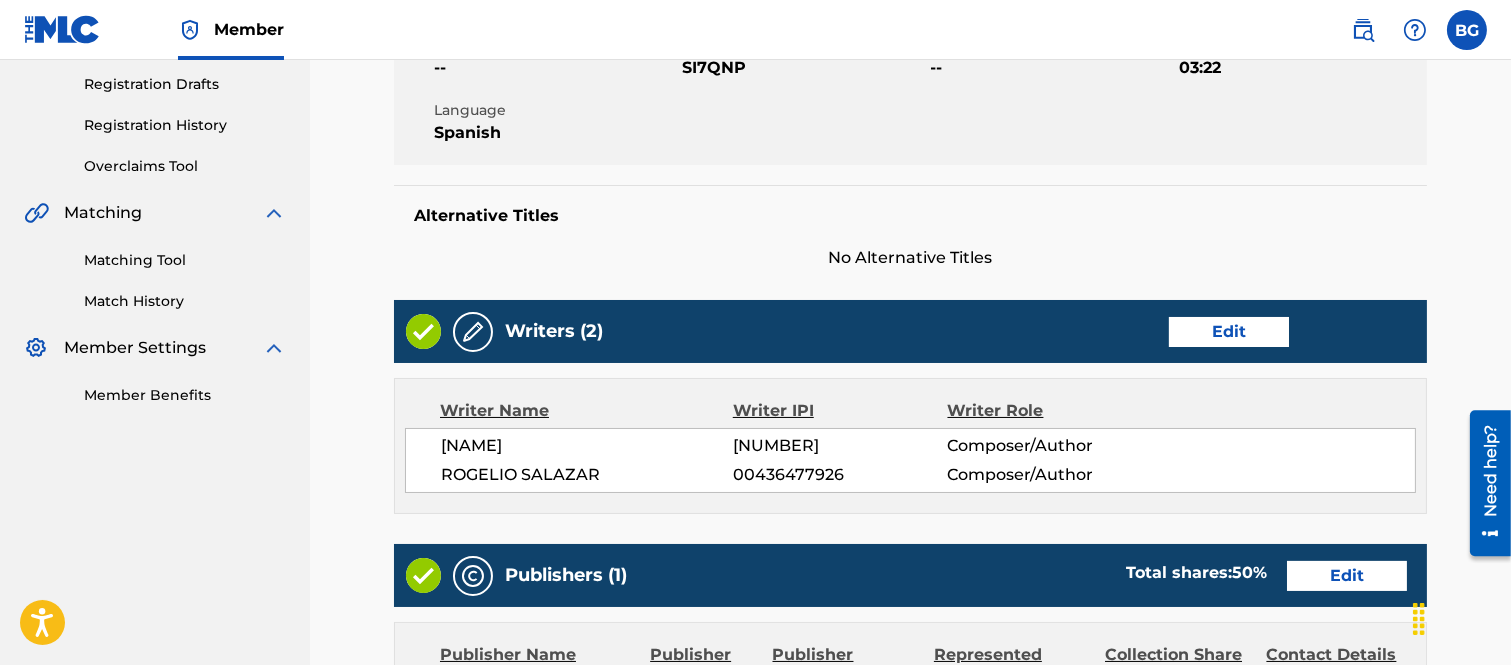 click on "Edit" at bounding box center [1229, 332] 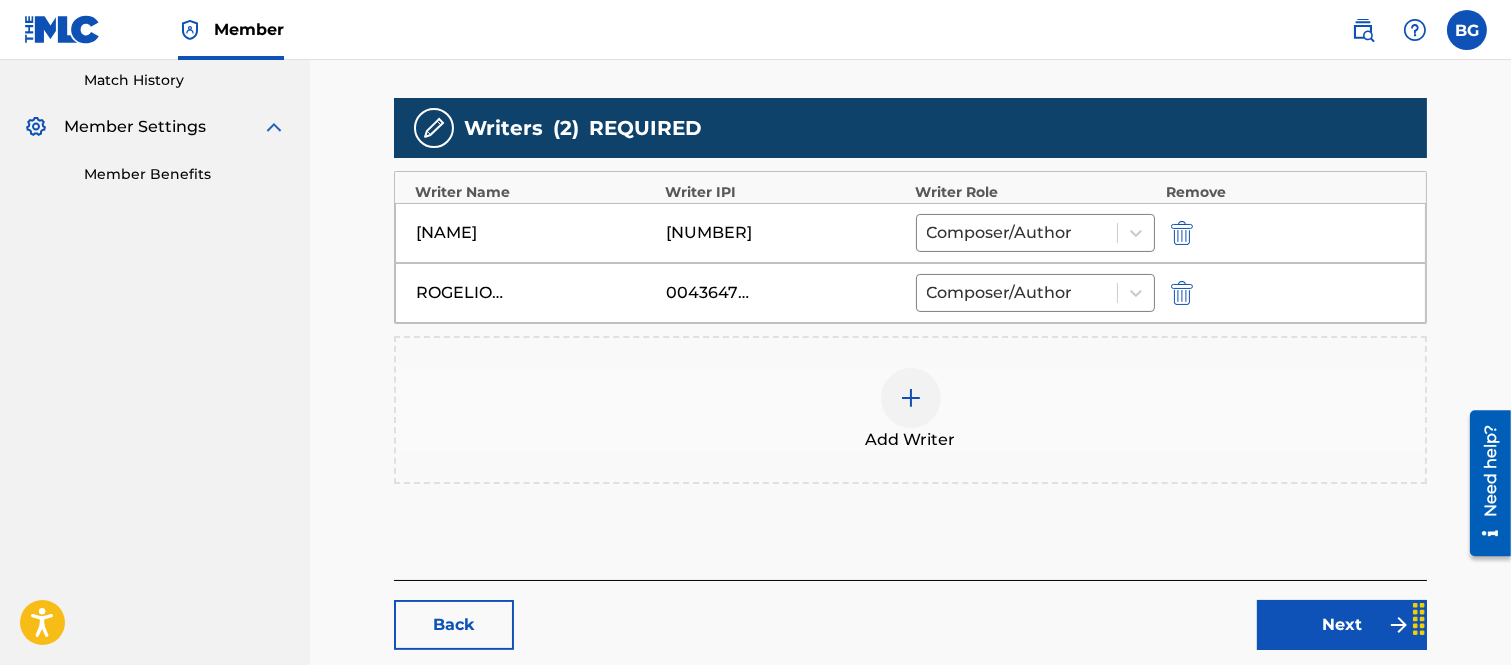 scroll, scrollTop: 555, scrollLeft: 0, axis: vertical 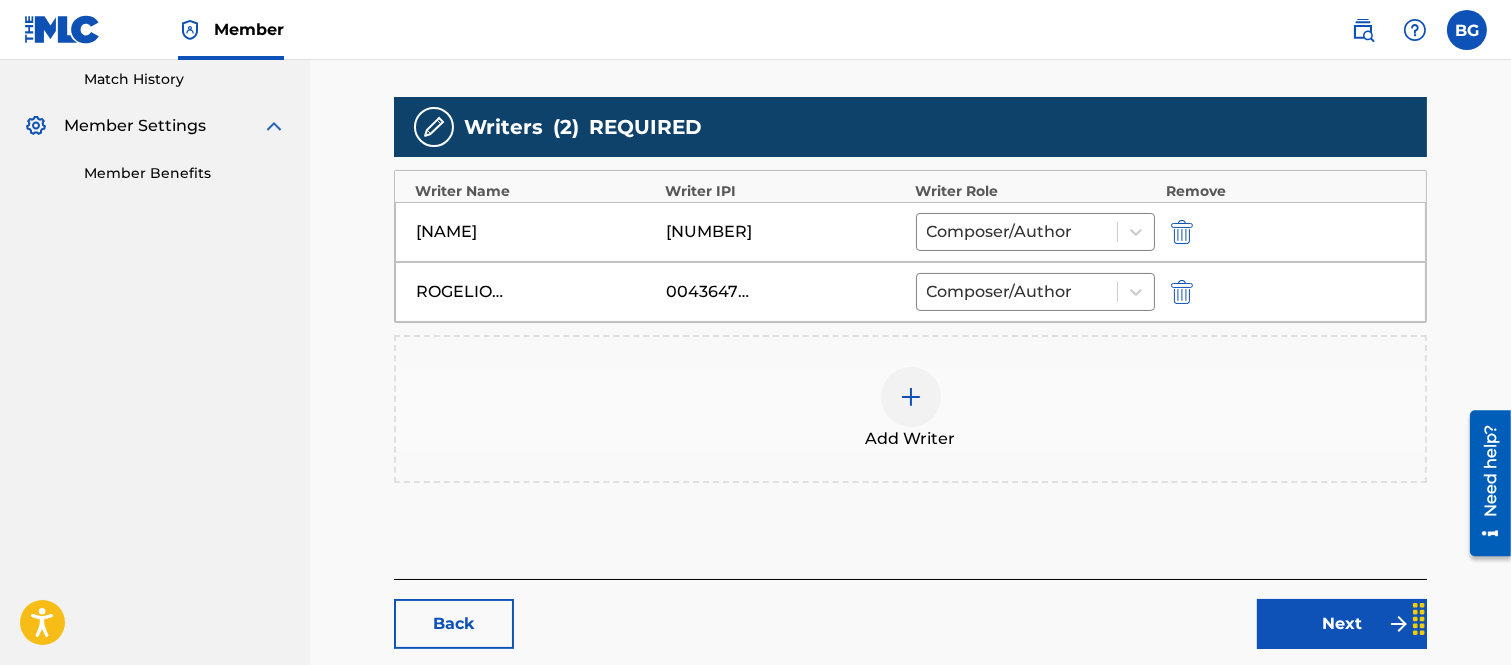 click at bounding box center [911, 397] 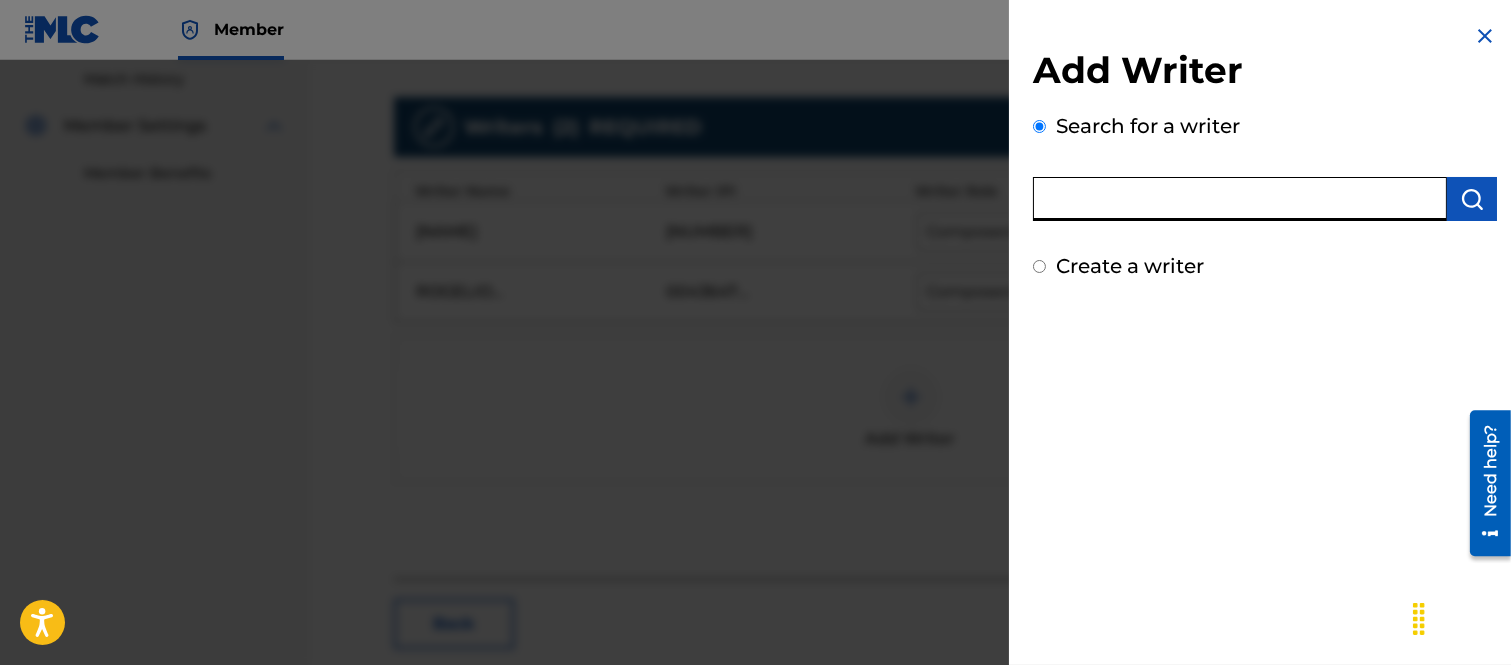 click at bounding box center [1240, 199] 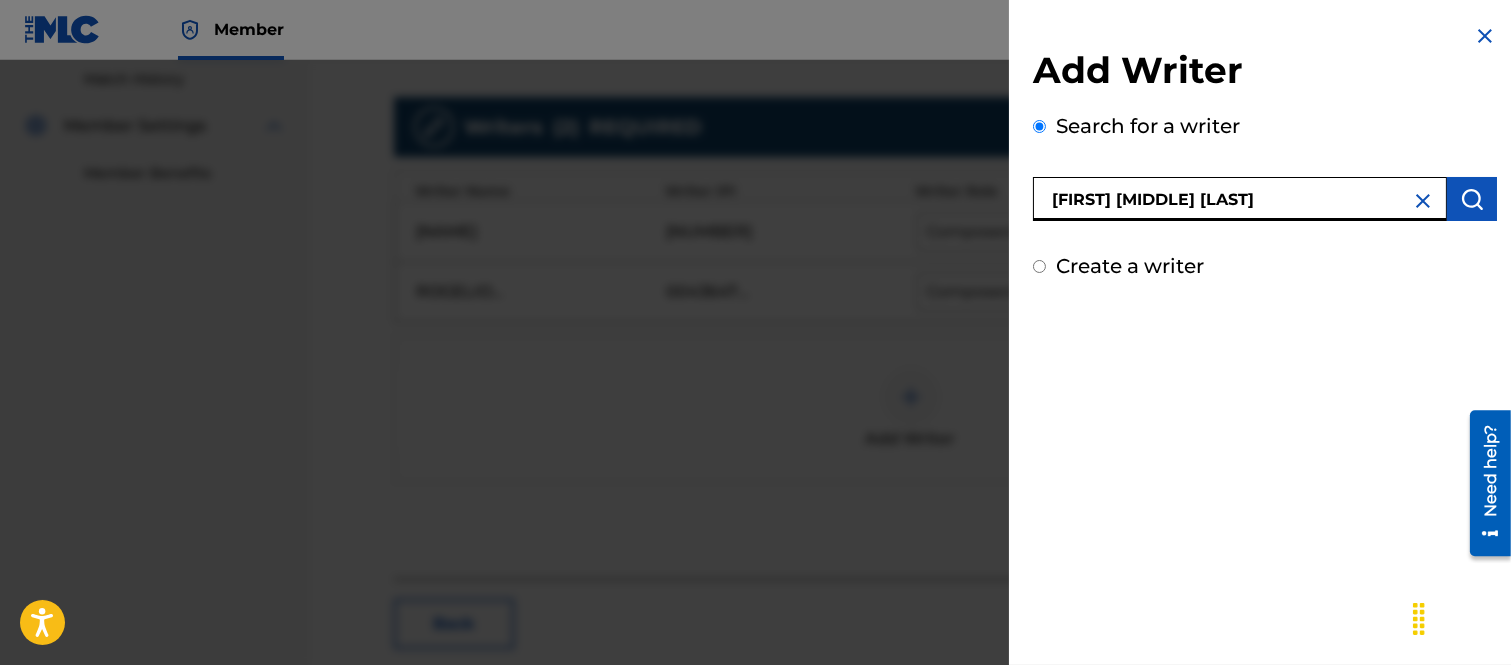 type on "[FIRST] [MIDDLE] [LAST]" 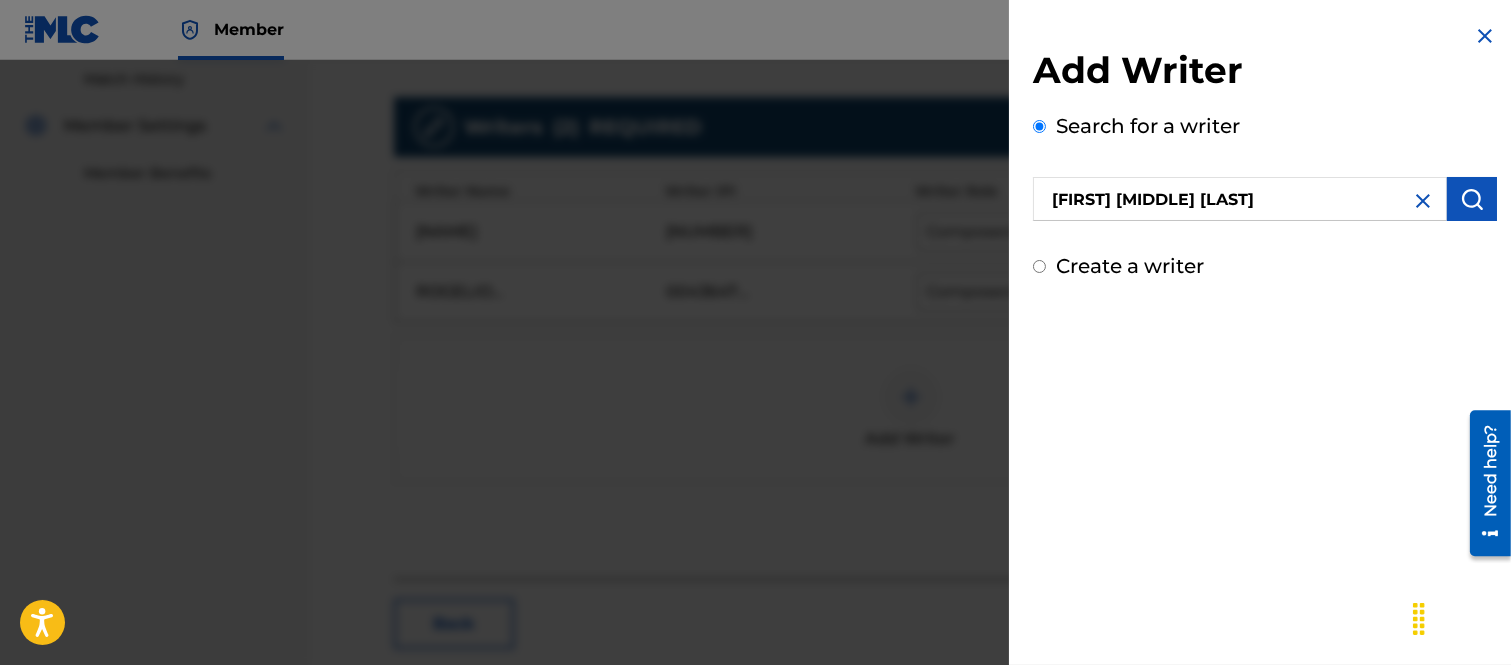 click at bounding box center (1472, 199) 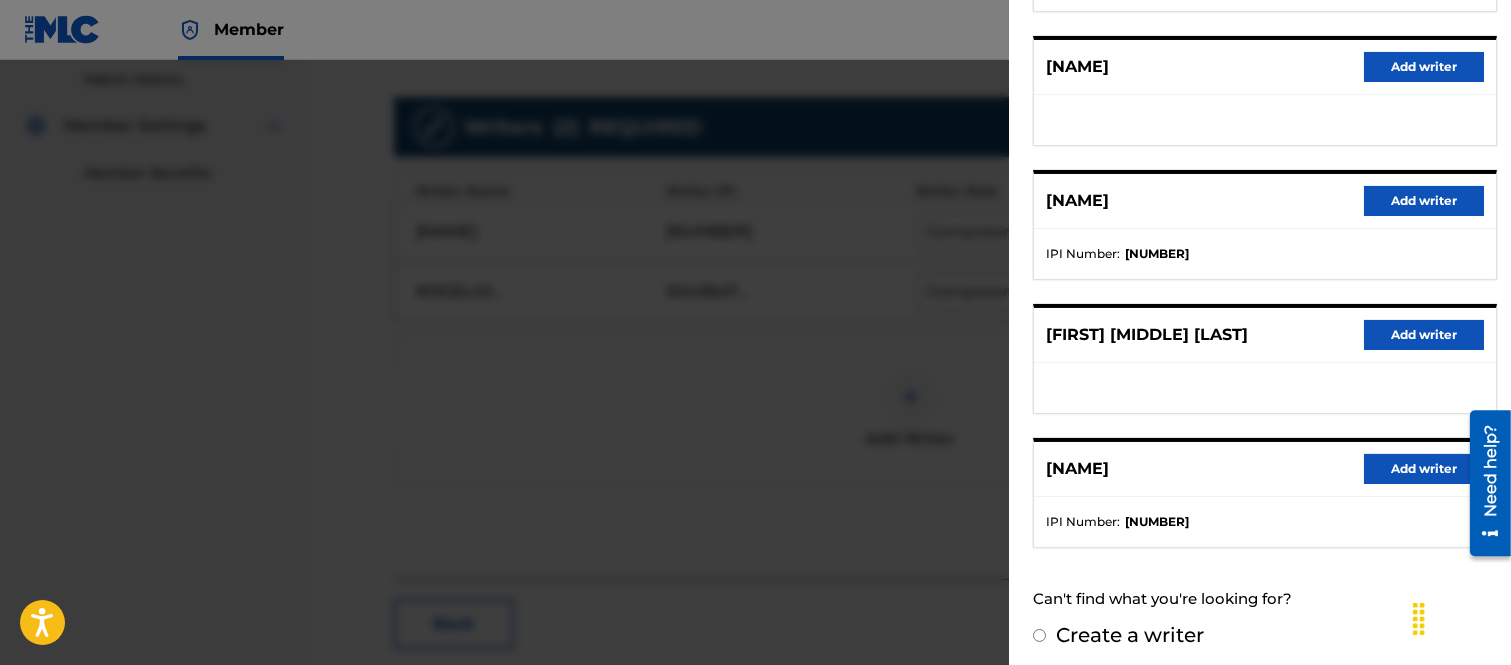 scroll, scrollTop: 392, scrollLeft: 0, axis: vertical 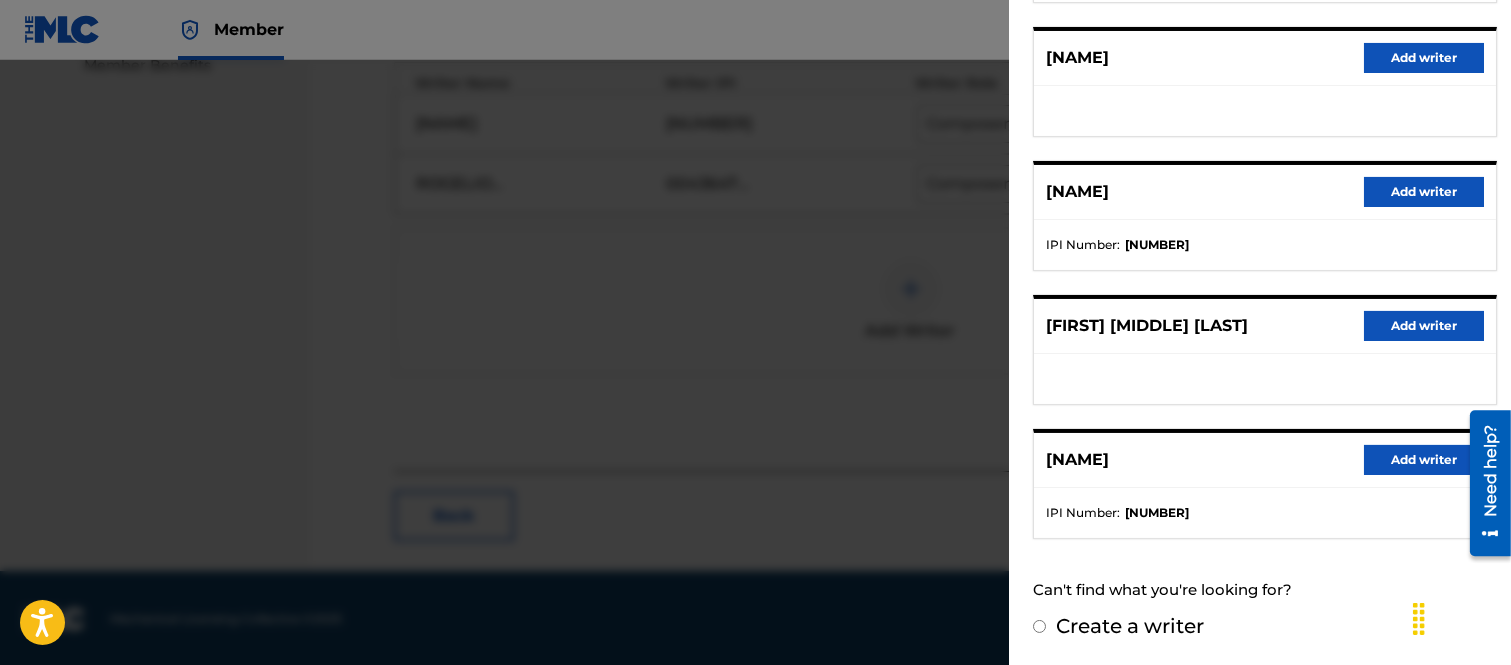 click on "Add writer" at bounding box center (1424, 326) 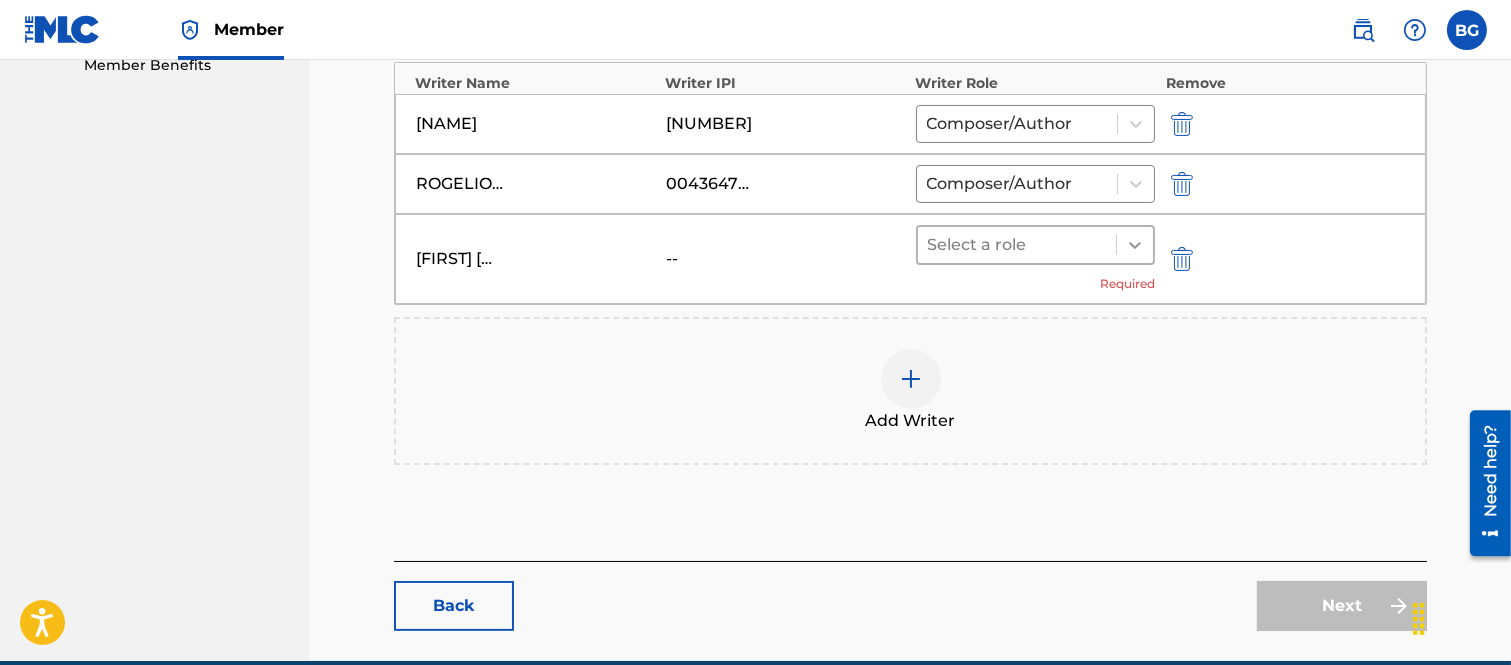 click 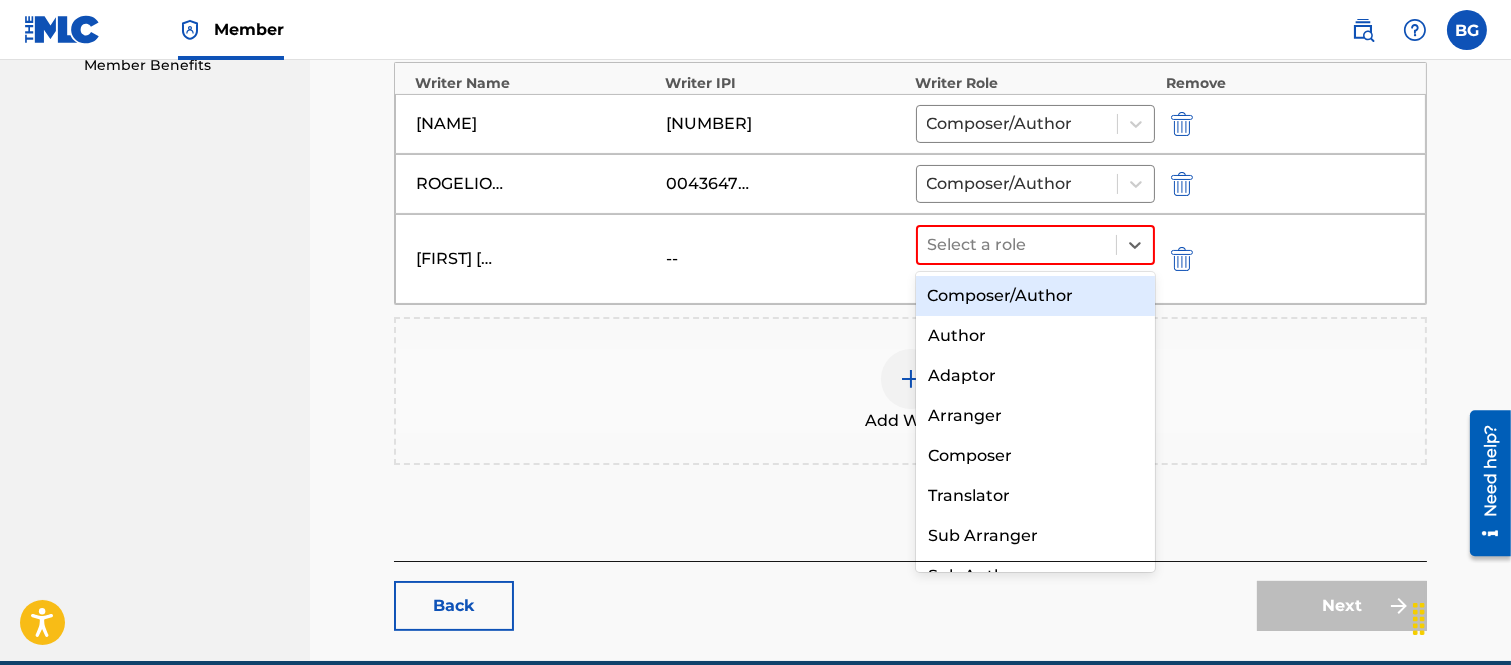 click on "Composer/Author" at bounding box center [1036, 296] 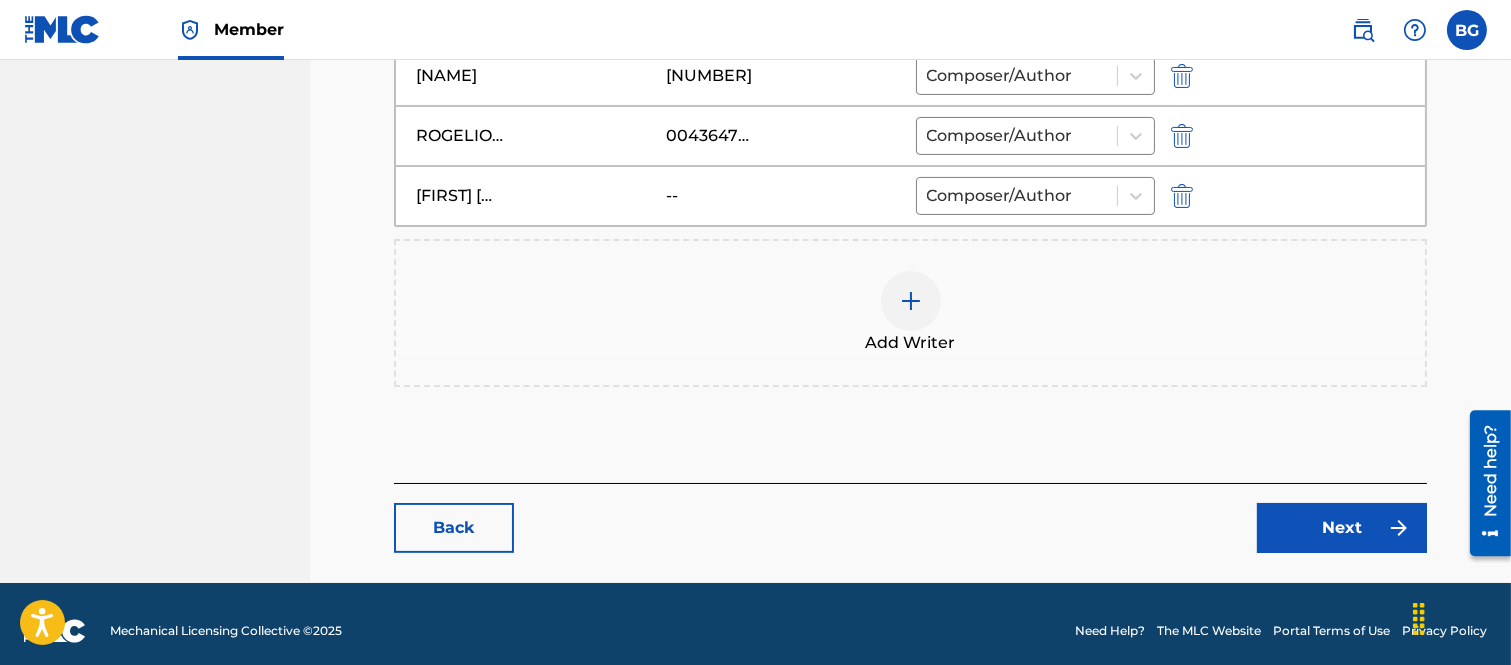 scroll, scrollTop: 724, scrollLeft: 0, axis: vertical 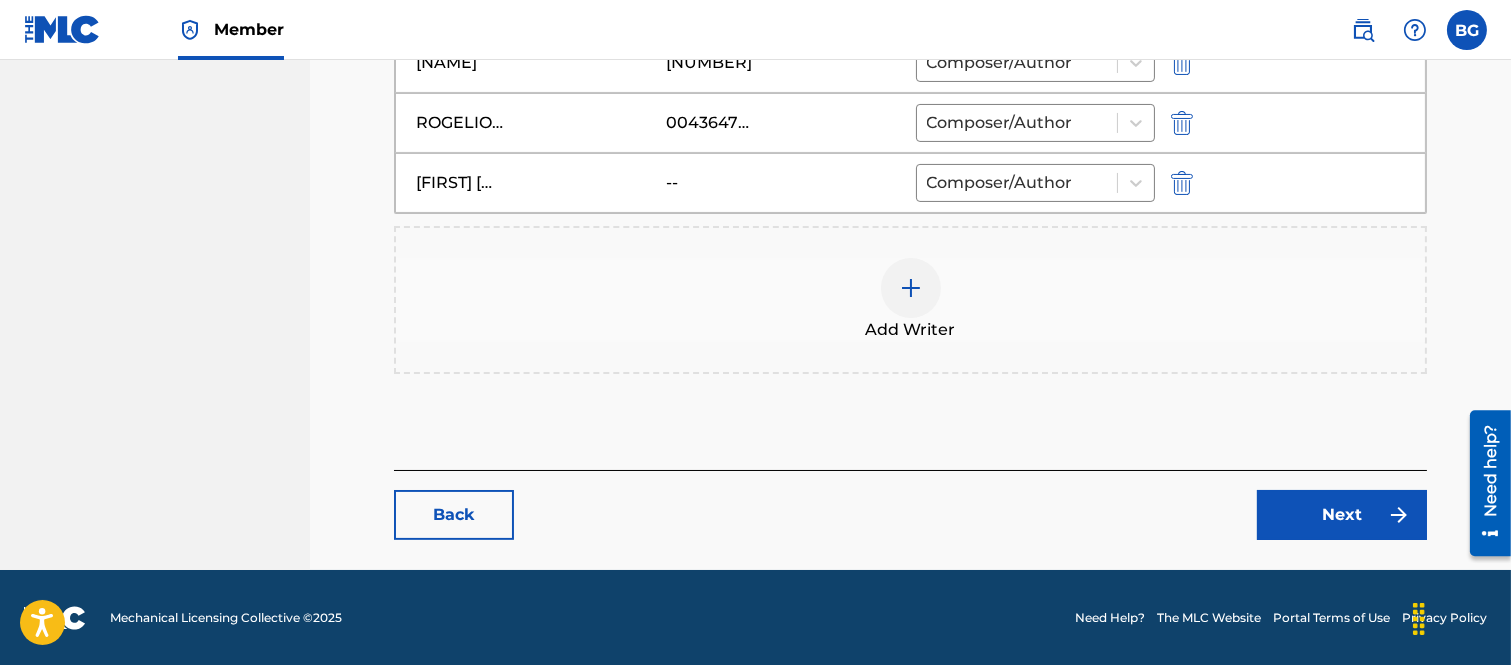 click on "Next" at bounding box center [1342, 515] 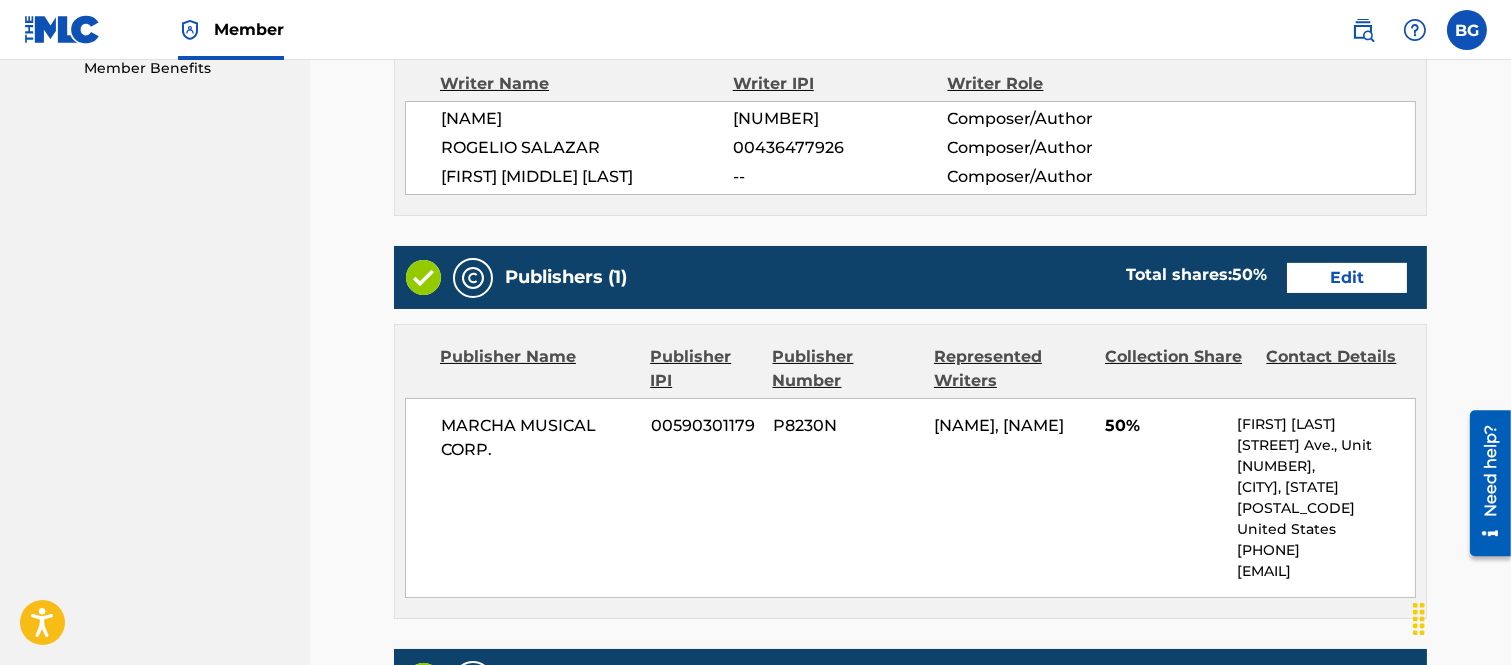 scroll, scrollTop: 666, scrollLeft: 0, axis: vertical 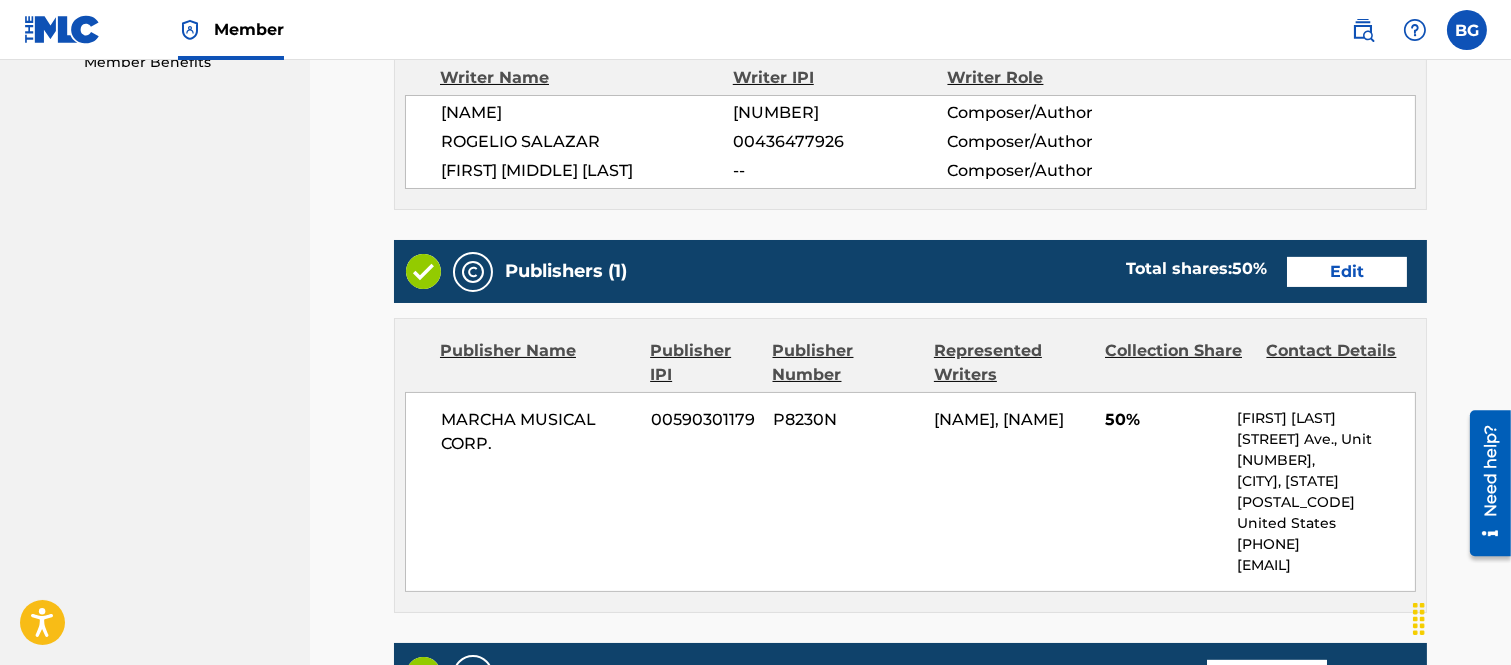 click on "Edit" at bounding box center (1347, 272) 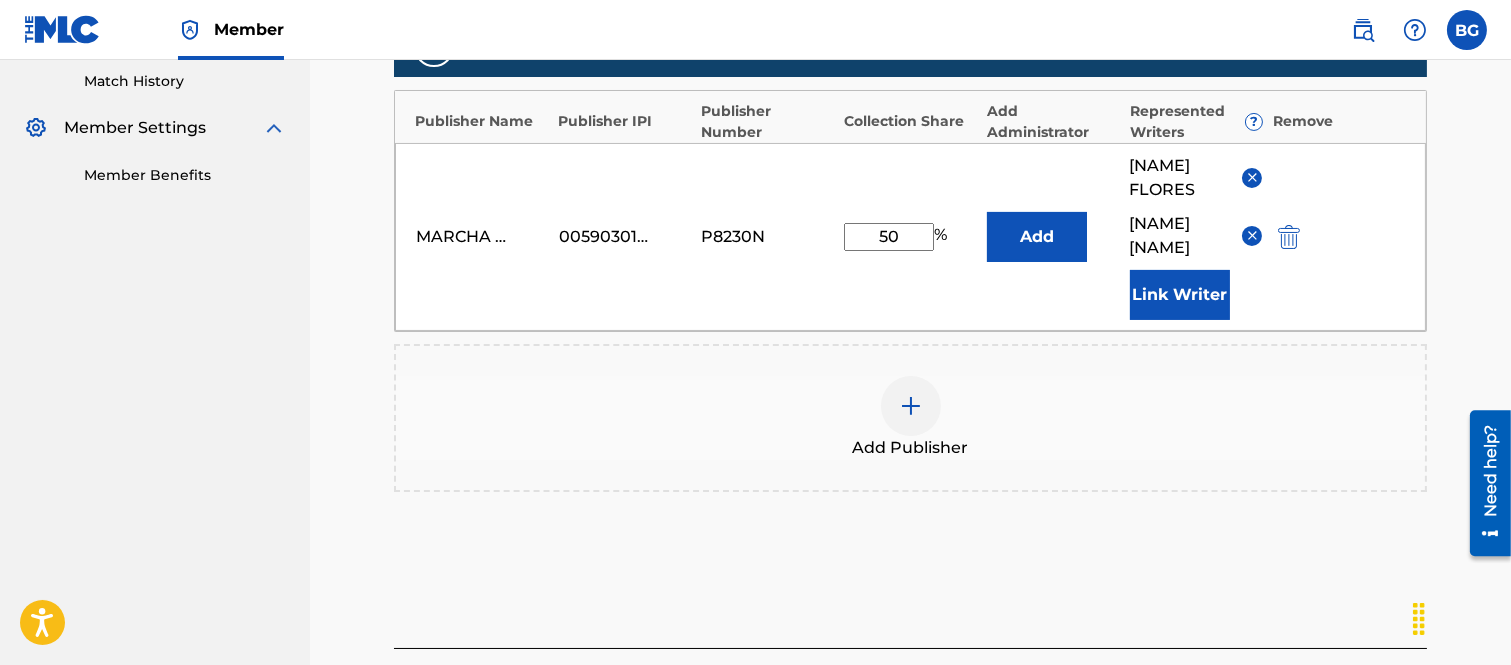 scroll, scrollTop: 555, scrollLeft: 0, axis: vertical 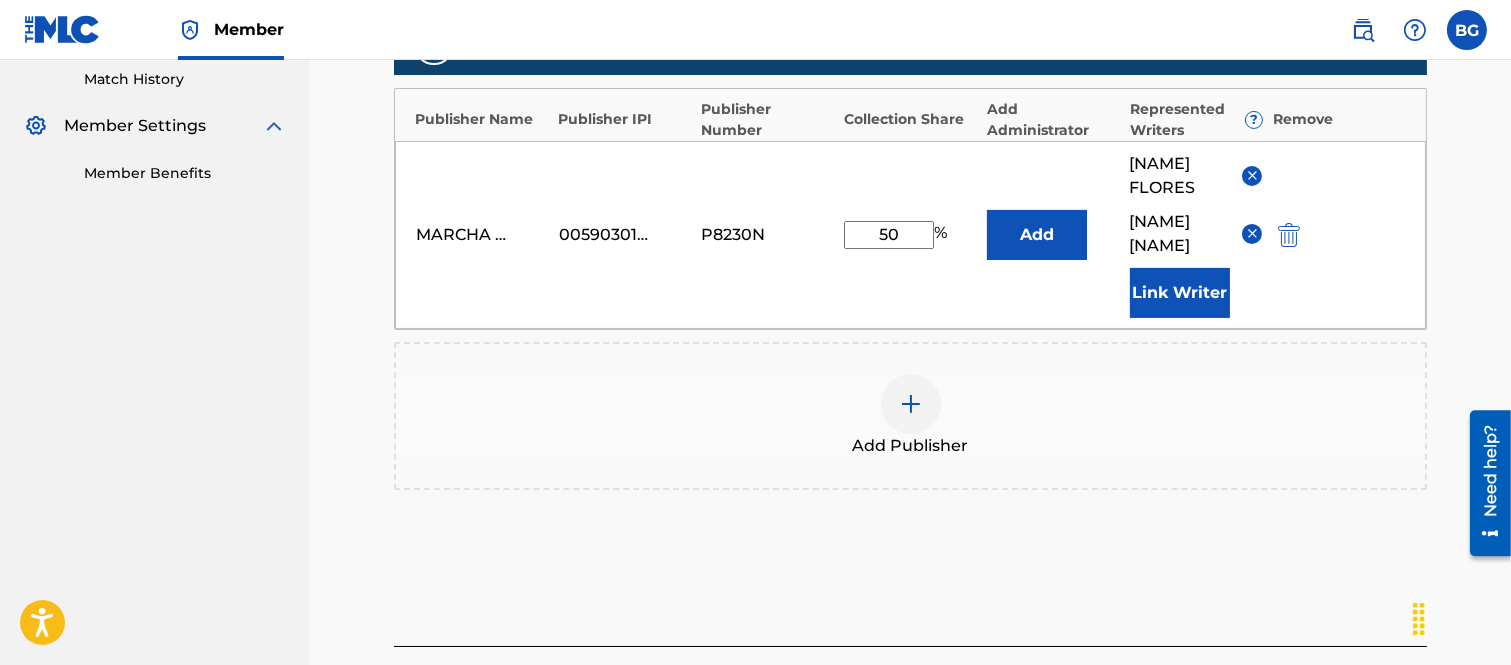 click on "50" at bounding box center [889, 235] 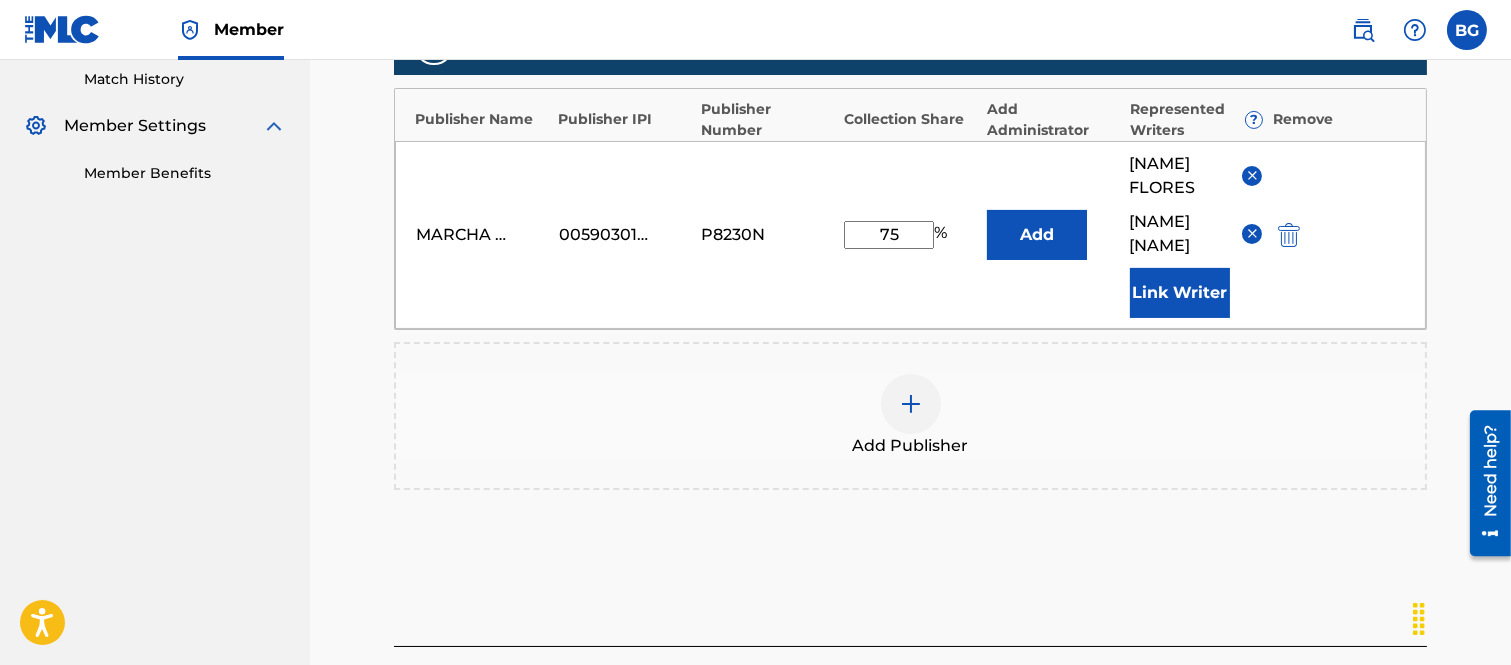 type on "75" 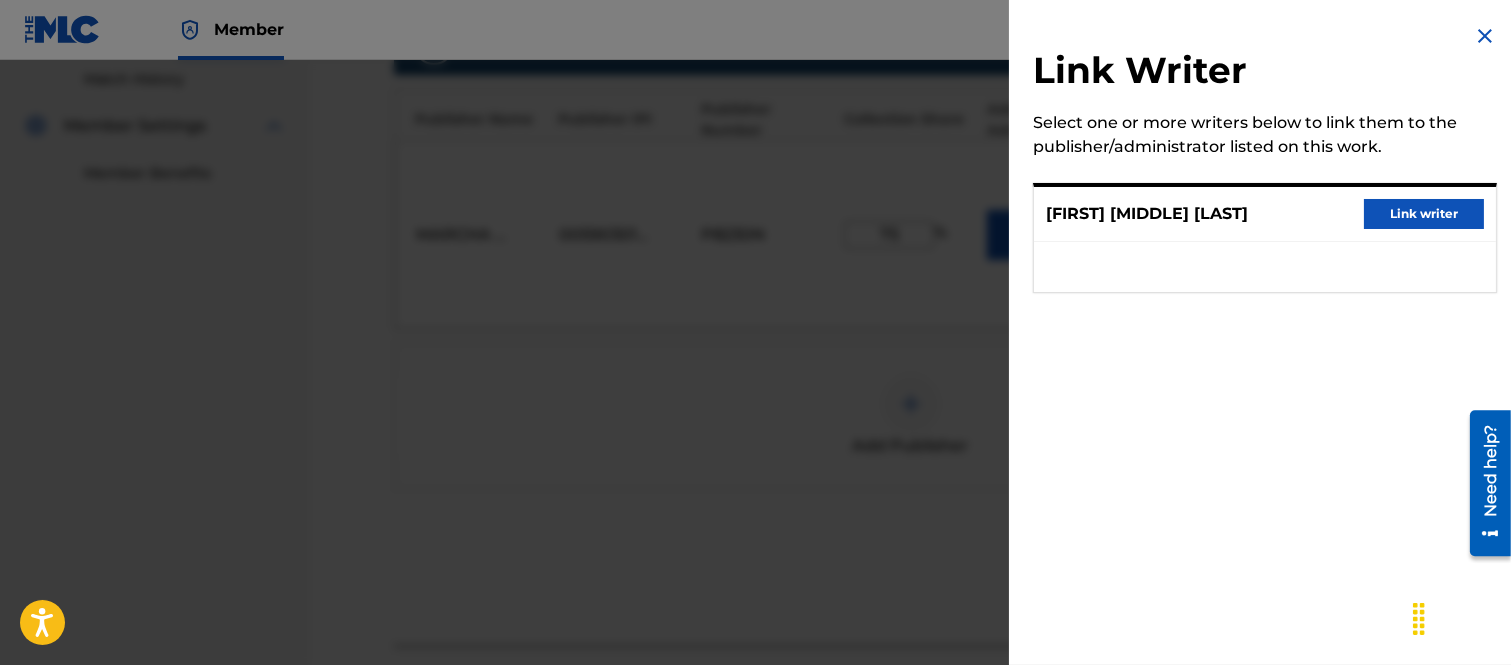 click on "Link writer" at bounding box center (1424, 214) 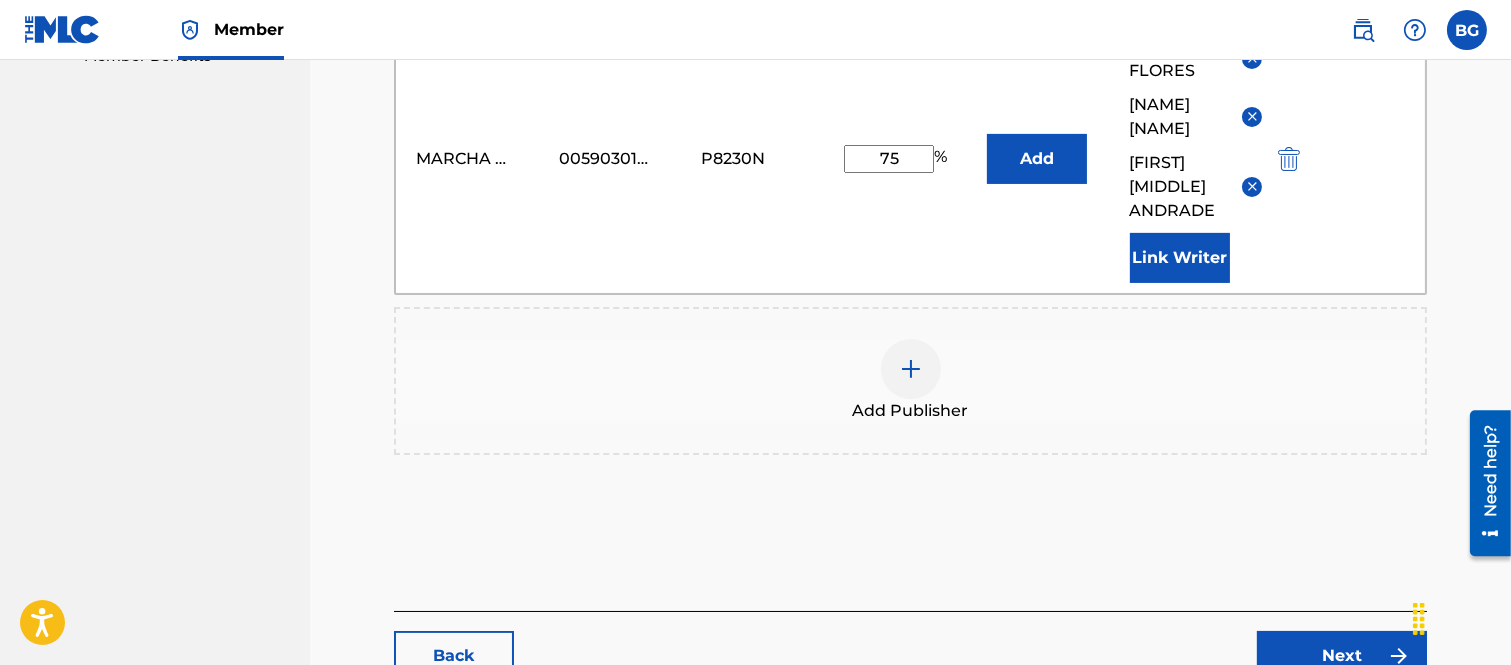 scroll, scrollTop: 888, scrollLeft: 0, axis: vertical 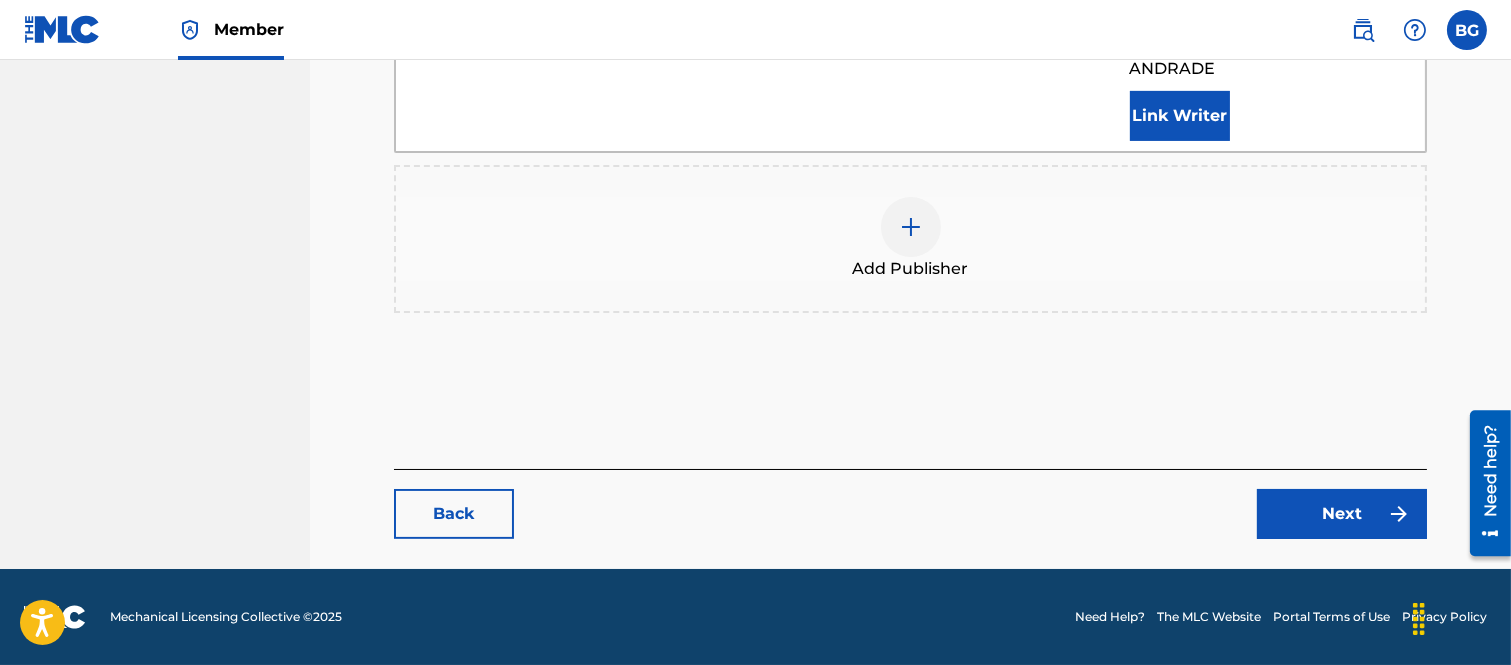click on "Next" at bounding box center (1342, 514) 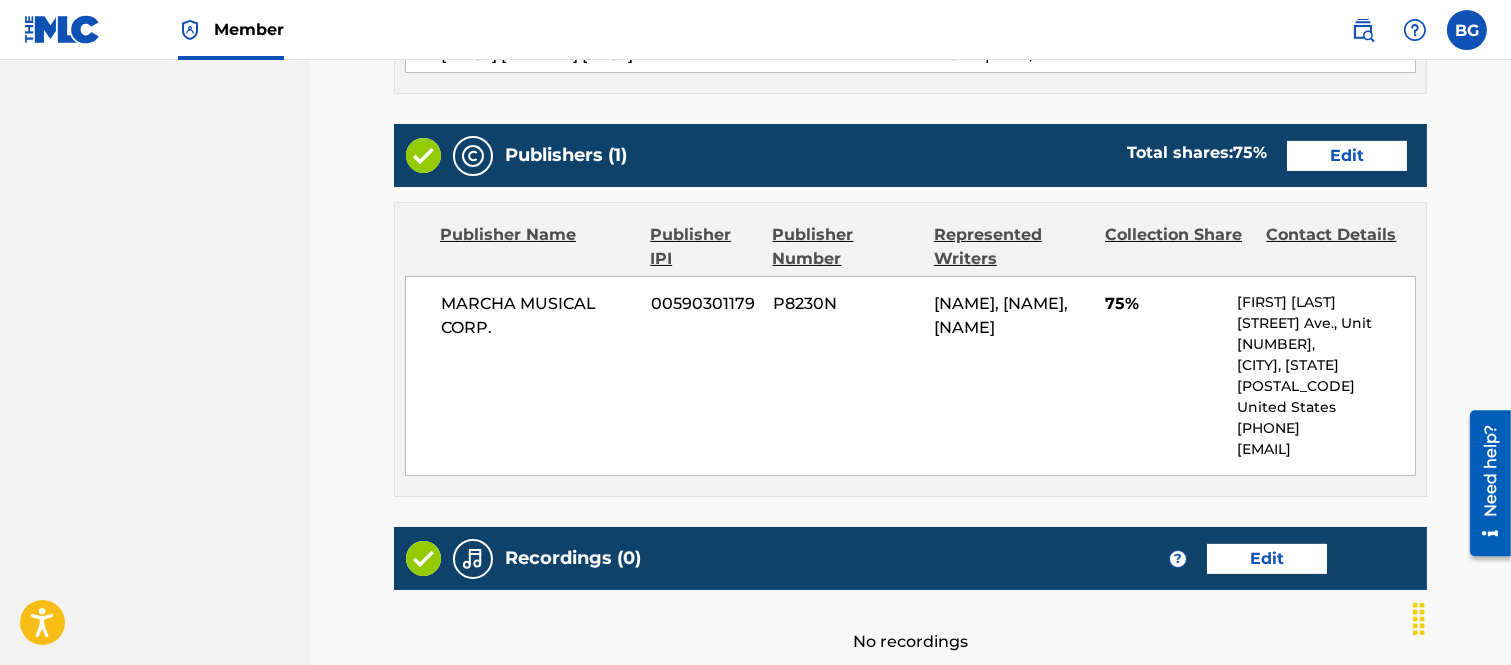 scroll, scrollTop: 1000, scrollLeft: 0, axis: vertical 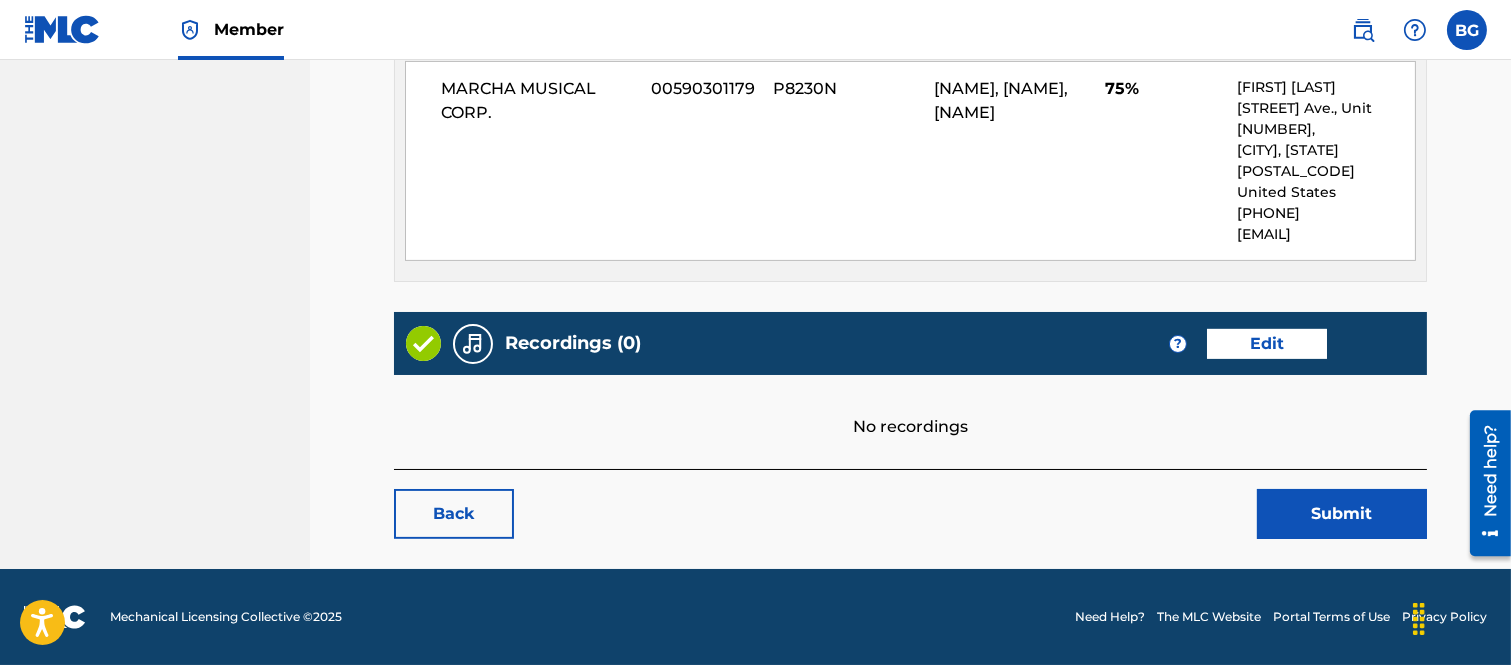 click on "Edit" at bounding box center (1267, 344) 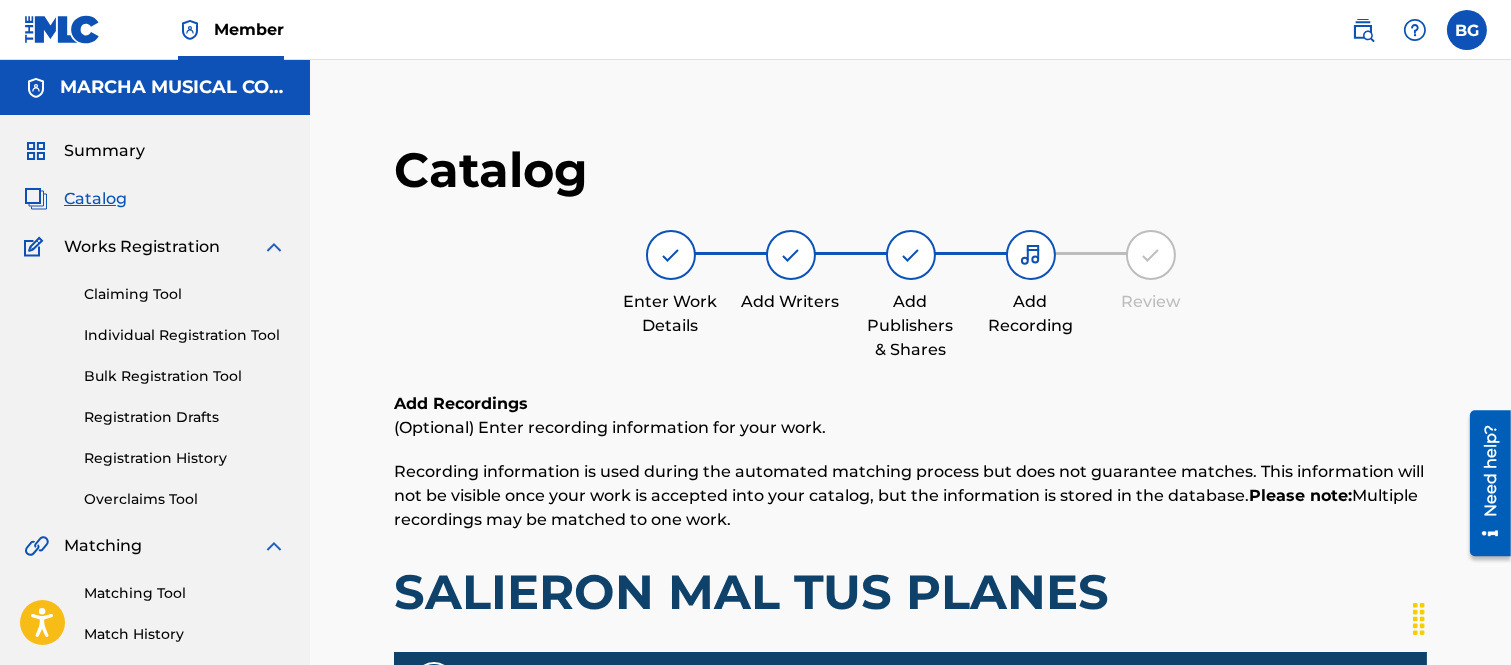 scroll, scrollTop: 333, scrollLeft: 0, axis: vertical 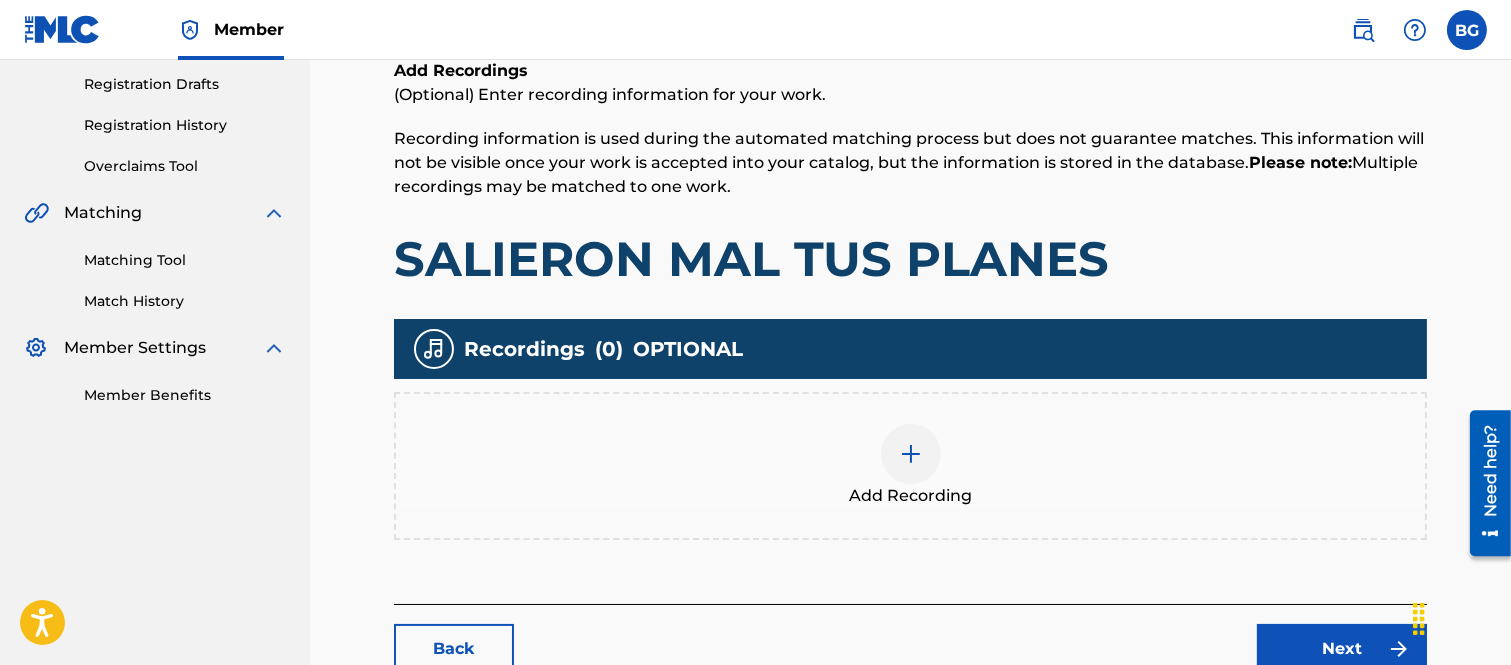 click at bounding box center (911, 454) 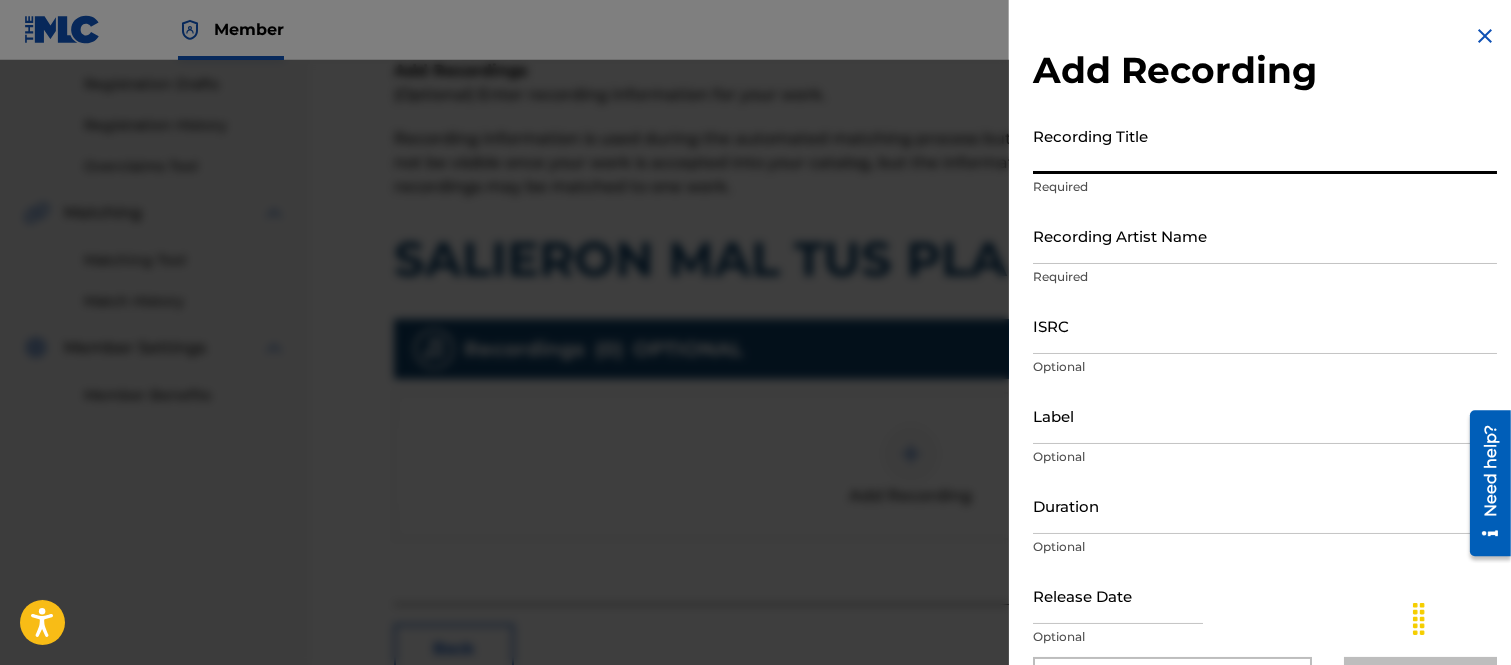 click on "Recording Title" at bounding box center (1265, 145) 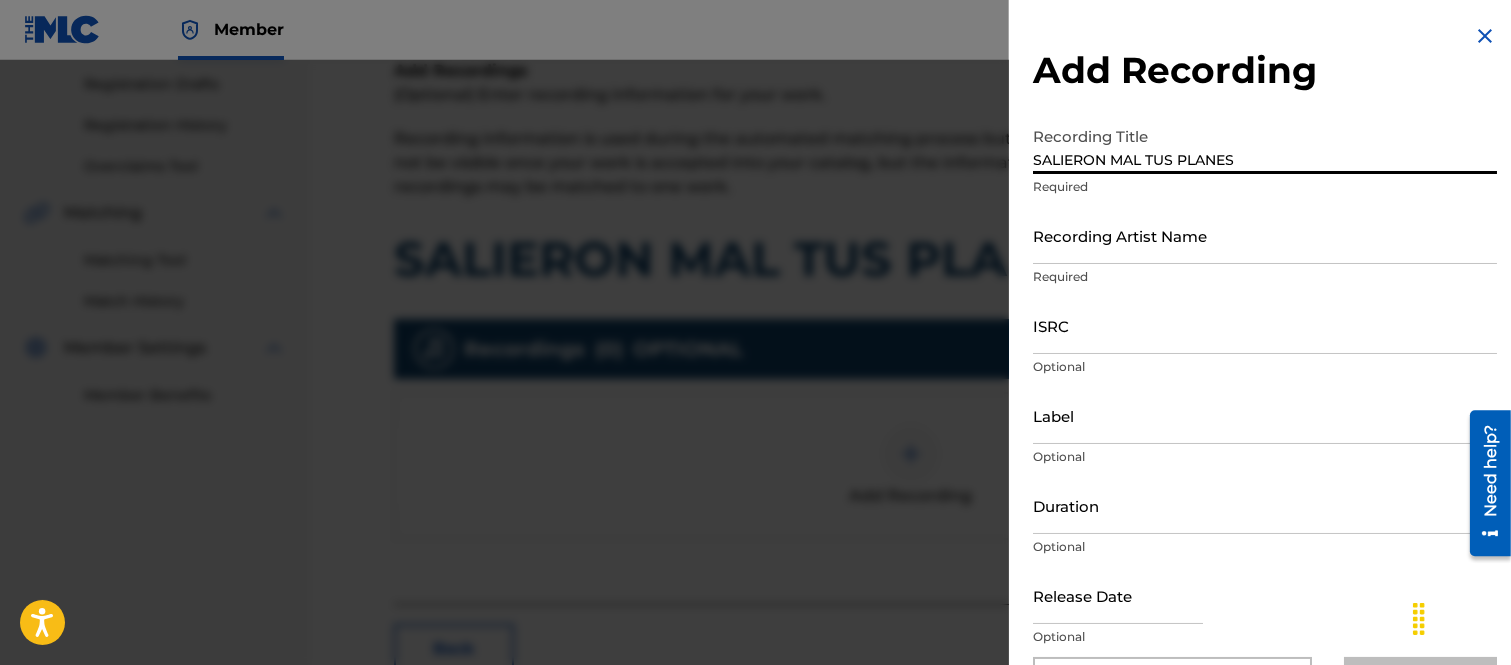 type on "SALIERON MAL TUS PLANES" 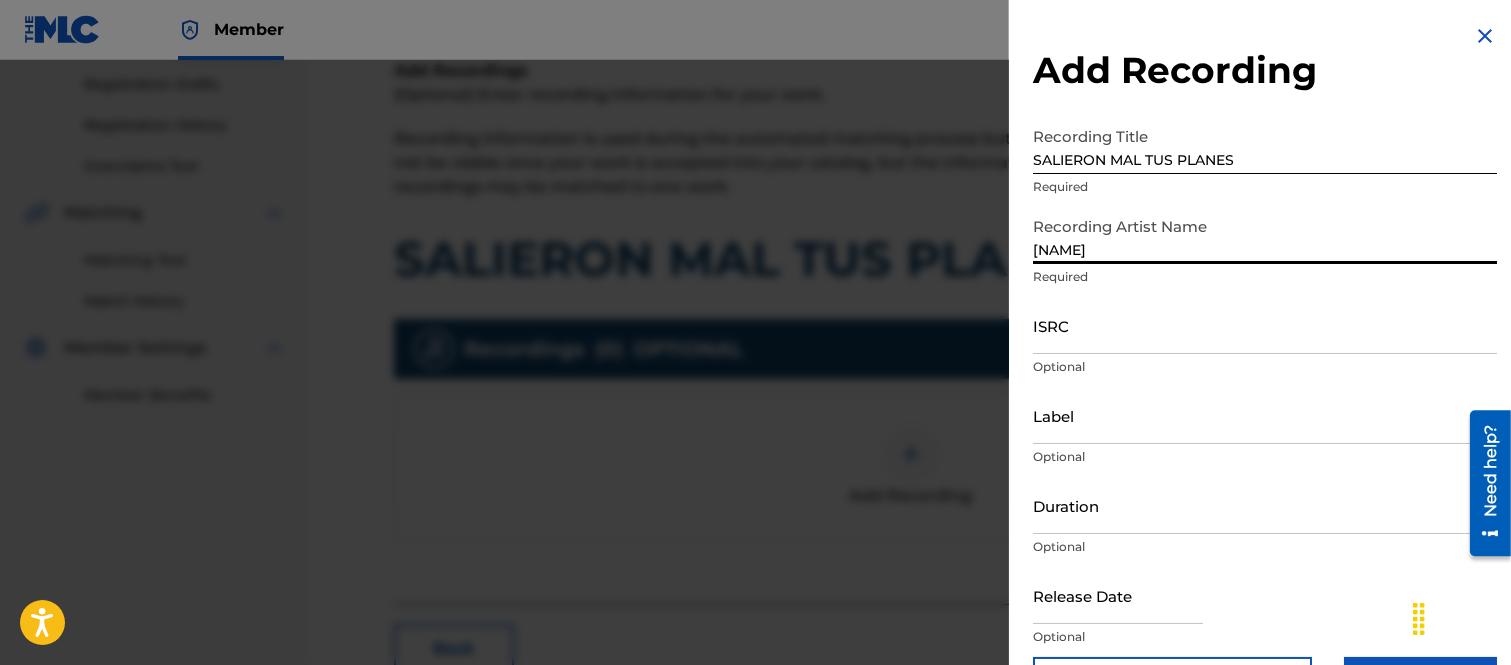 type on "[NAME]" 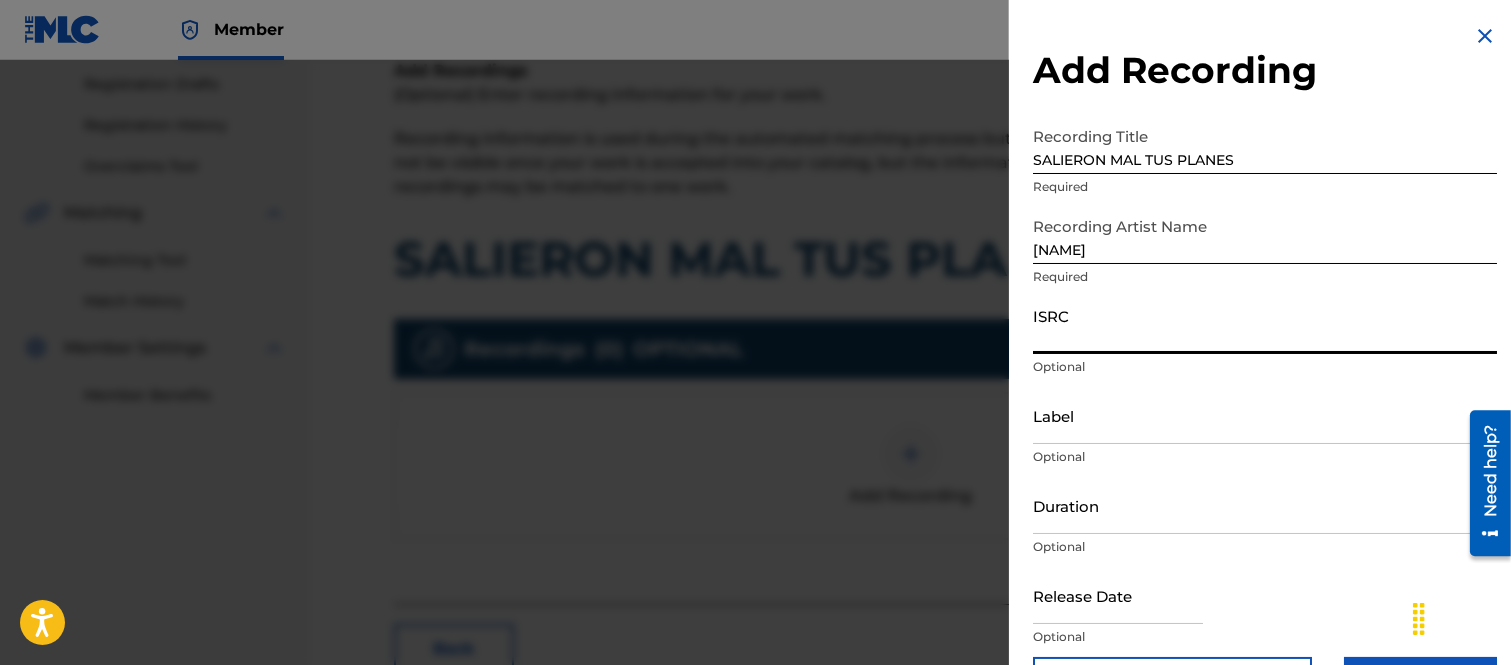 click on "ISRC" at bounding box center [1265, 325] 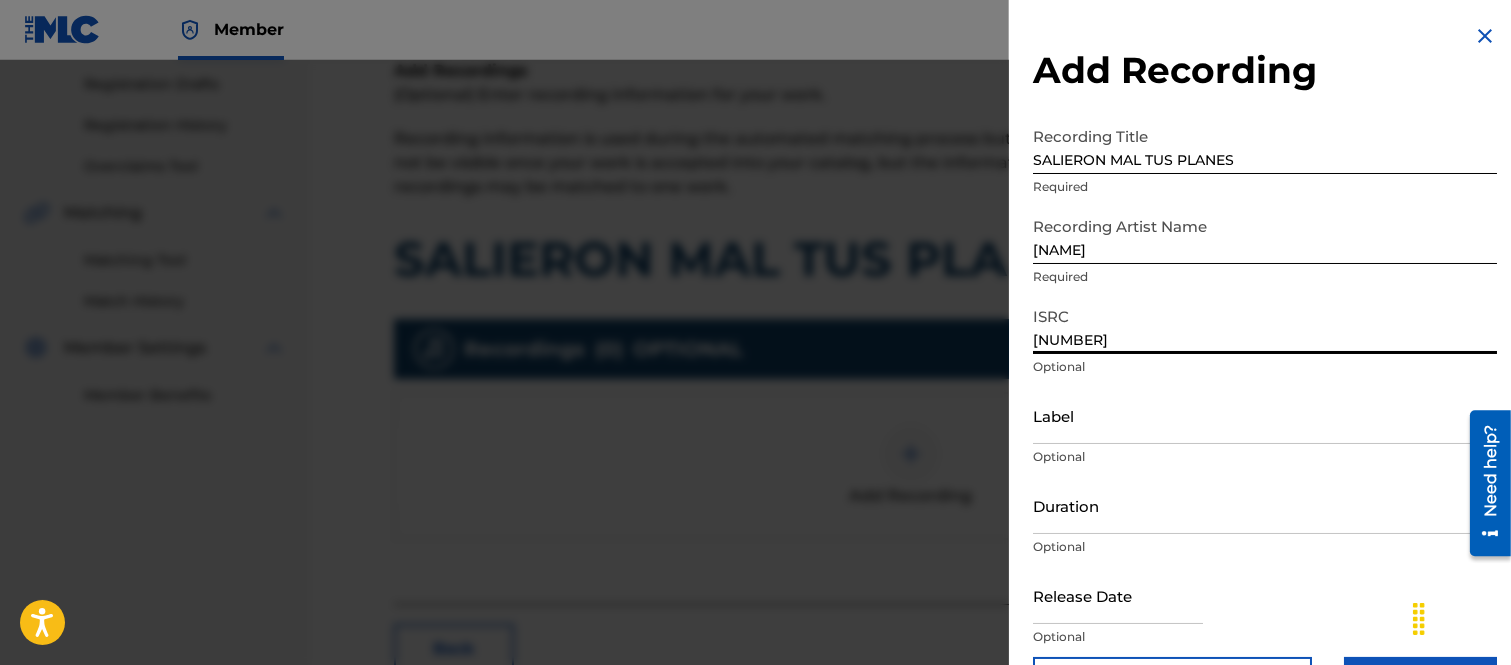 type on "[NUMBER]" 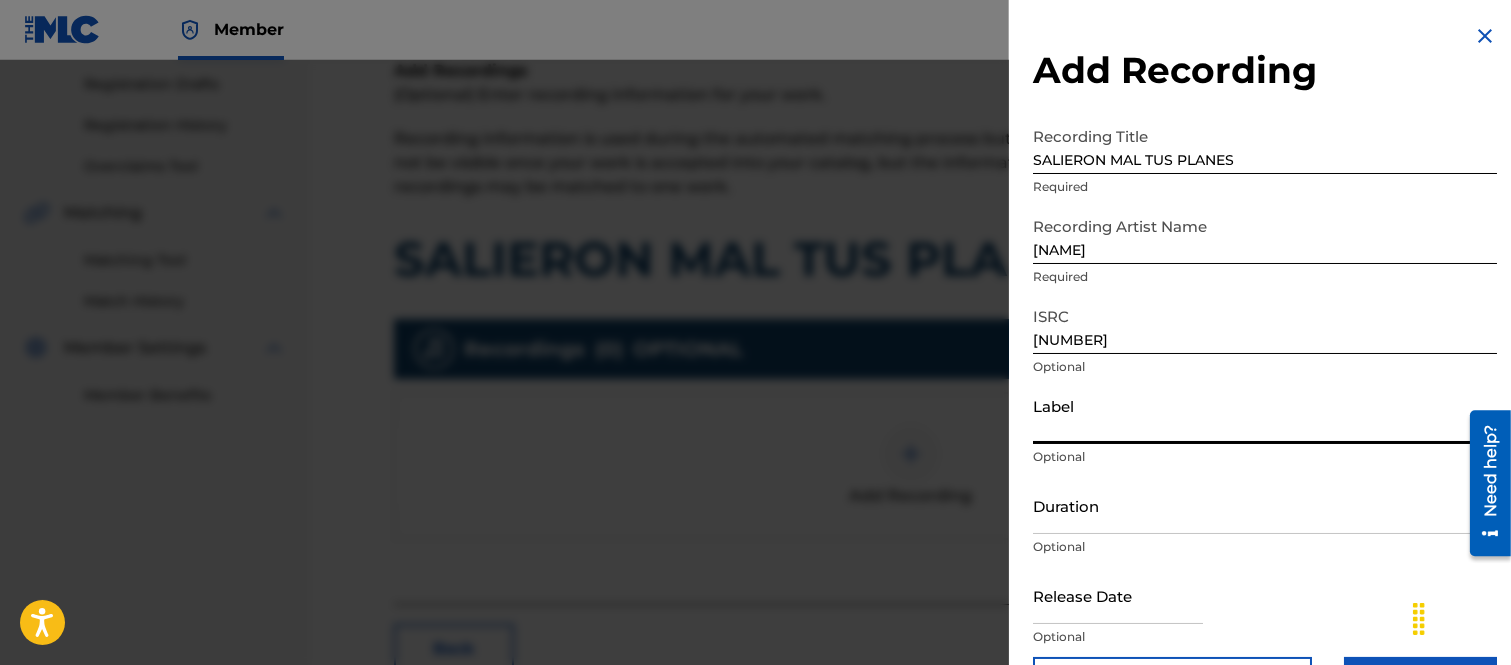 click on "Label" at bounding box center [1265, 415] 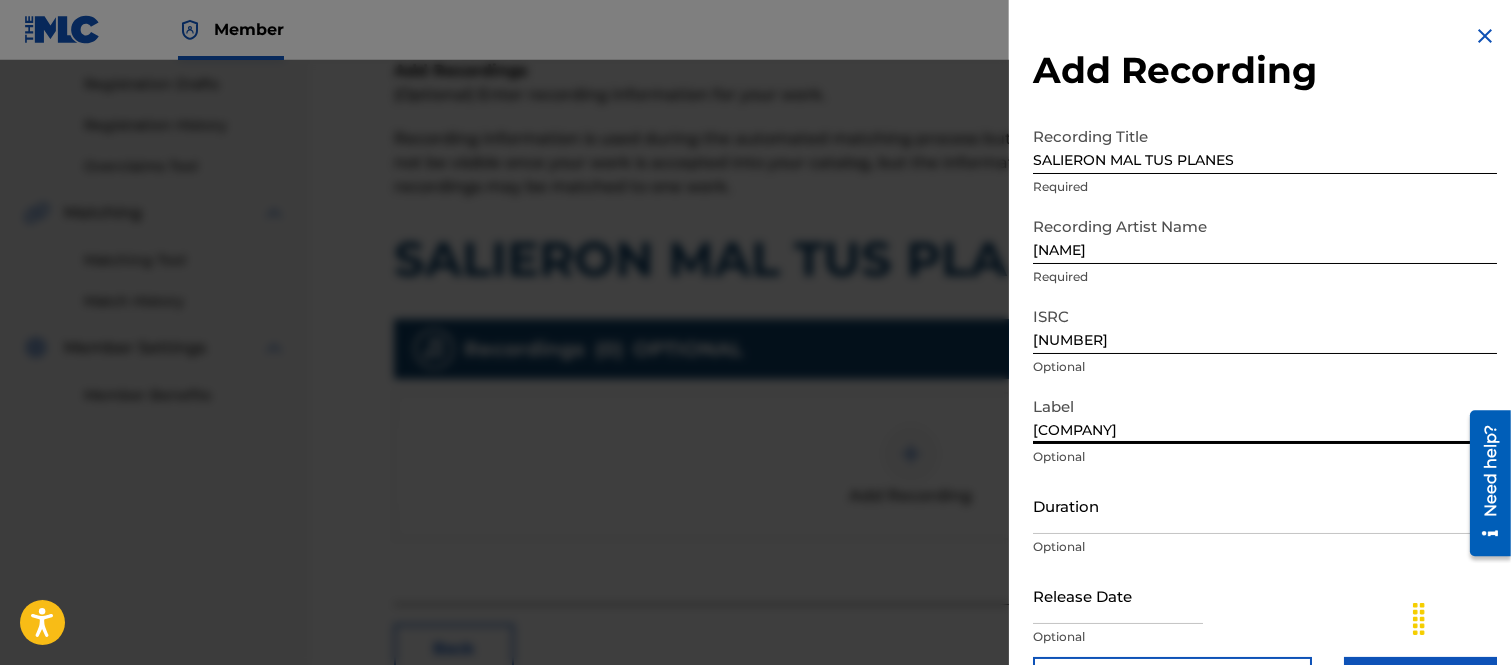 type on "[COMPANY]" 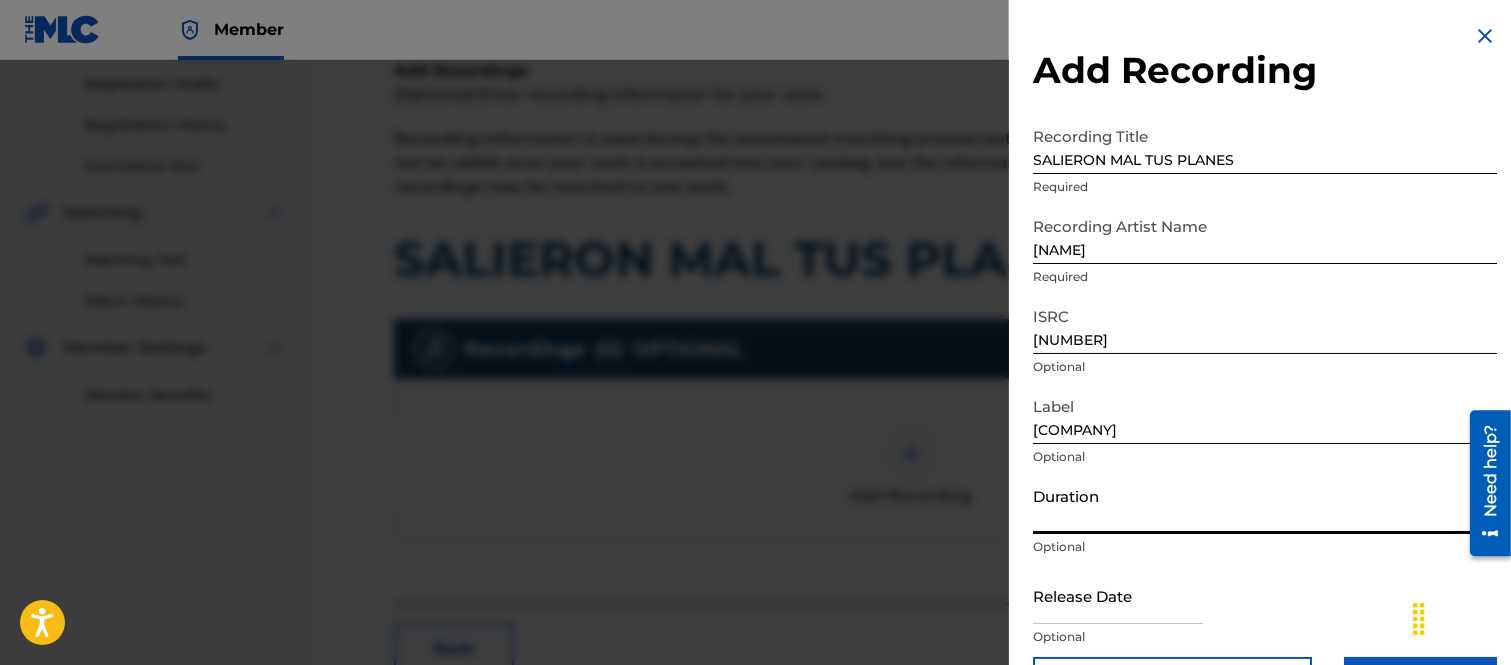 click on "Duration" at bounding box center [1265, 505] 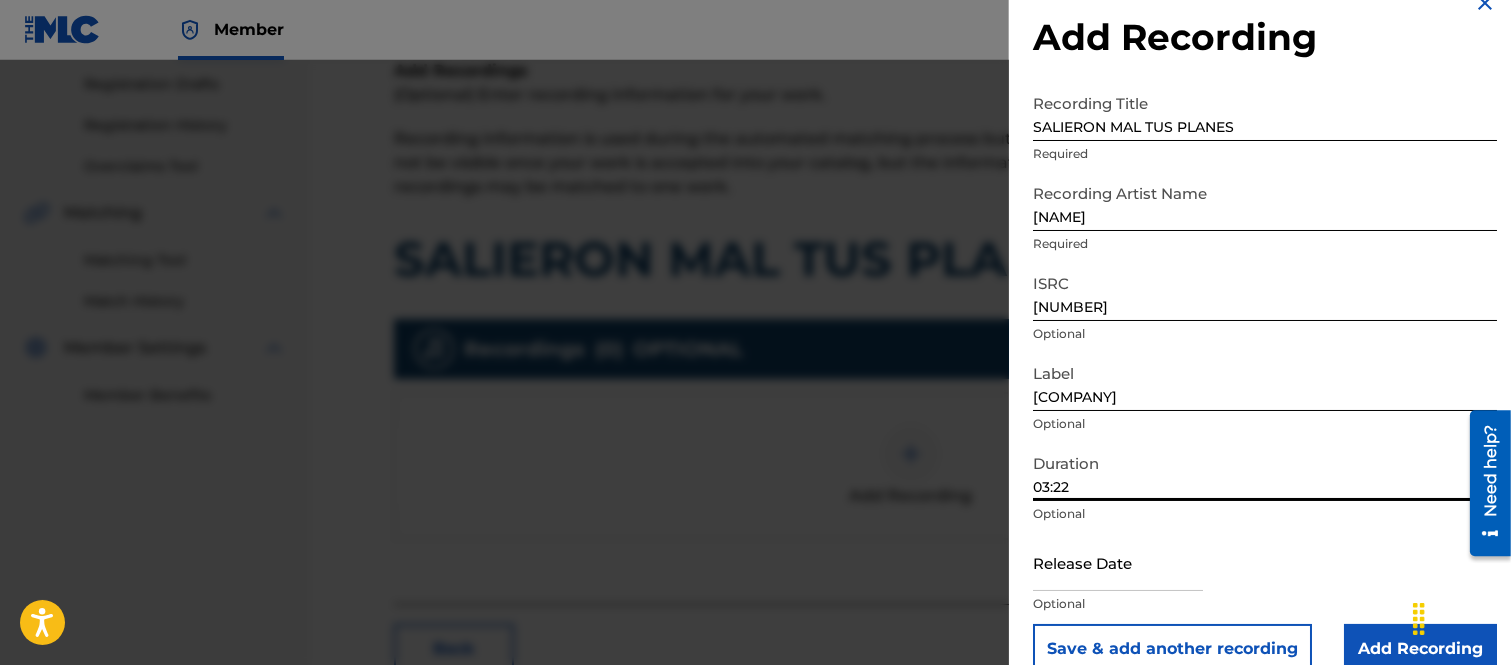 scroll, scrollTop: 65, scrollLeft: 0, axis: vertical 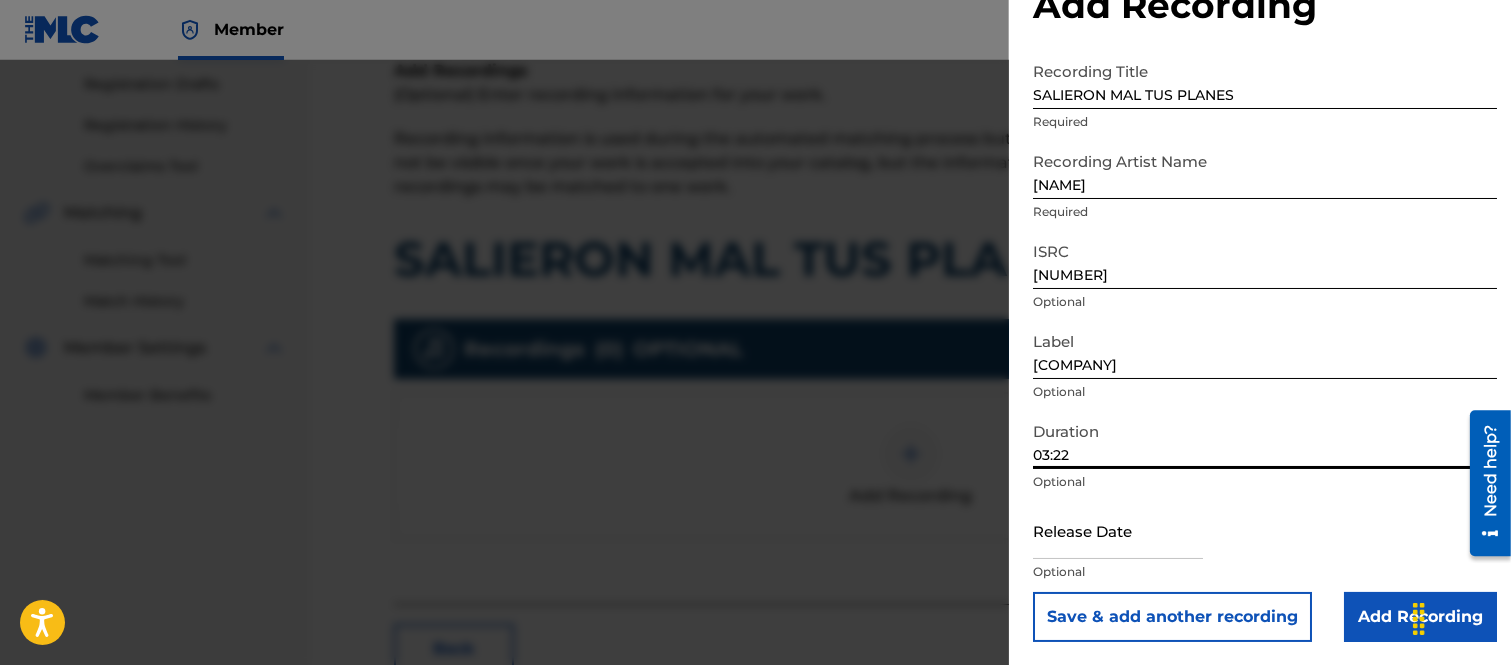type on "03:22" 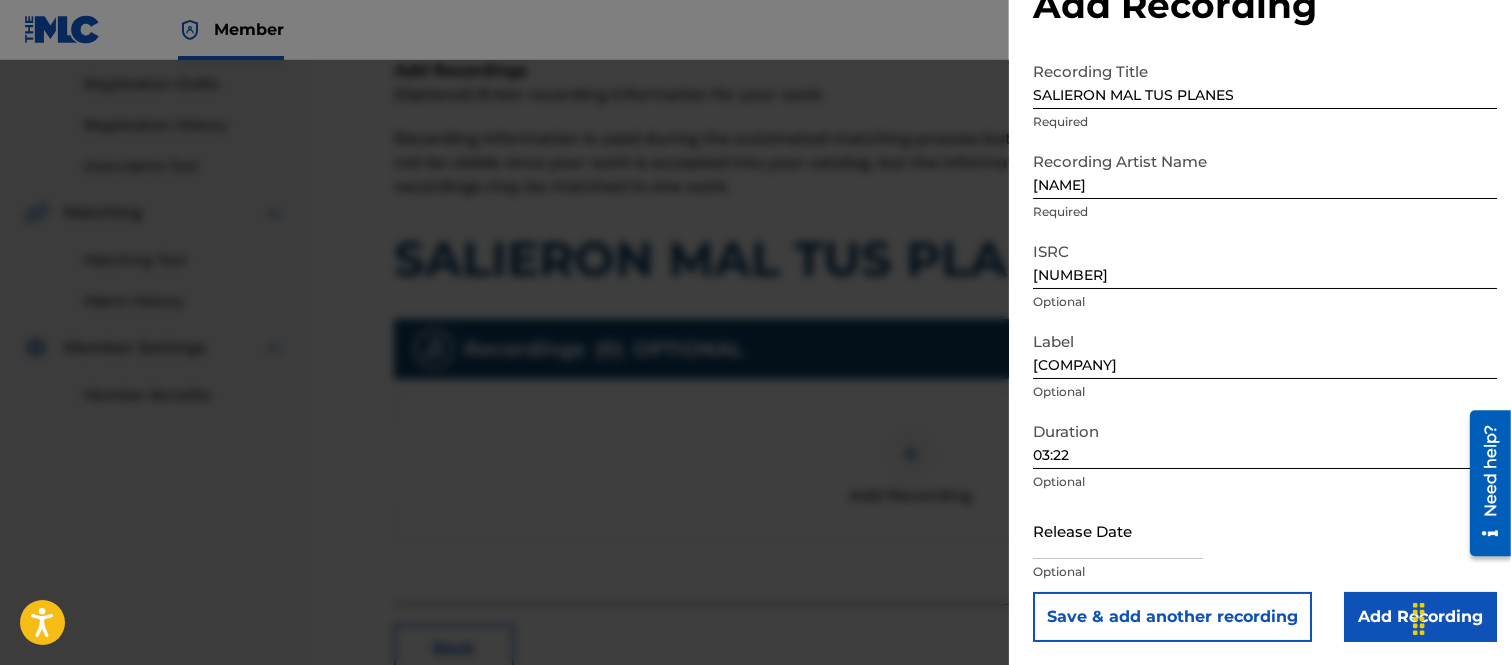click at bounding box center (1118, 530) 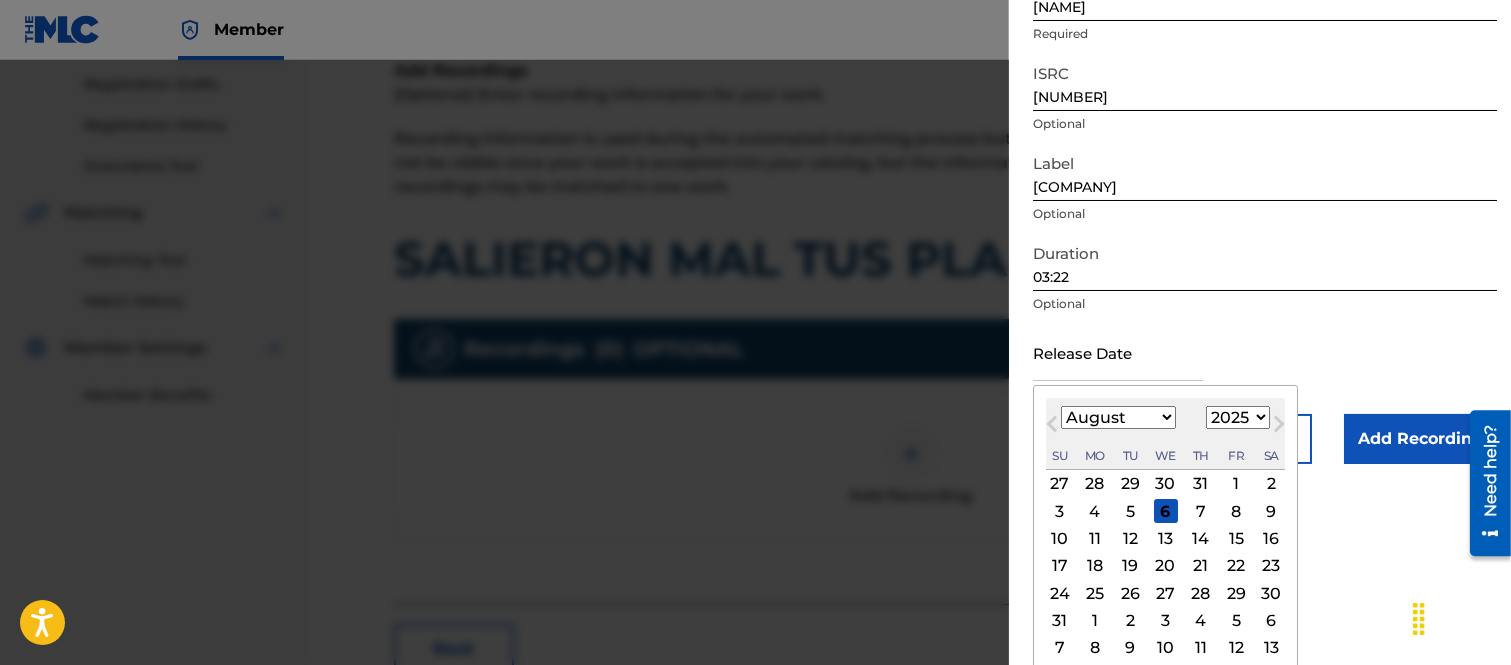 scroll, scrollTop: 252, scrollLeft: 0, axis: vertical 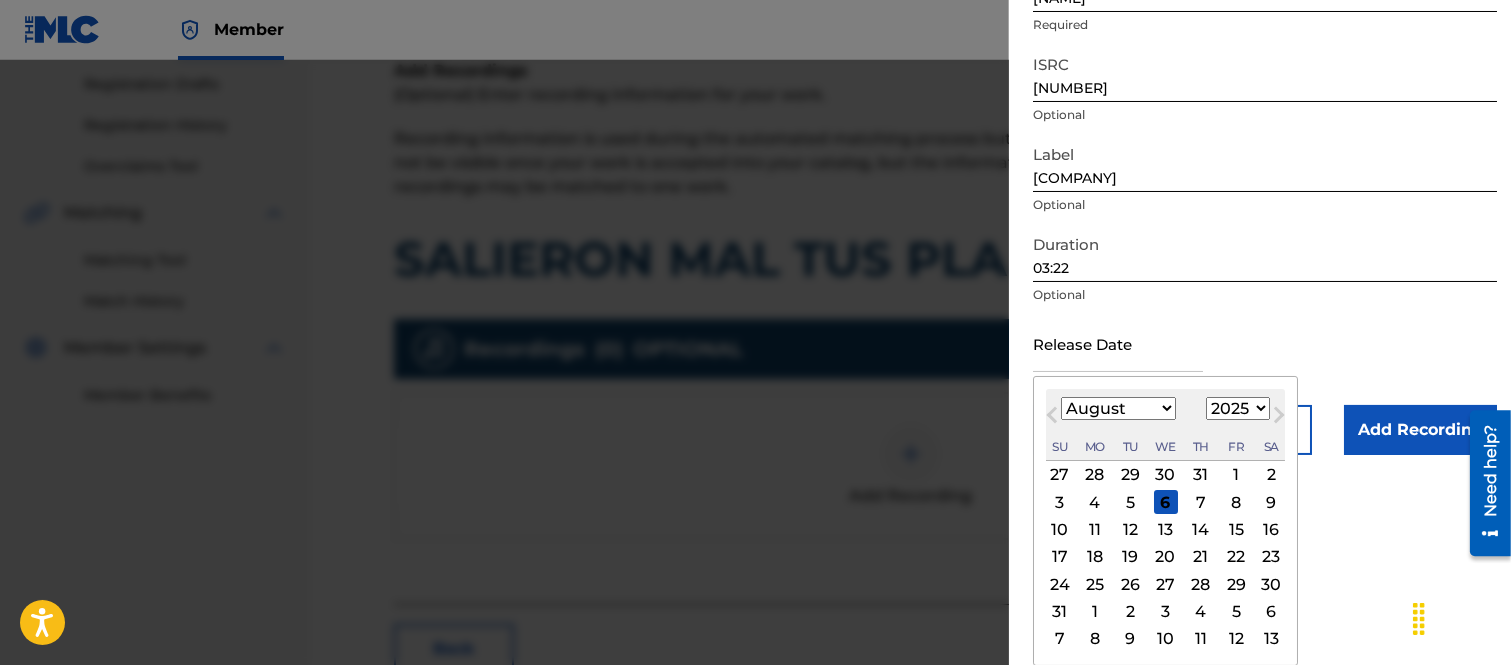 click on "Next Month" at bounding box center (1279, 419) 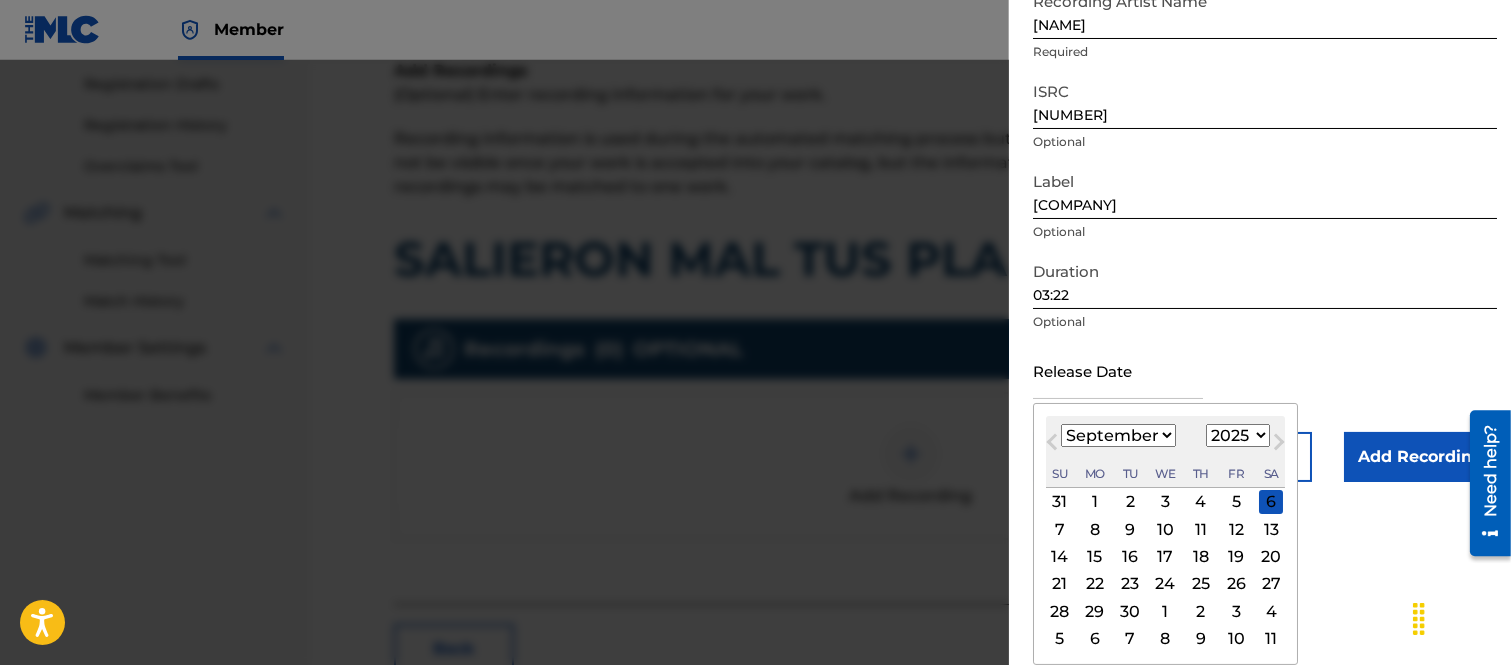 scroll, scrollTop: 224, scrollLeft: 0, axis: vertical 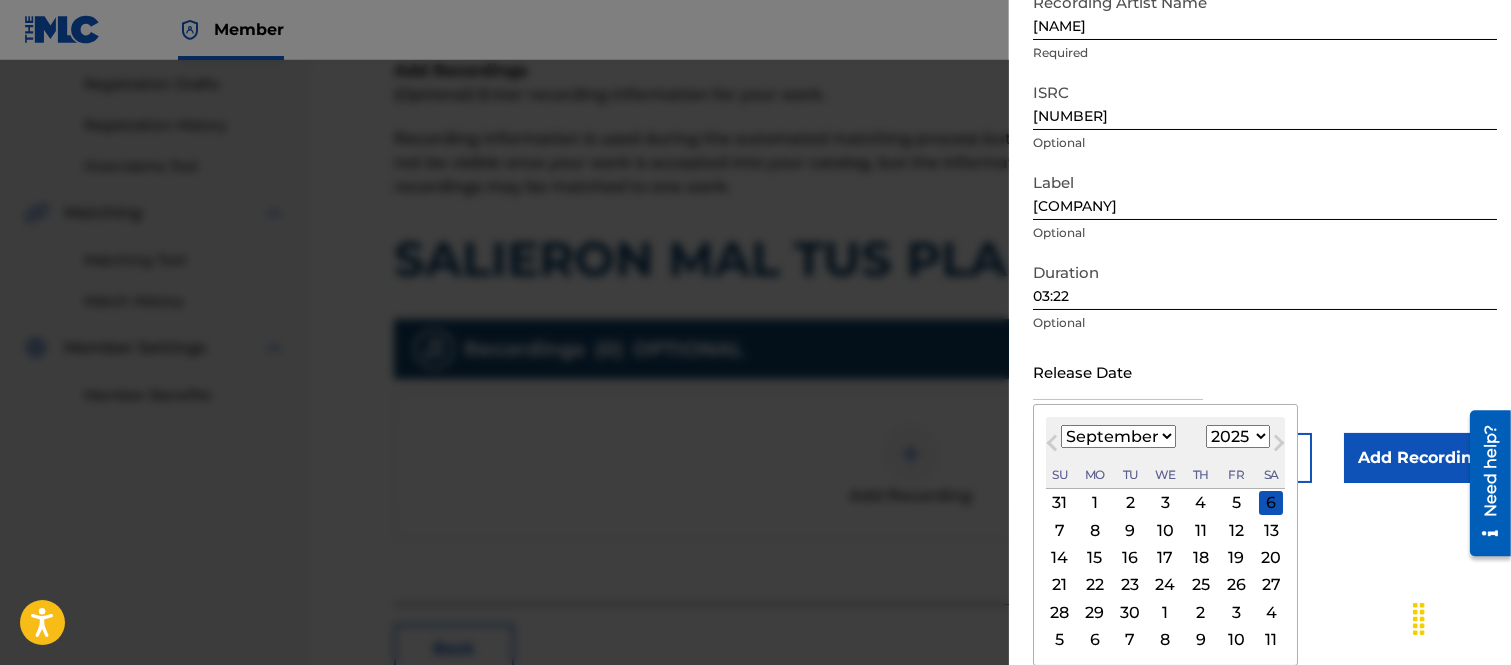 click on "September [YEAR] Previous Month Next Month September [YEAR] January February March April May June July August September October November December 1899 1900 1901 1902 1903 1904 1905 1906 1907 1908 1909 1910 1911 1912 1913 1914 1915 1916 1917 1918 1919 1920 1921 1922 1923 1924 1925 1926 1927 1928 1929 1930 1931 1932 1933 1934 1935 1936 1937 1938 1939 1940 1941 1942 1943 1944 1945 1946 1947 1948 1949 1950 1951 1952 1953 1954 1955 1956 1957 1958 1959 1960 1961 1962 1963 1964 1965 1966 1967 1968 1969 1970 1971 1972 1973 1974 1975 1976 1977 1978 1979 1980 1981 1982 1983 1984 1985 1986 1987 1988 1989 1990 1991 1992 1993 1994 1995 1996 1997 1998 1999 2000 2001 2002 2003 2004 2005 2006 2007 2008 2009 2010 2011 2012 2013 2014 2015 2016 2017 2018 2019 2020 2021 2022 2023 2024 2025 2026 2027 2028 2029 2030 2031 2032 2033 2034 2035 2036 2037 2038 2039 2040 2041 2042 2043 2044 2045 2046 2047 2048 2049 2050 2051 2052 2053 2054 2055 2056 2057 2058 2059 2060 2061 2062 2063 2064 2065 2066 2067 2068 2069 2070 2071 2072 2073 2074 Su" at bounding box center [1165, 535] 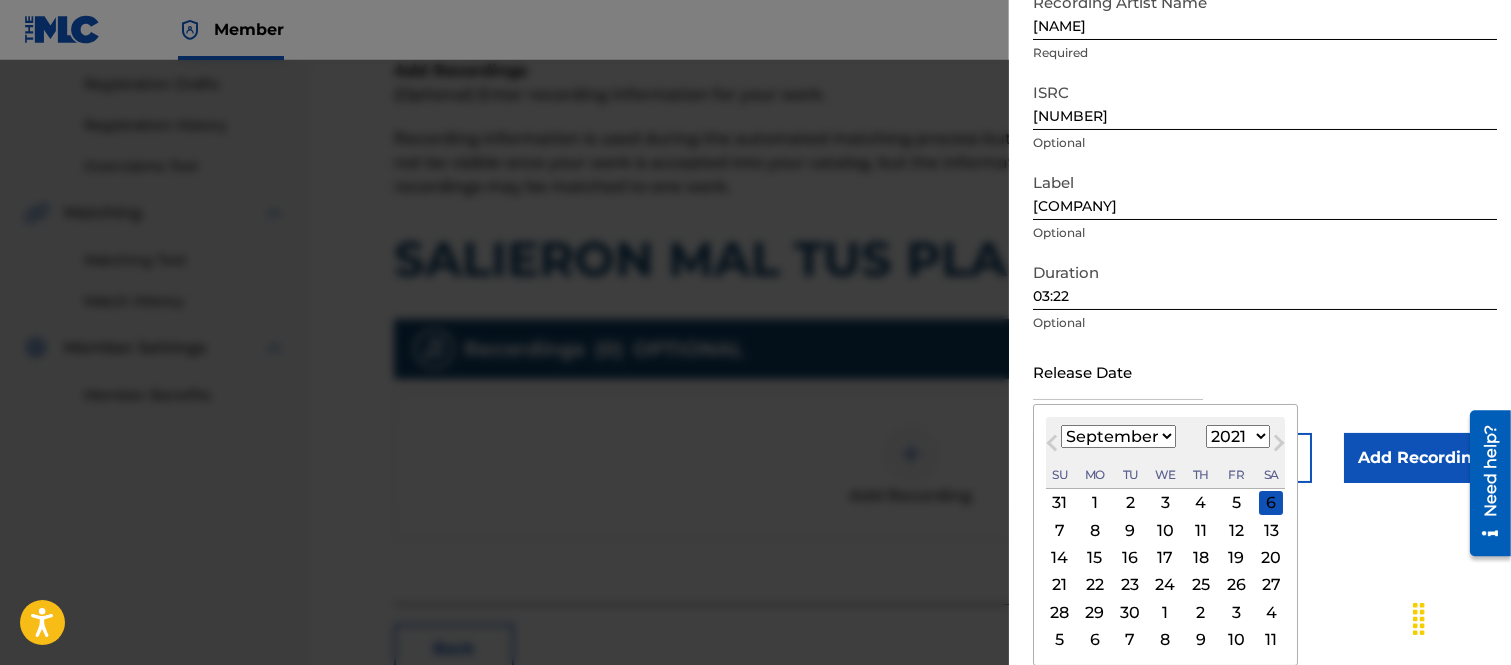 click on "1899 1900 1901 1902 1903 1904 1905 1906 1907 1908 1909 1910 1911 1912 1913 1914 1915 1916 1917 1918 1919 1920 1921 1922 1923 1924 1925 1926 1927 1928 1929 1930 1931 1932 1933 1934 1935 1936 1937 1938 1939 1940 1941 1942 1943 1944 1945 1946 1947 1948 1949 1950 1951 1952 1953 1954 1955 1956 1957 1958 1959 1960 1961 1962 1963 1964 1965 1966 1967 1968 1969 1970 1971 1972 1973 1974 1975 1976 1977 1978 1979 1980 1981 1982 1983 1984 1985 1986 1987 1988 1989 1990 1991 1992 1993 1994 1995 1996 1997 1998 1999 2000 2001 2002 2003 2004 2005 2006 2007 2008 2009 2010 2011 2012 2013 2014 2015 2016 2017 2018 2019 2020 2021 2022 2023 2024 2025 2026 2027 2028 2029 2030 2031 2032 2033 2034 2035 2036 2037 2038 2039 2040 2041 2042 2043 2044 2045 2046 2047 2048 2049 2050 2051 2052 2053 2054 2055 2056 2057 2058 2059 2060 2061 2062 2063 2064 2065 2066 2067 2068 2069 2070 2071 2072 2073 2074 2075 2076 2077 2078 2079 2080 2081 2082 2083 2084 2085 2086 2087 2088 2089 2090 2091 2092 2093 2094 2095 2096 2097 2098 2099 2100" at bounding box center [1238, 436] 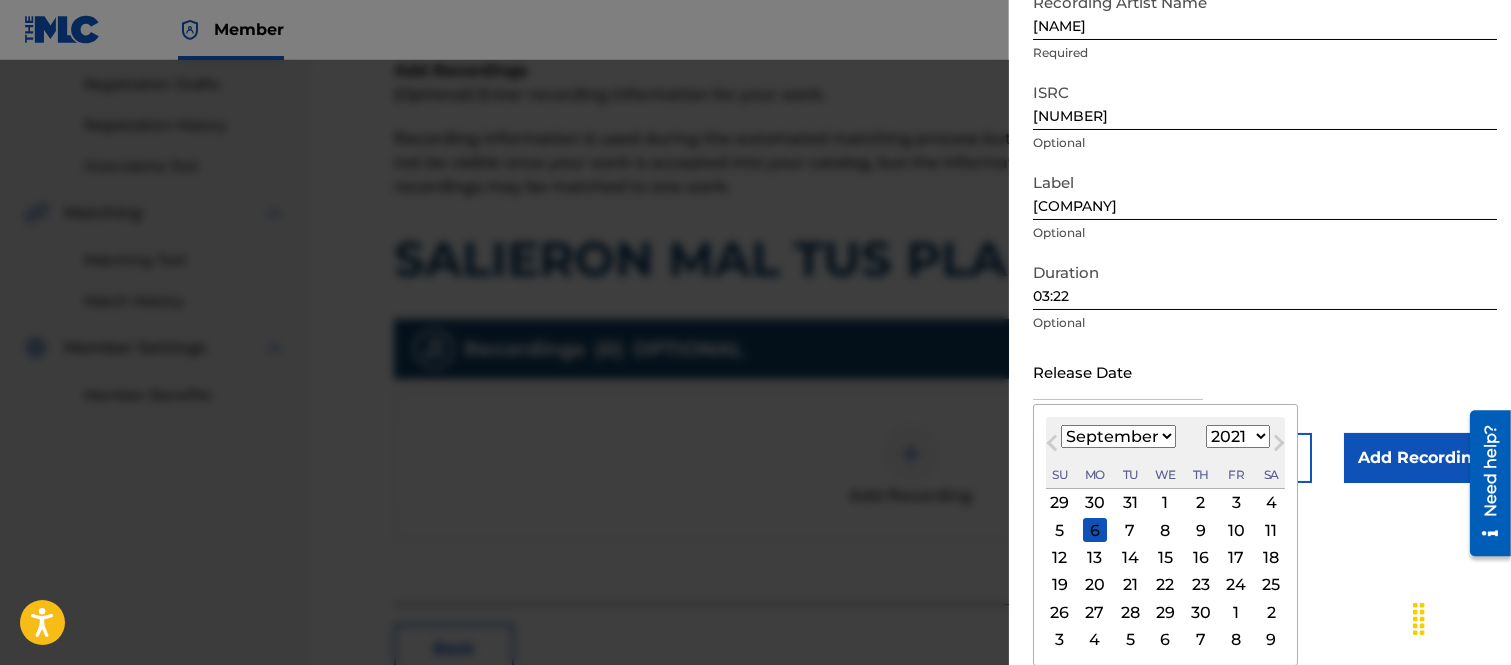 click on "January February March April May June July August September October November December" at bounding box center (1118, 436) 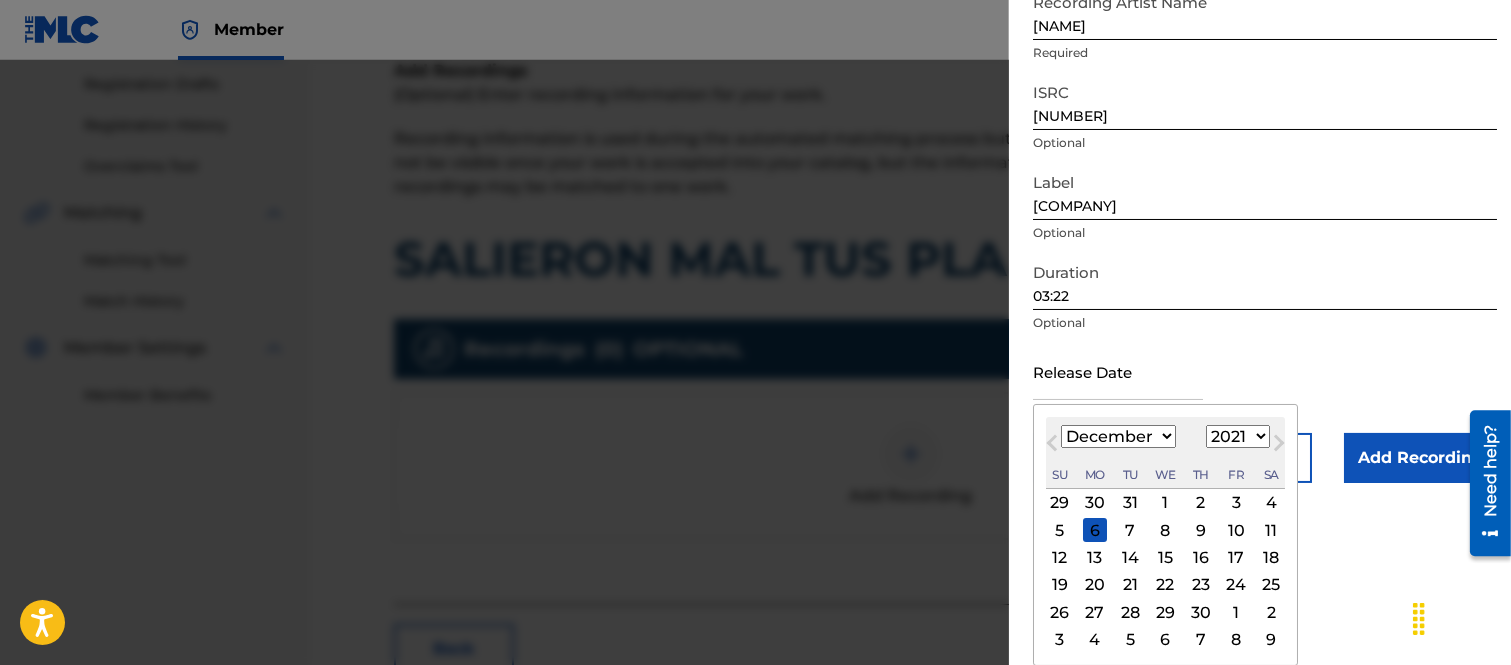 click on "January February March April May June July August September October November December" at bounding box center (1118, 436) 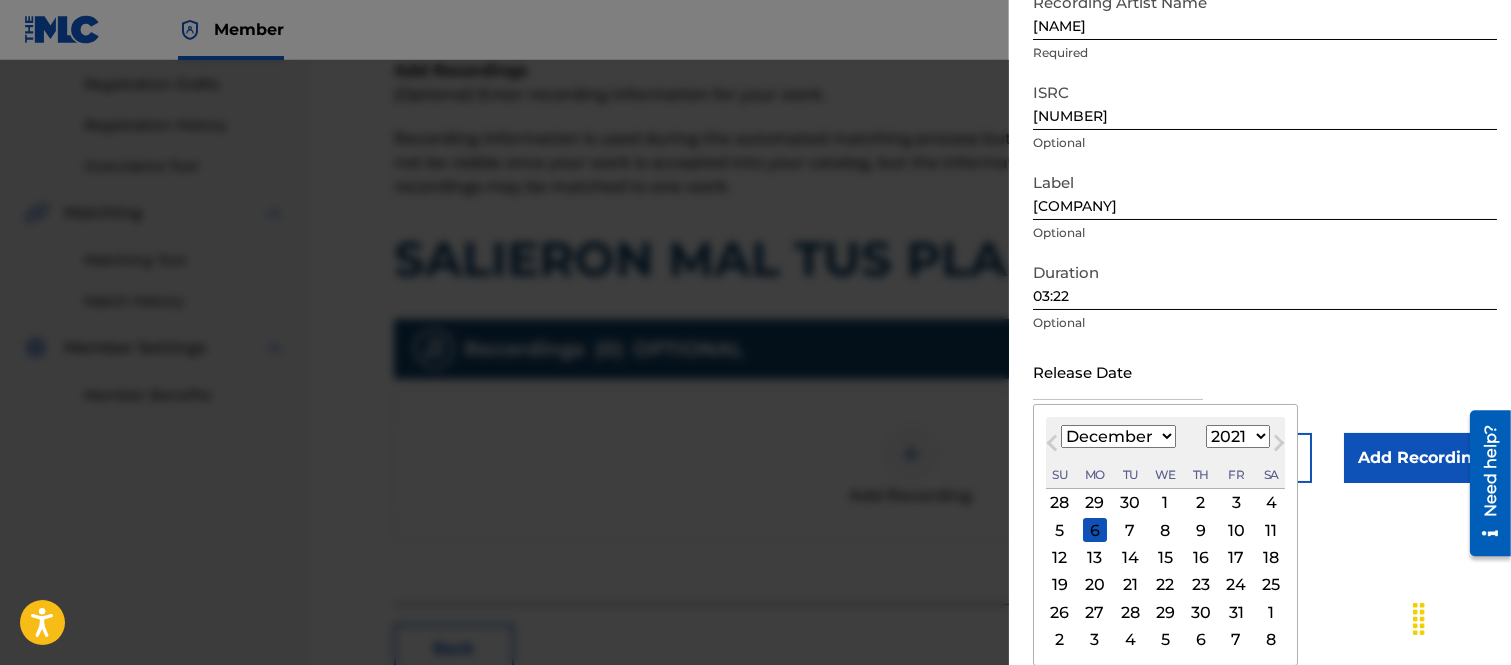 click on "10" at bounding box center (1236, 530) 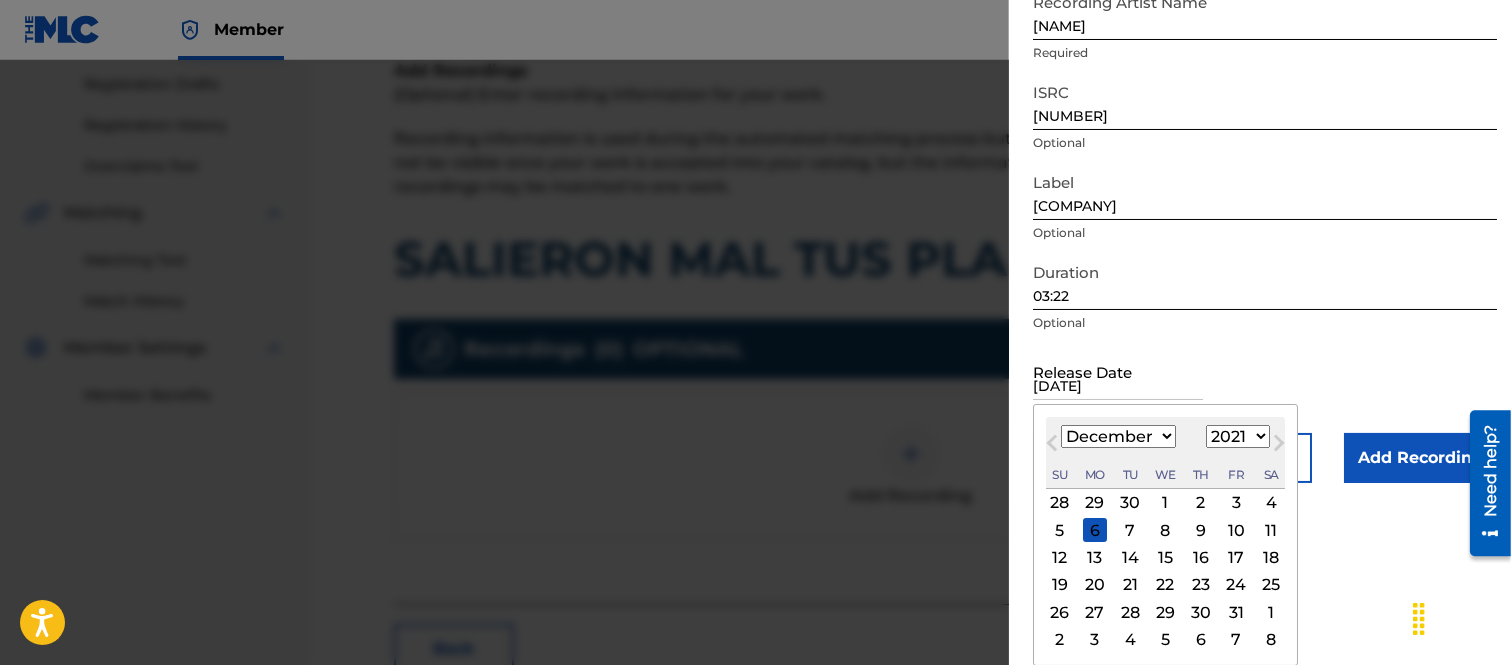 scroll, scrollTop: 65, scrollLeft: 0, axis: vertical 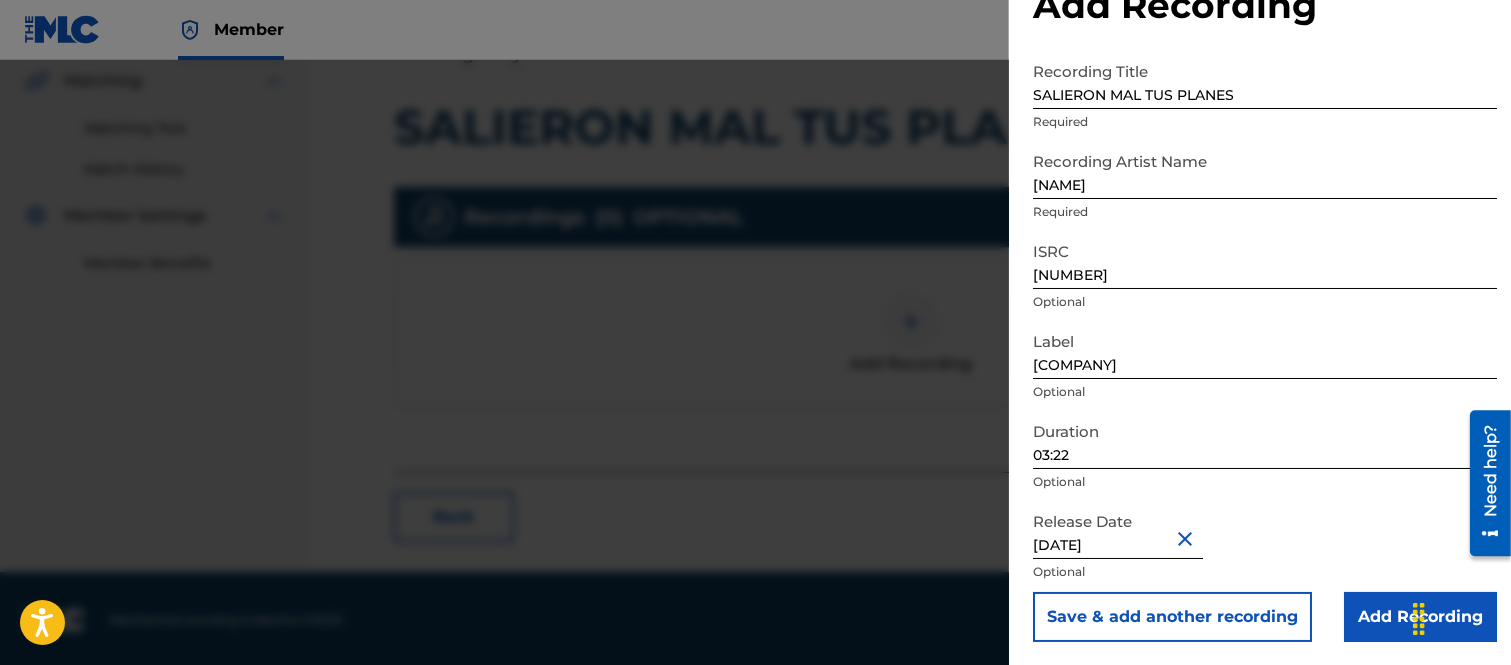click on "Save & add another recording" at bounding box center [1172, 617] 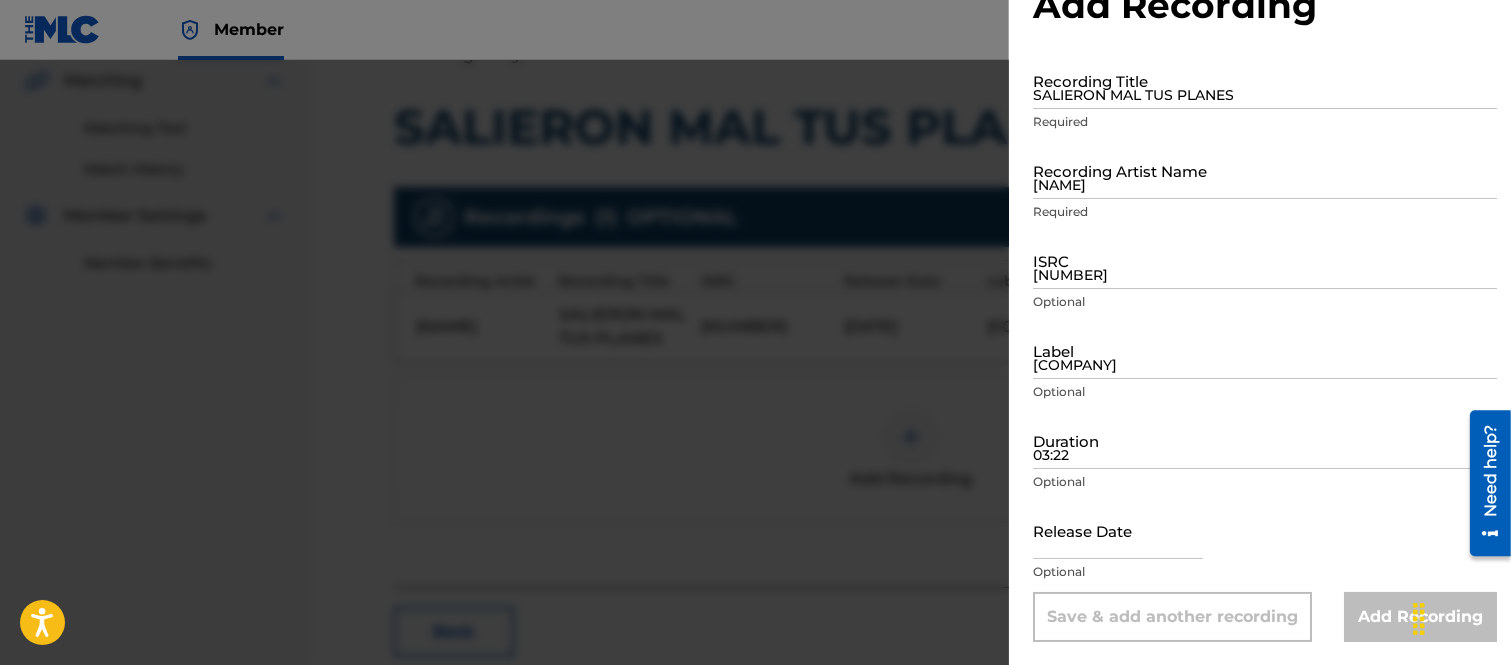 click on "Add Recording" at bounding box center (1420, 617) 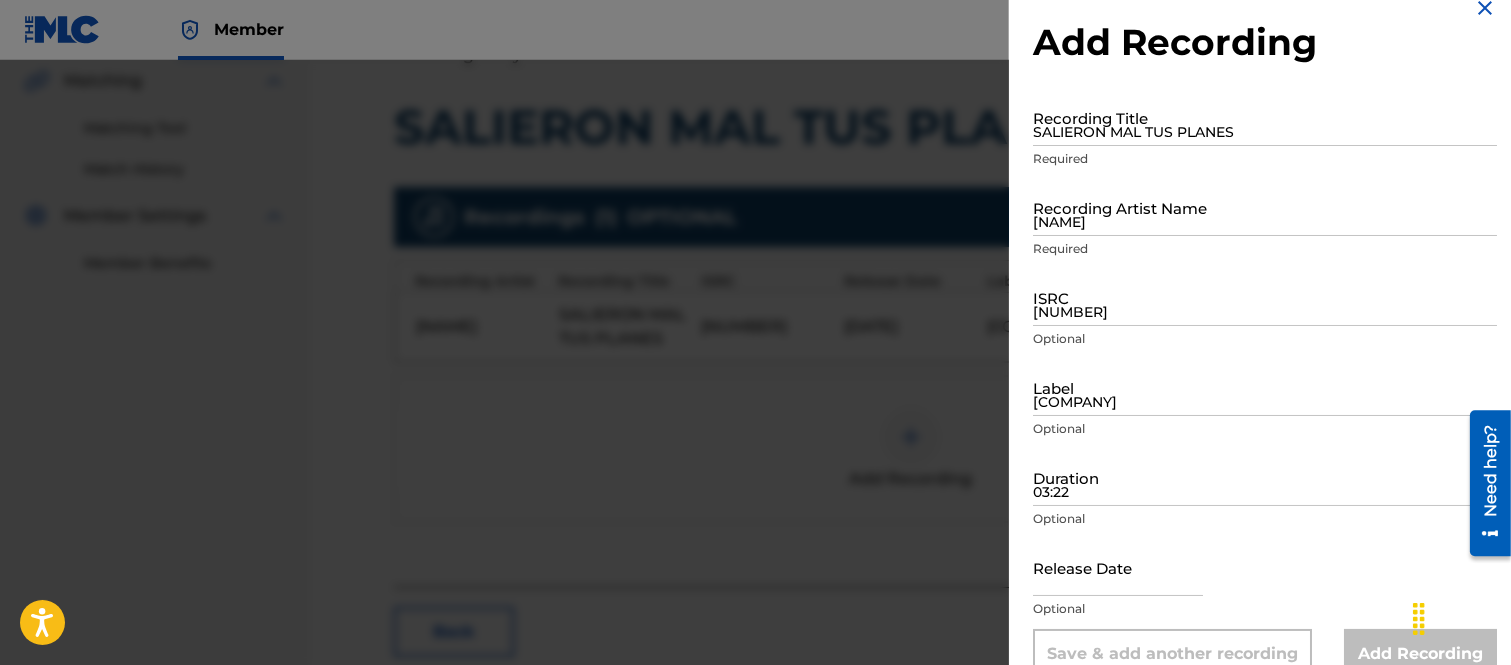 scroll, scrollTop: 0, scrollLeft: 0, axis: both 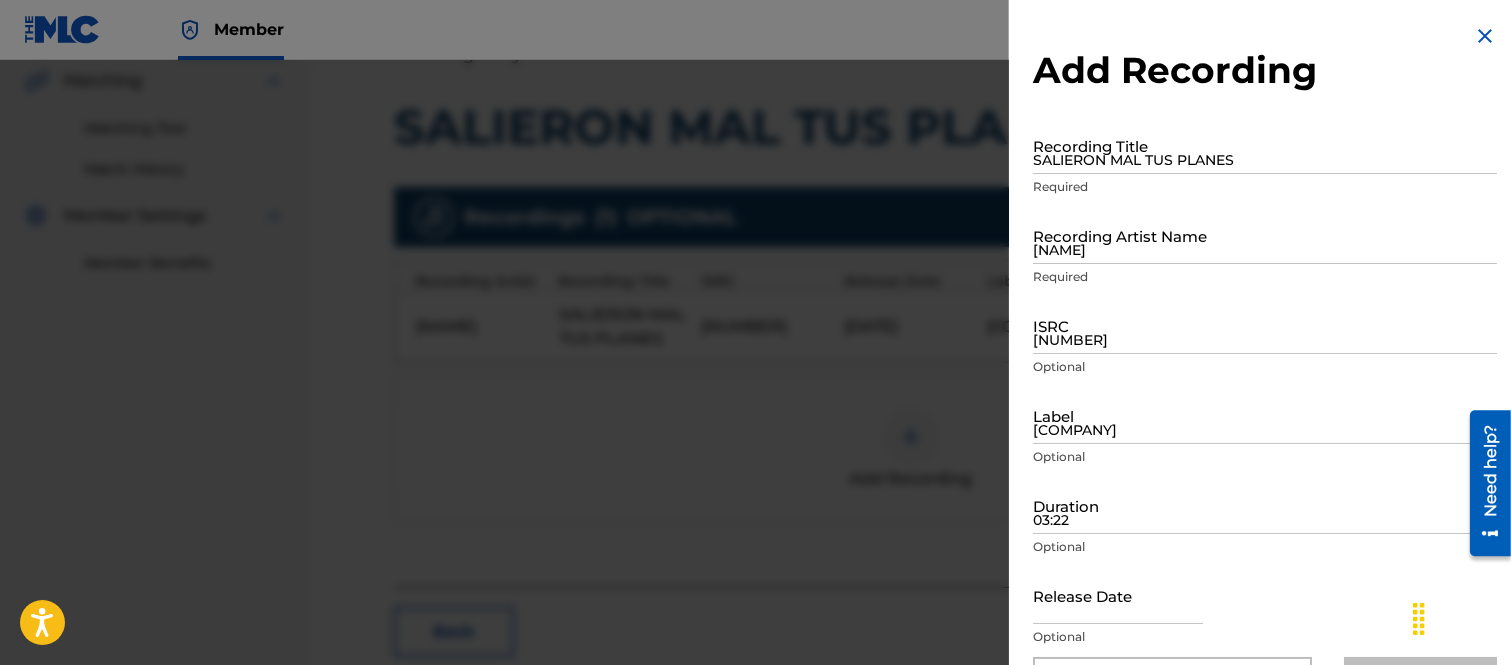 click on "SALIERON MAL TUS PLANES" at bounding box center [1265, 145] 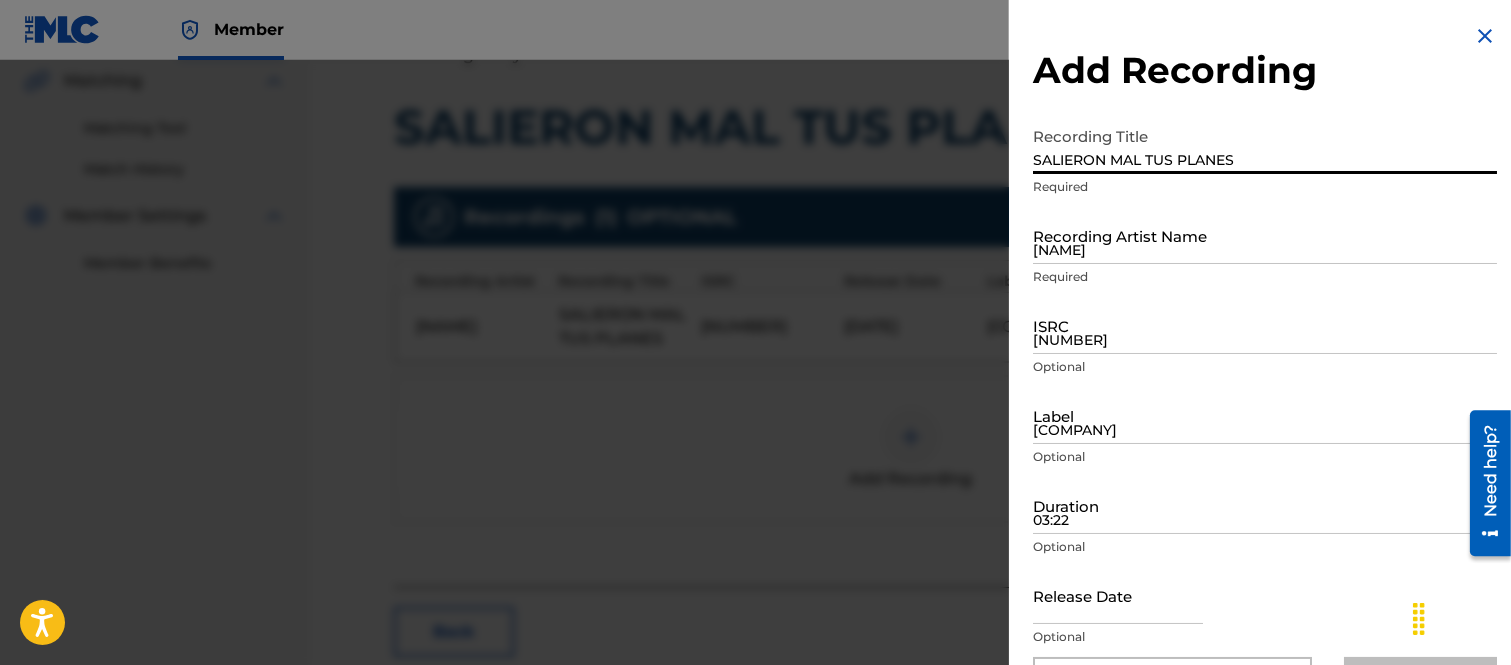 type on "SALIERON MAL TUS PLANES" 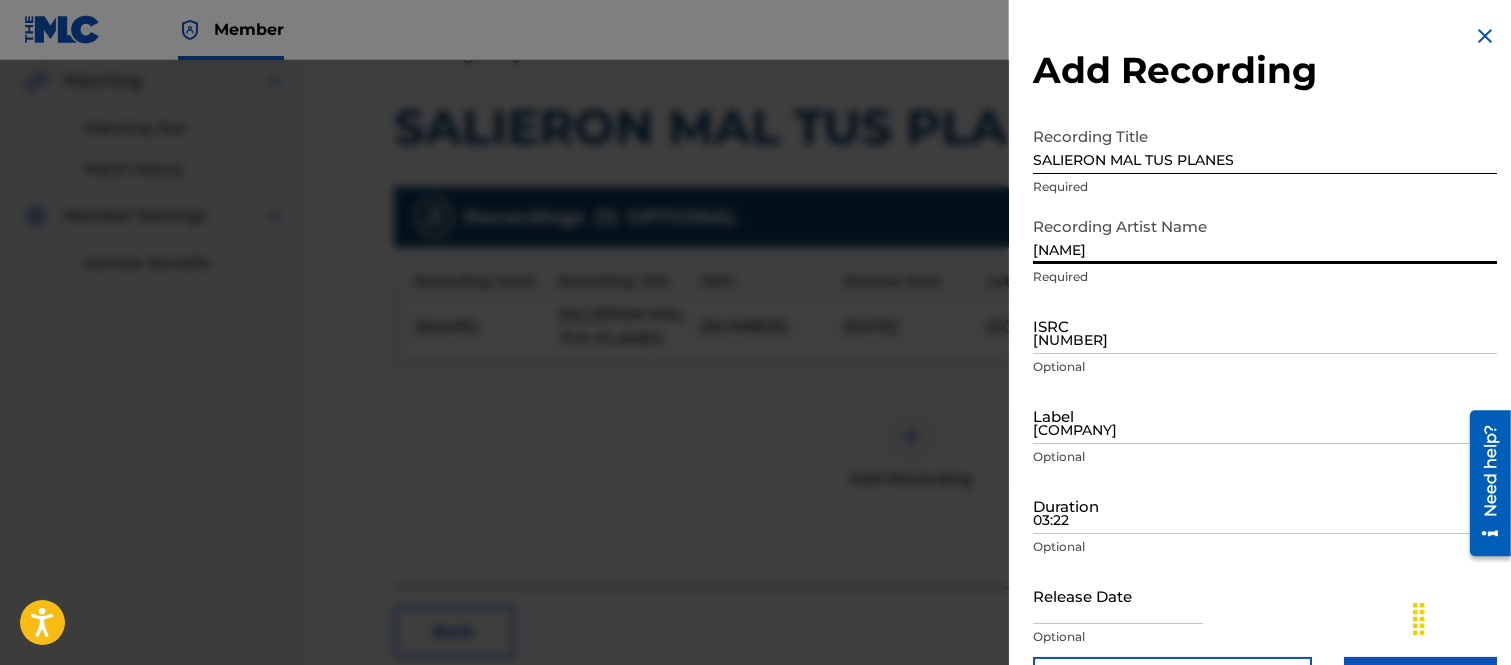 type on "[NAME]" 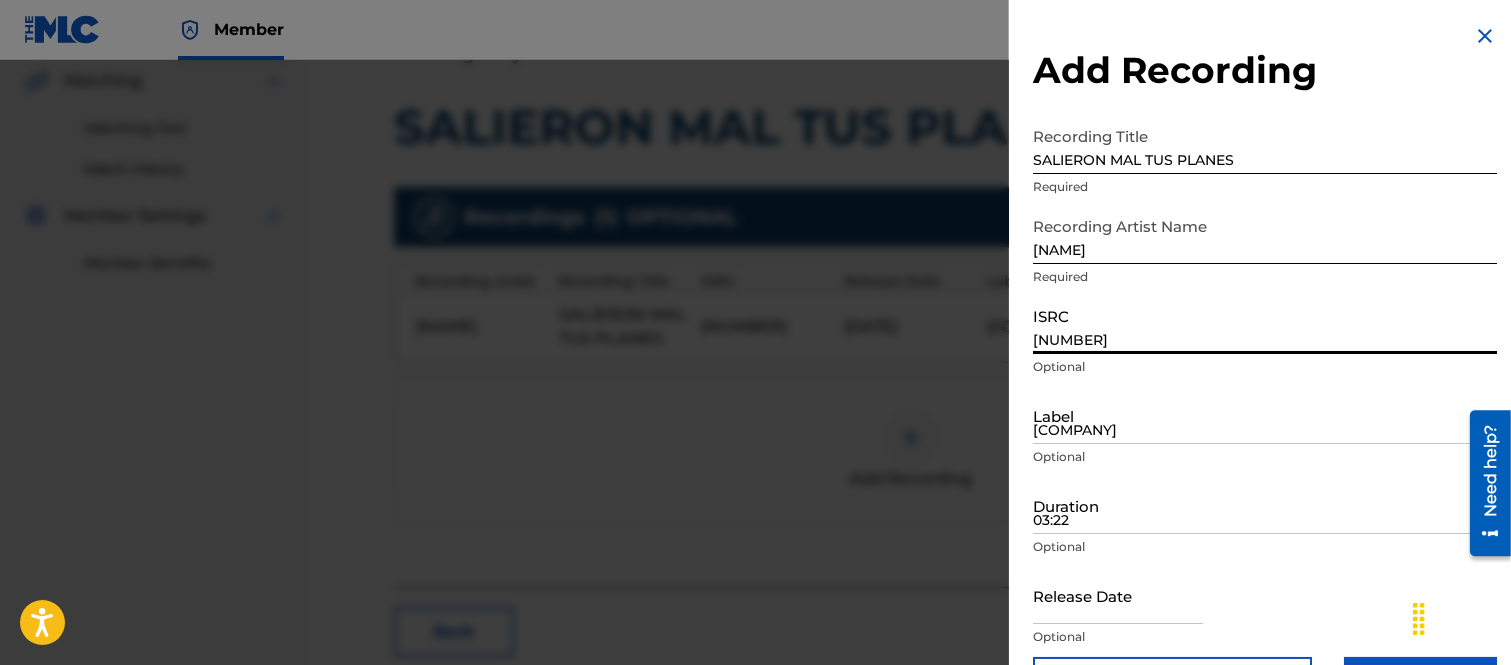 click on "[NUMBER]" at bounding box center (1265, 325) 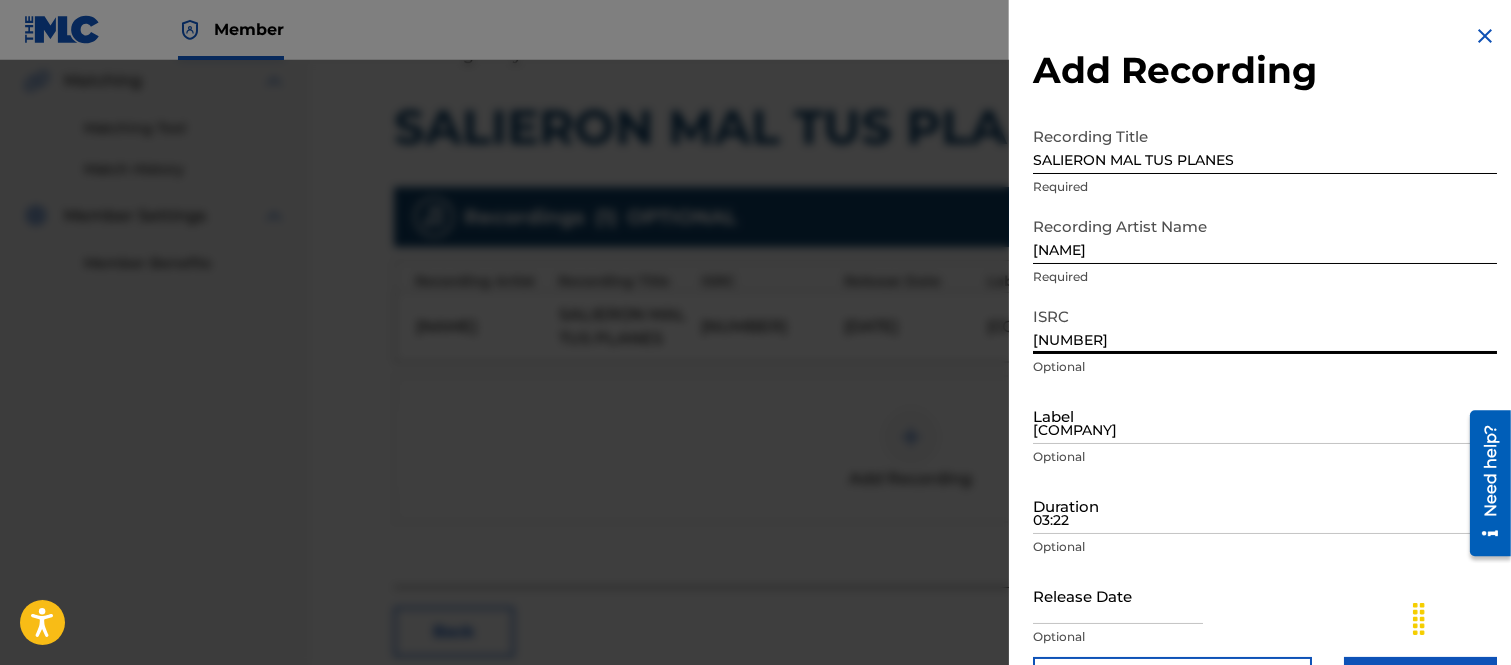 type on "[NUMBER]" 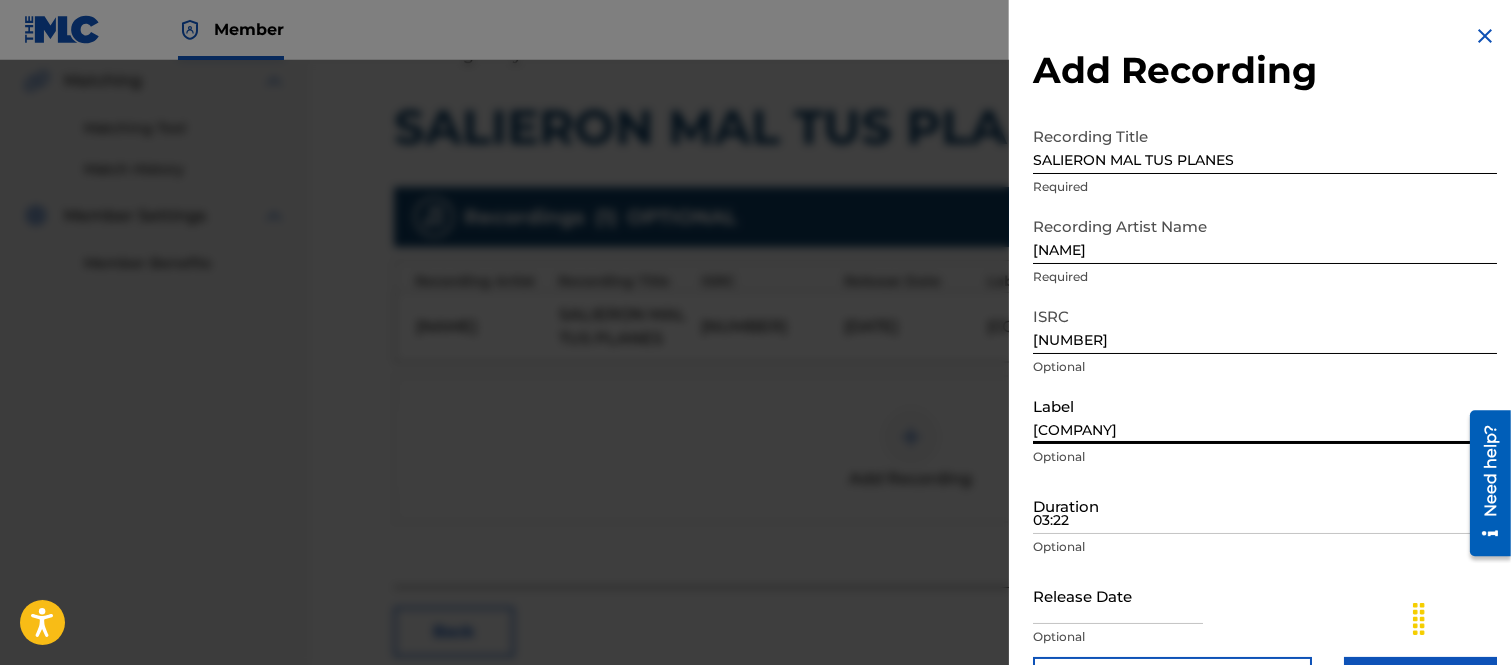 click on "[COMPANY]" at bounding box center [1265, 415] 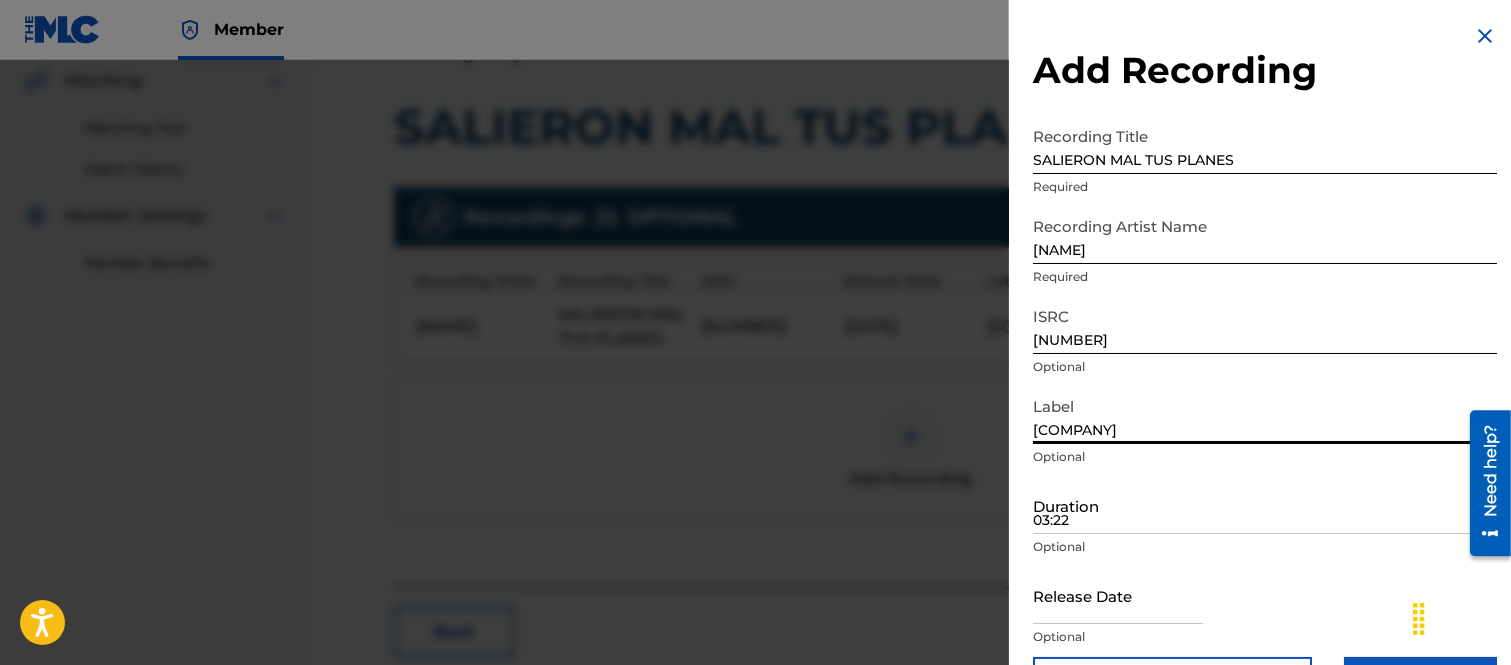 type on "[COMPANY]" 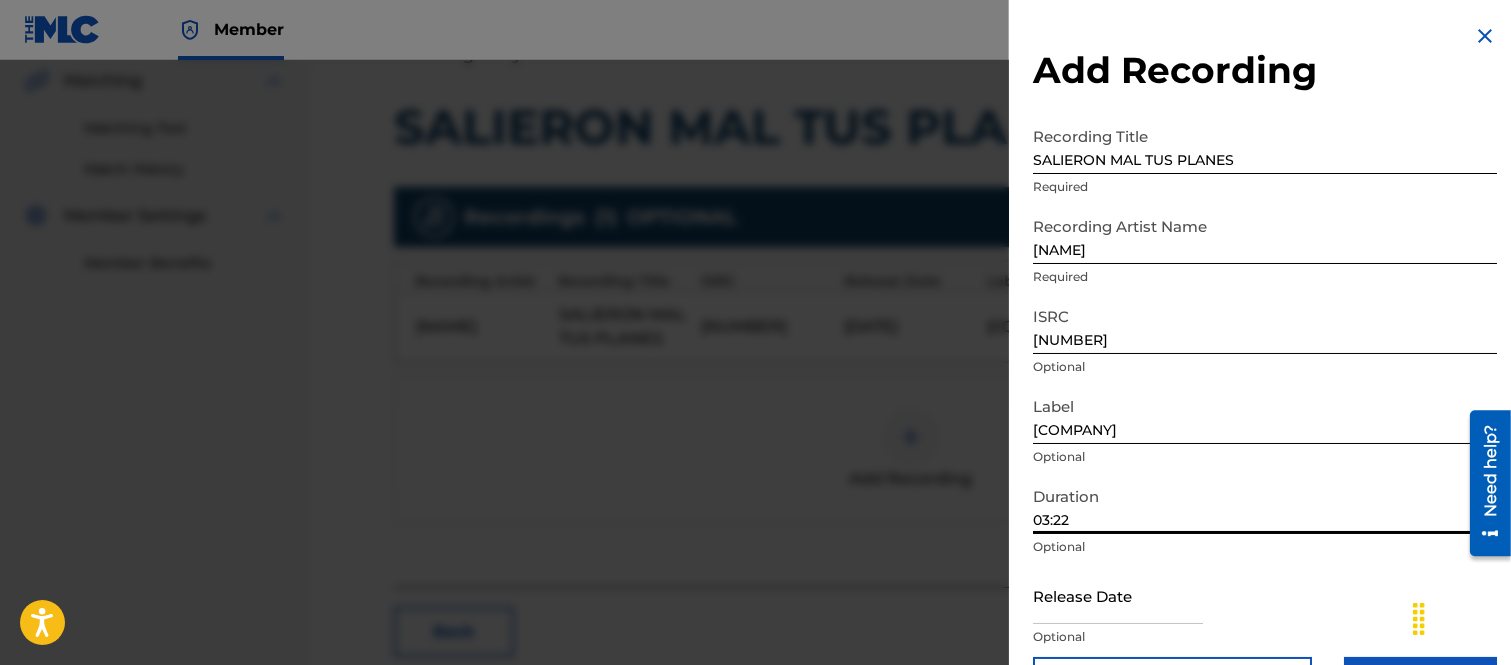 scroll, scrollTop: 65, scrollLeft: 0, axis: vertical 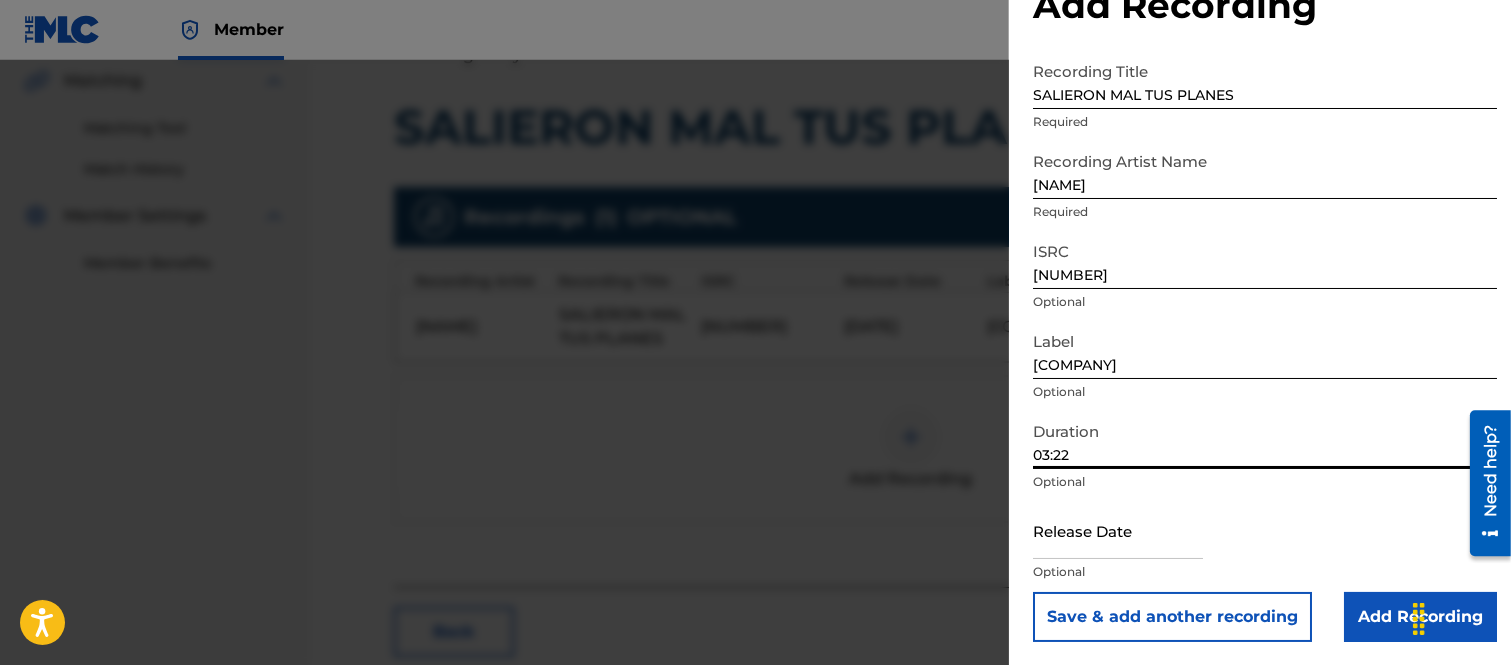 type on "03:22" 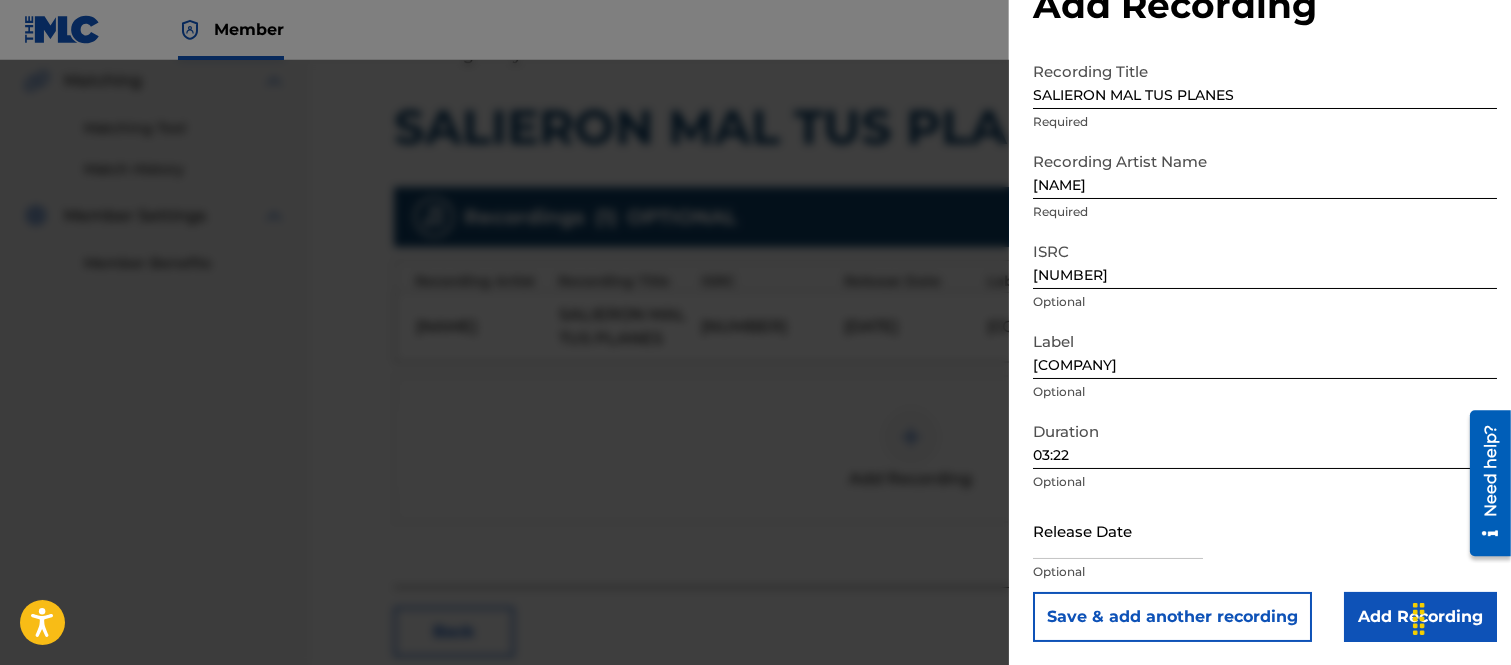 click at bounding box center (1118, 530) 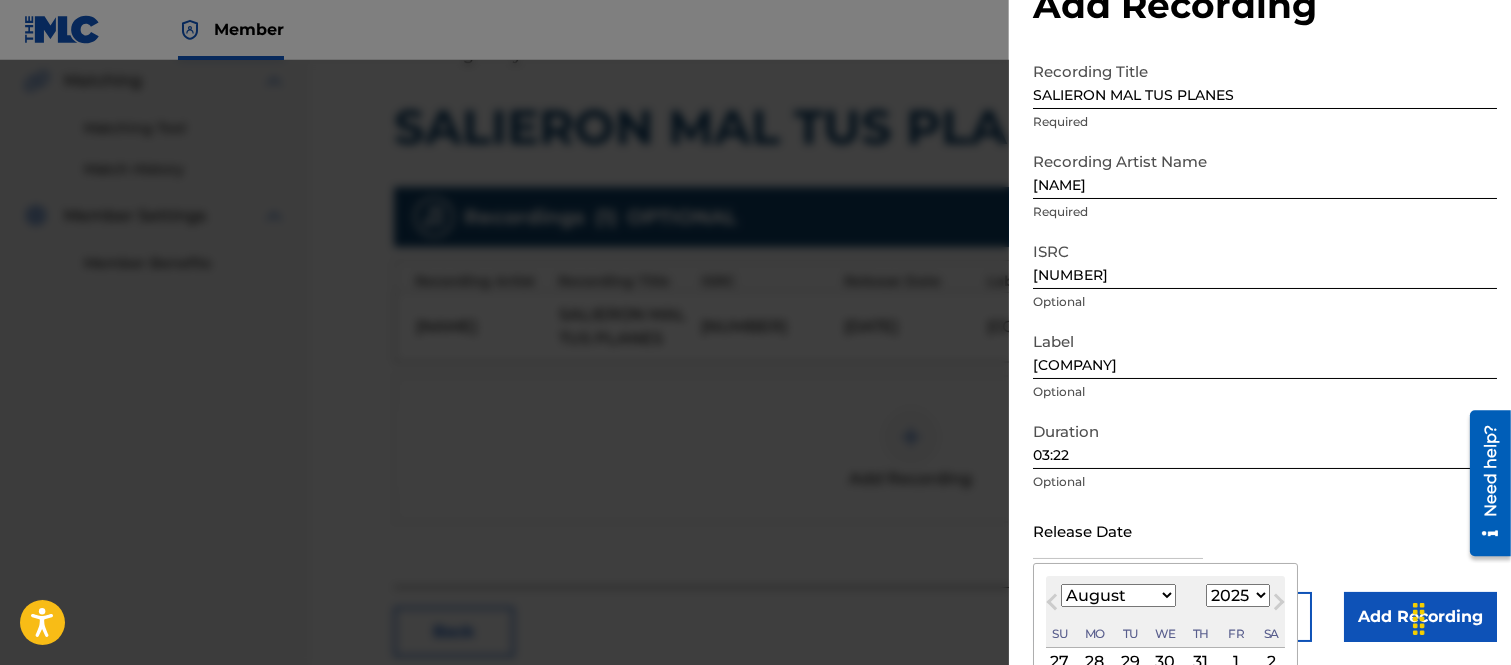 click on "Next Month" at bounding box center (1279, 606) 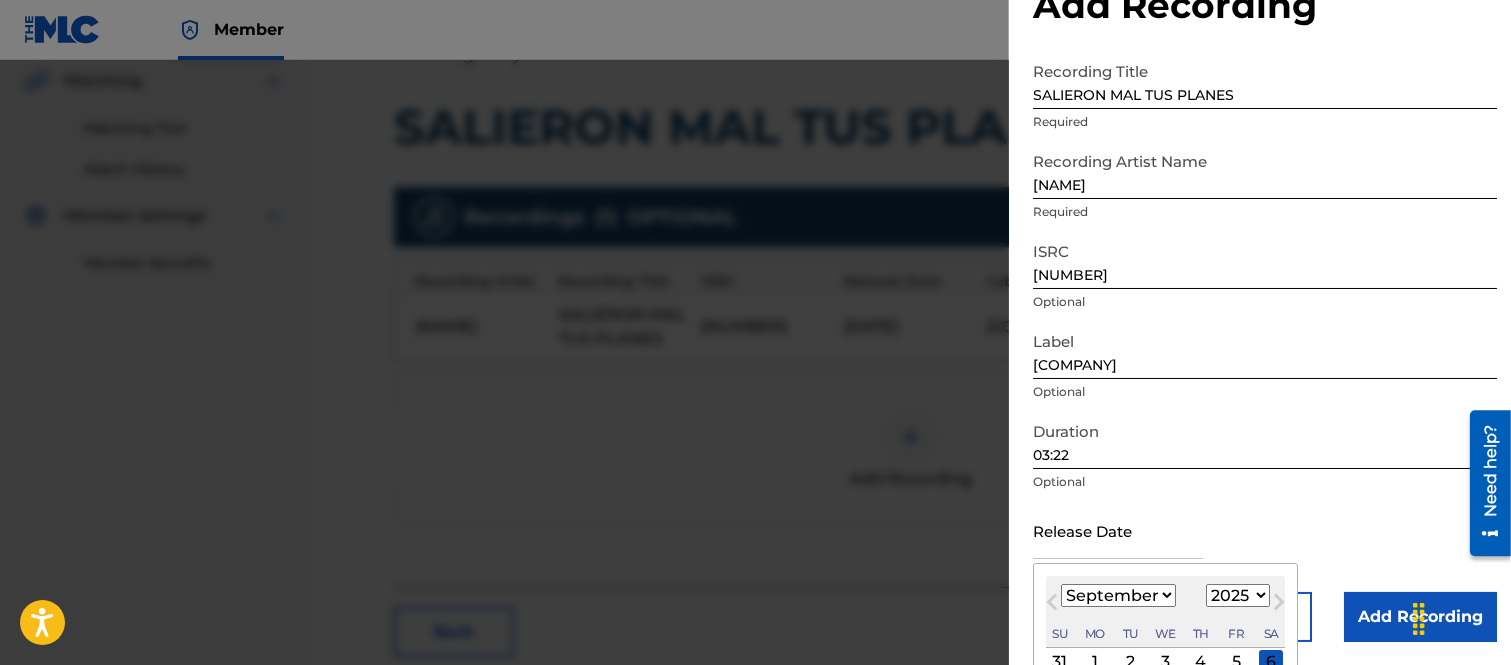 click on "1899 1900 1901 1902 1903 1904 1905 1906 1907 1908 1909 1910 1911 1912 1913 1914 1915 1916 1917 1918 1919 1920 1921 1922 1923 1924 1925 1926 1927 1928 1929 1930 1931 1932 1933 1934 1935 1936 1937 1938 1939 1940 1941 1942 1943 1944 1945 1946 1947 1948 1949 1950 1951 1952 1953 1954 1955 1956 1957 1958 1959 1960 1961 1962 1963 1964 1965 1966 1967 1968 1969 1970 1971 1972 1973 1974 1975 1976 1977 1978 1979 1980 1981 1982 1983 1984 1985 1986 1987 1988 1989 1990 1991 1992 1993 1994 1995 1996 1997 1998 1999 2000 2001 2002 2003 2004 2005 2006 2007 2008 2009 2010 2011 2012 2013 2014 2015 2016 2017 2018 2019 2020 2021 2022 2023 2024 2025 2026 2027 2028 2029 2030 2031 2032 2033 2034 2035 2036 2037 2038 2039 2040 2041 2042 2043 2044 2045 2046 2047 2048 2049 2050 2051 2052 2053 2054 2055 2056 2057 2058 2059 2060 2061 2062 2063 2064 2065 2066 2067 2068 2069 2070 2071 2072 2073 2074 2075 2076 2077 2078 2079 2080 2081 2082 2083 2084 2085 2086 2087 2088 2089 2090 2091 2092 2093 2094 2095 2096 2097 2098 2099 2100" at bounding box center (1238, 595) 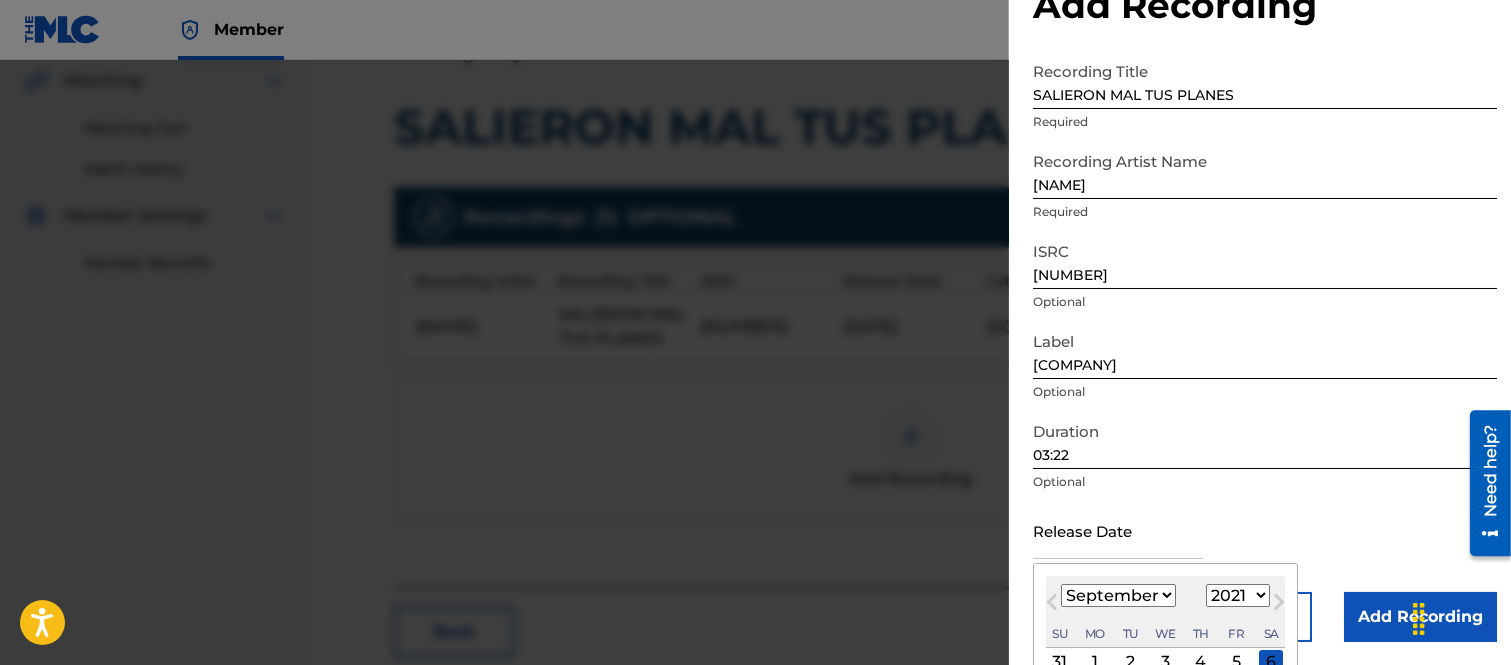 click on "1899 1900 1901 1902 1903 1904 1905 1906 1907 1908 1909 1910 1911 1912 1913 1914 1915 1916 1917 1918 1919 1920 1921 1922 1923 1924 1925 1926 1927 1928 1929 1930 1931 1932 1933 1934 1935 1936 1937 1938 1939 1940 1941 1942 1943 1944 1945 1946 1947 1948 1949 1950 1951 1952 1953 1954 1955 1956 1957 1958 1959 1960 1961 1962 1963 1964 1965 1966 1967 1968 1969 1970 1971 1972 1973 1974 1975 1976 1977 1978 1979 1980 1981 1982 1983 1984 1985 1986 1987 1988 1989 1990 1991 1992 1993 1994 1995 1996 1997 1998 1999 2000 2001 2002 2003 2004 2005 2006 2007 2008 2009 2010 2011 2012 2013 2014 2015 2016 2017 2018 2019 2020 2021 2022 2023 2024 2025 2026 2027 2028 2029 2030 2031 2032 2033 2034 2035 2036 2037 2038 2039 2040 2041 2042 2043 2044 2045 2046 2047 2048 2049 2050 2051 2052 2053 2054 2055 2056 2057 2058 2059 2060 2061 2062 2063 2064 2065 2066 2067 2068 2069 2070 2071 2072 2073 2074 2075 2076 2077 2078 2079 2080 2081 2082 2083 2084 2085 2086 2087 2088 2089 2090 2091 2092 2093 2094 2095 2096 2097 2098 2099 2100" at bounding box center [1238, 595] 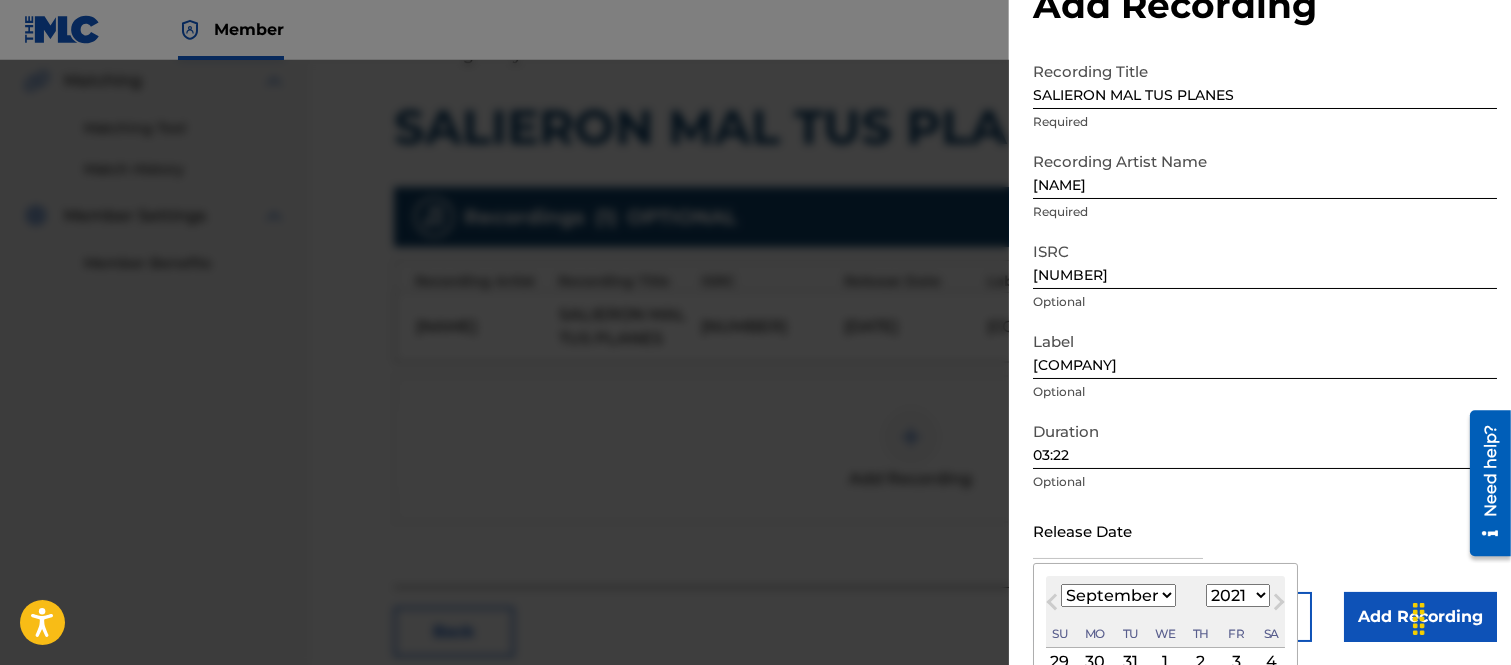 click on "January February March April May June July August September October November December" at bounding box center [1118, 595] 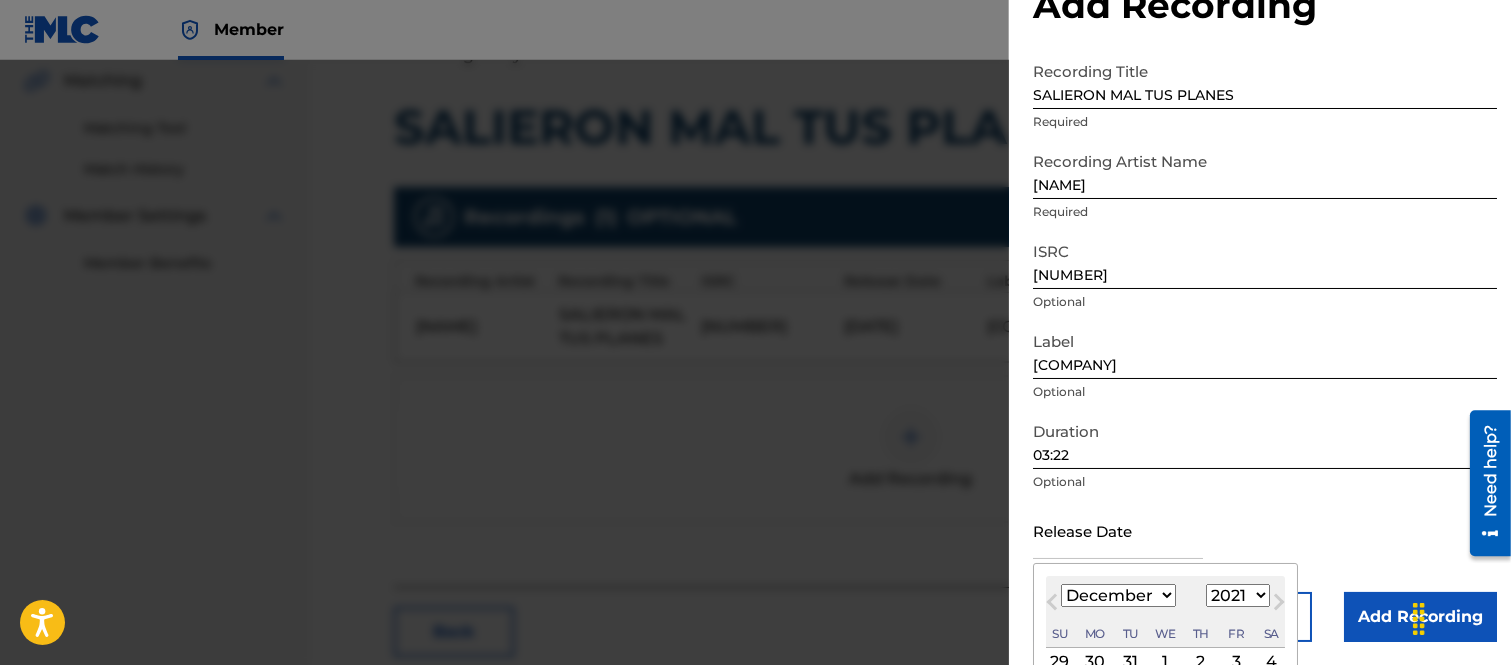 click on "January February March April May June July August September October November December" at bounding box center [1118, 595] 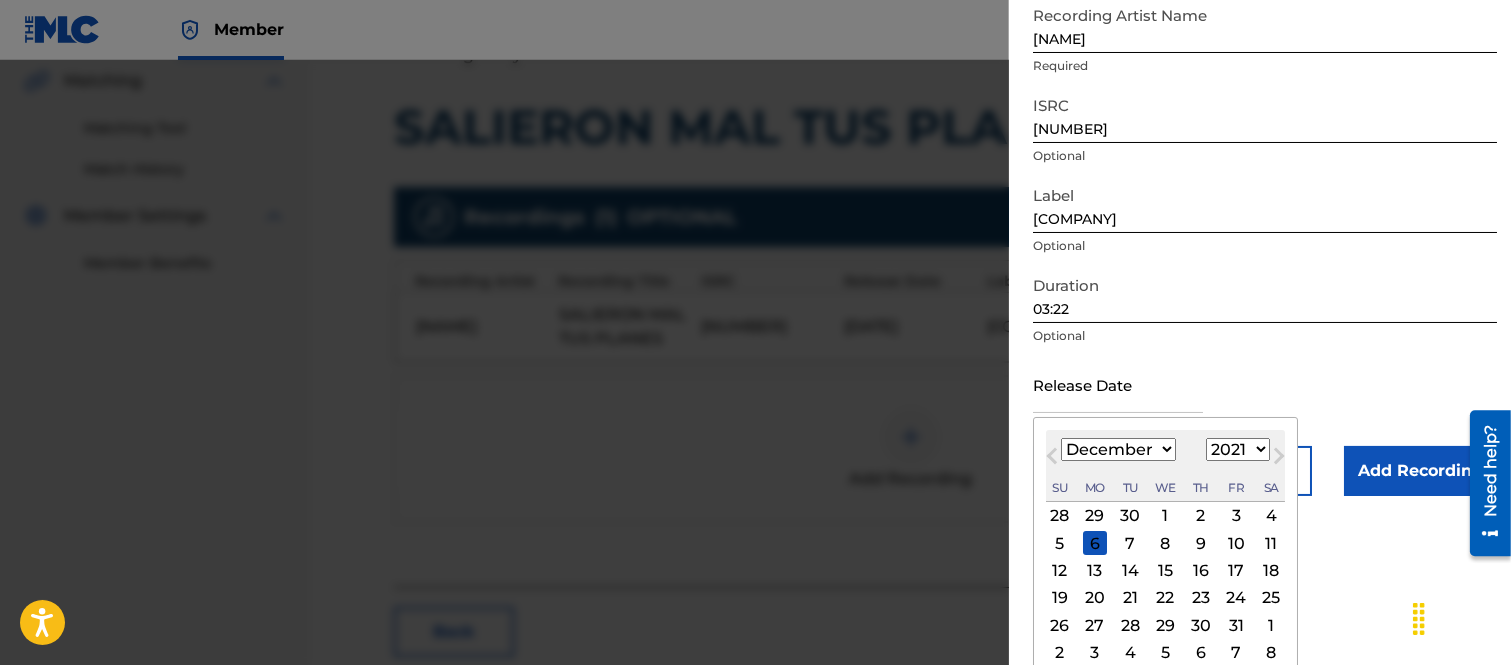 scroll, scrollTop: 224, scrollLeft: 0, axis: vertical 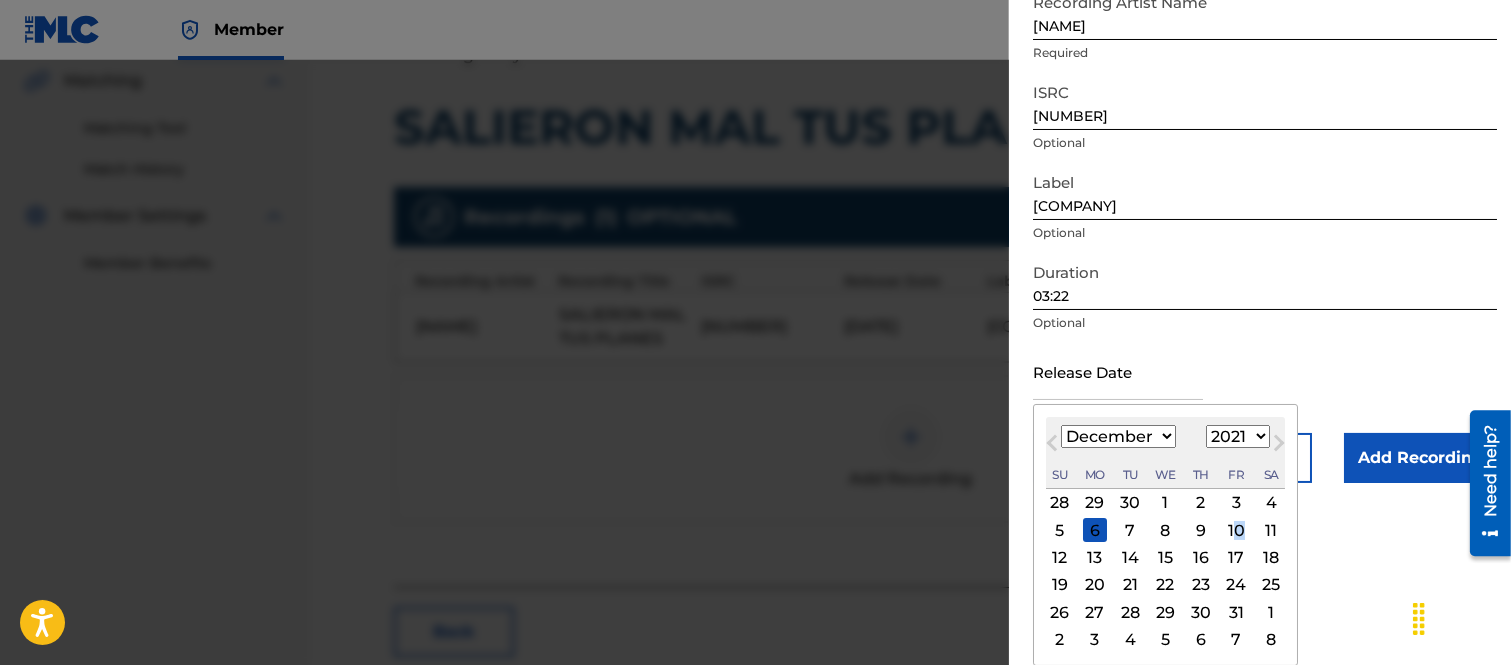 click on "10" at bounding box center [1236, 530] 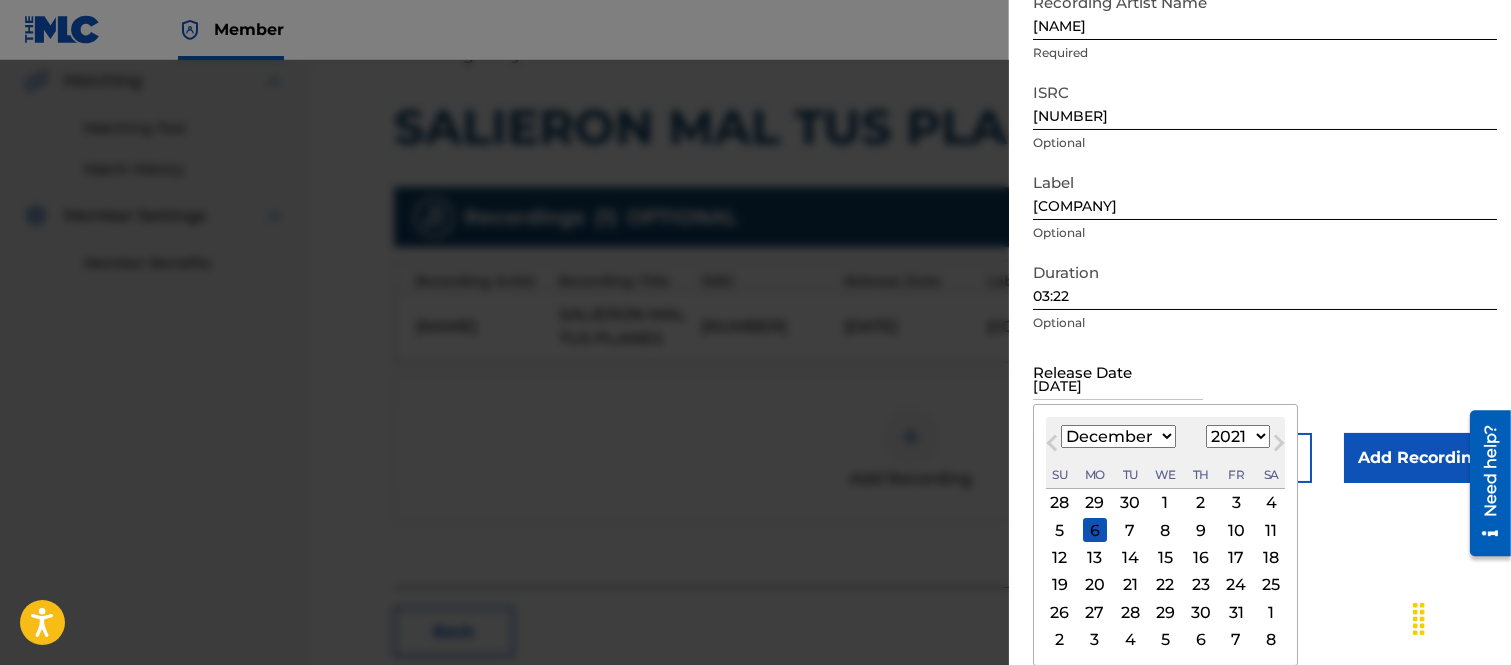 scroll, scrollTop: 65, scrollLeft: 0, axis: vertical 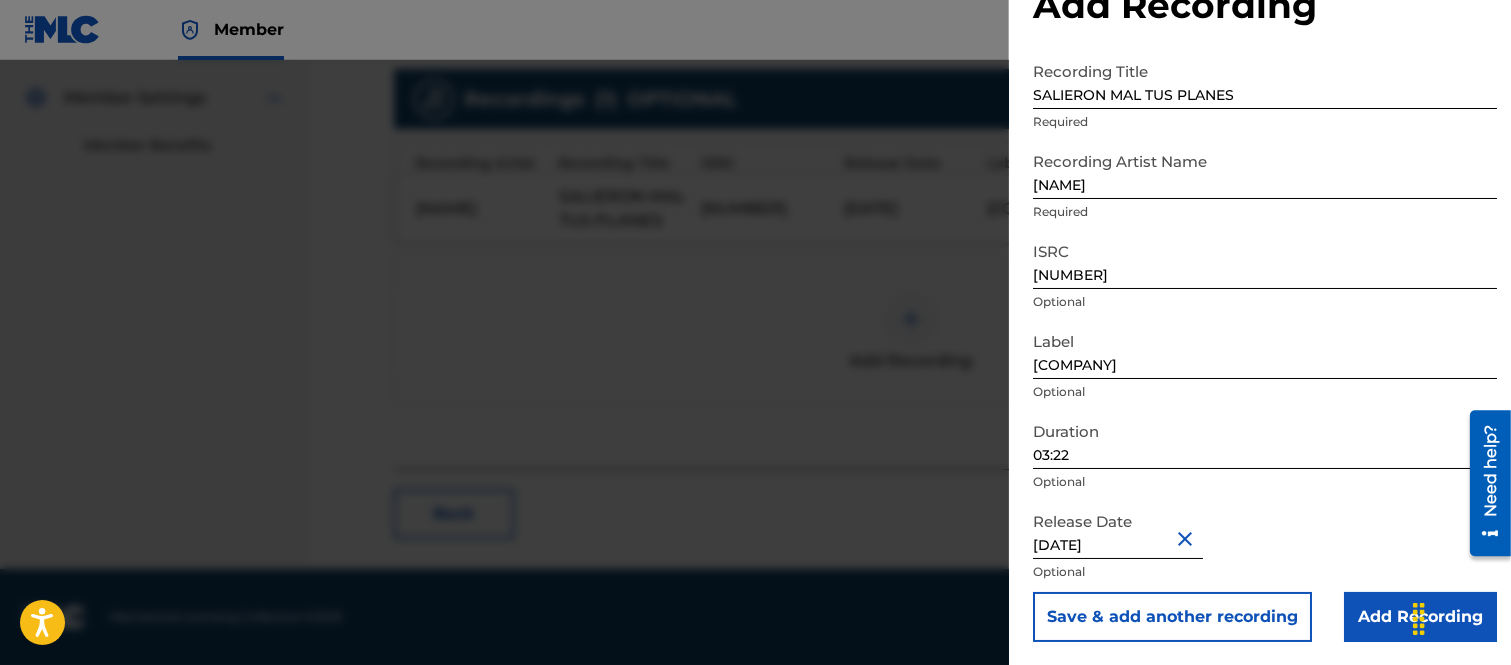 click on "Add Recording" at bounding box center [1420, 617] 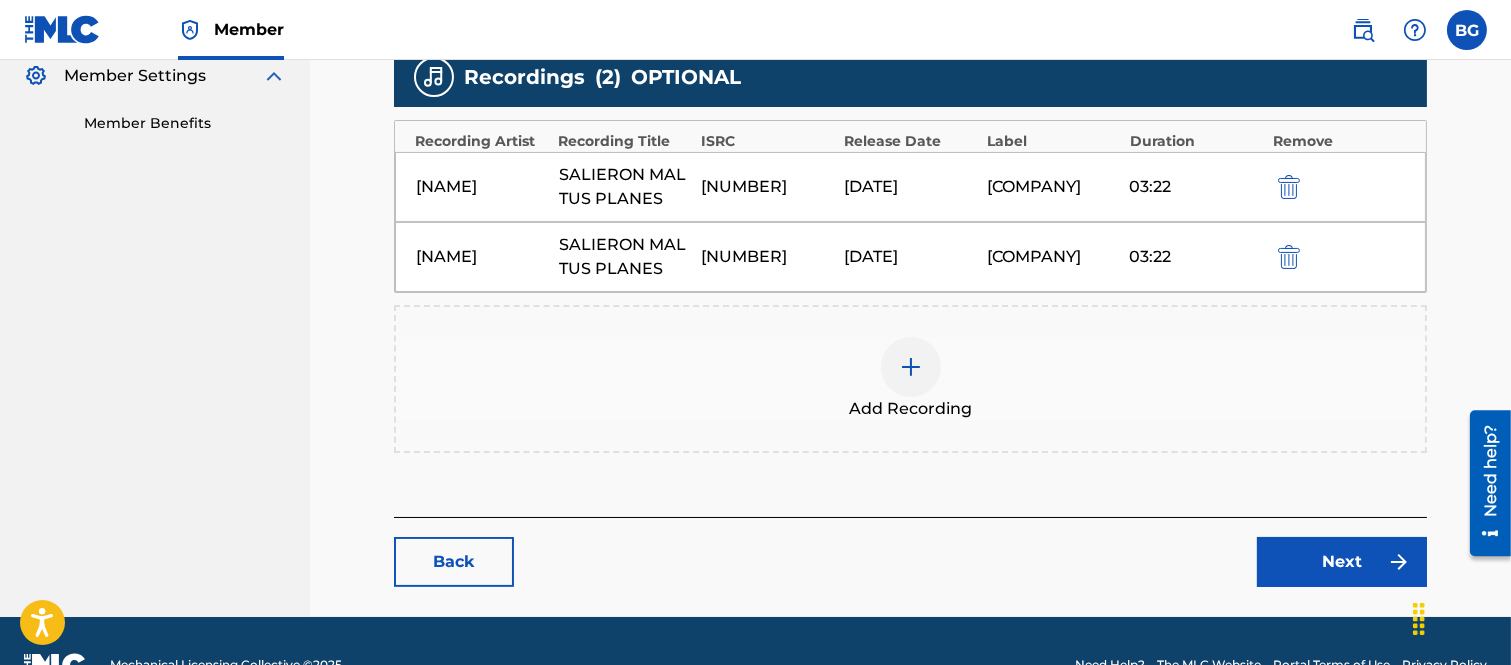 click on "Next" at bounding box center [1342, 562] 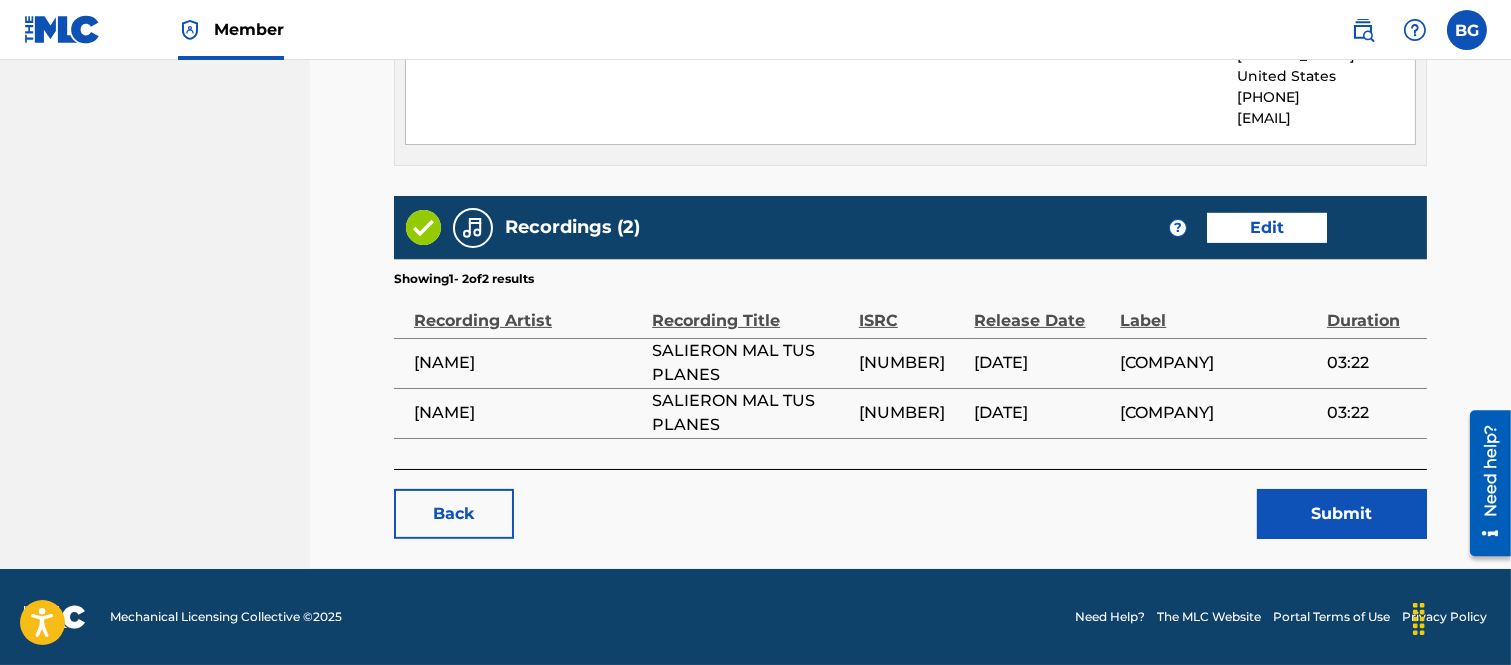 scroll, scrollTop: 1161, scrollLeft: 0, axis: vertical 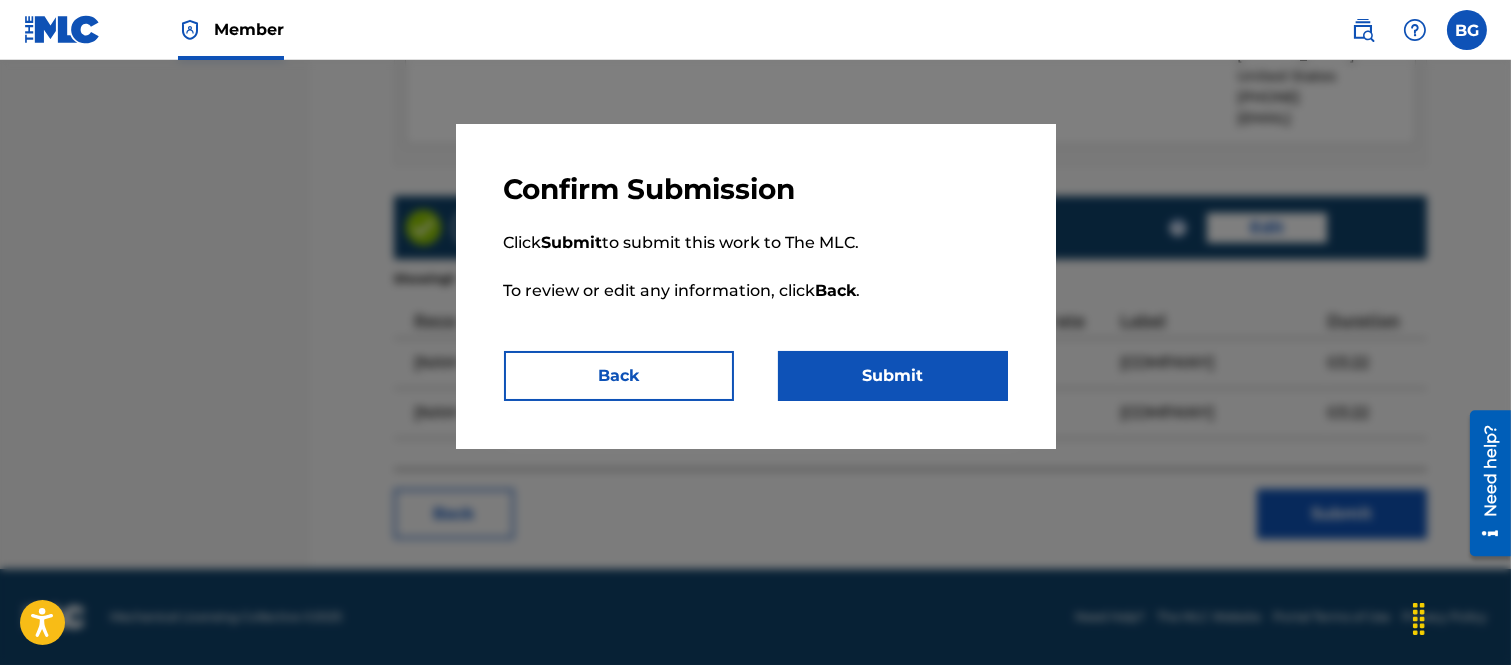 click on "Submit" at bounding box center [893, 376] 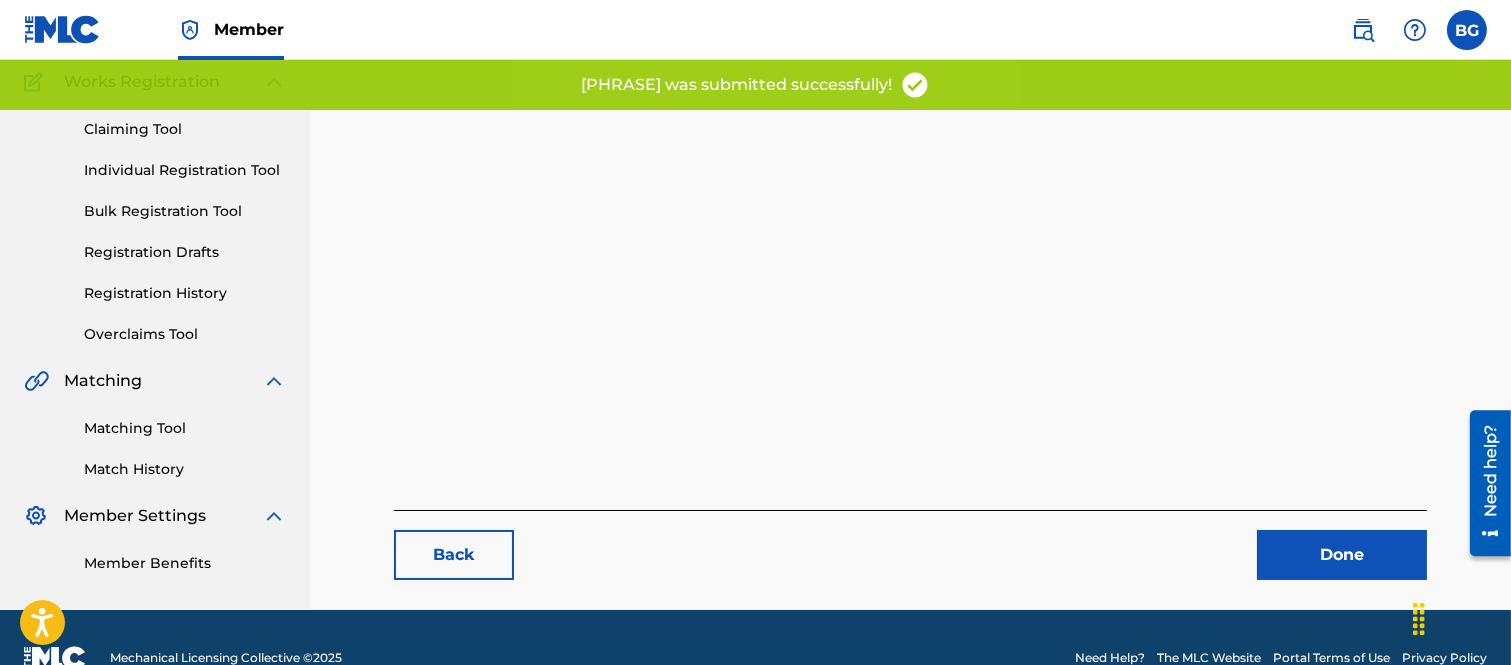 scroll, scrollTop: 205, scrollLeft: 0, axis: vertical 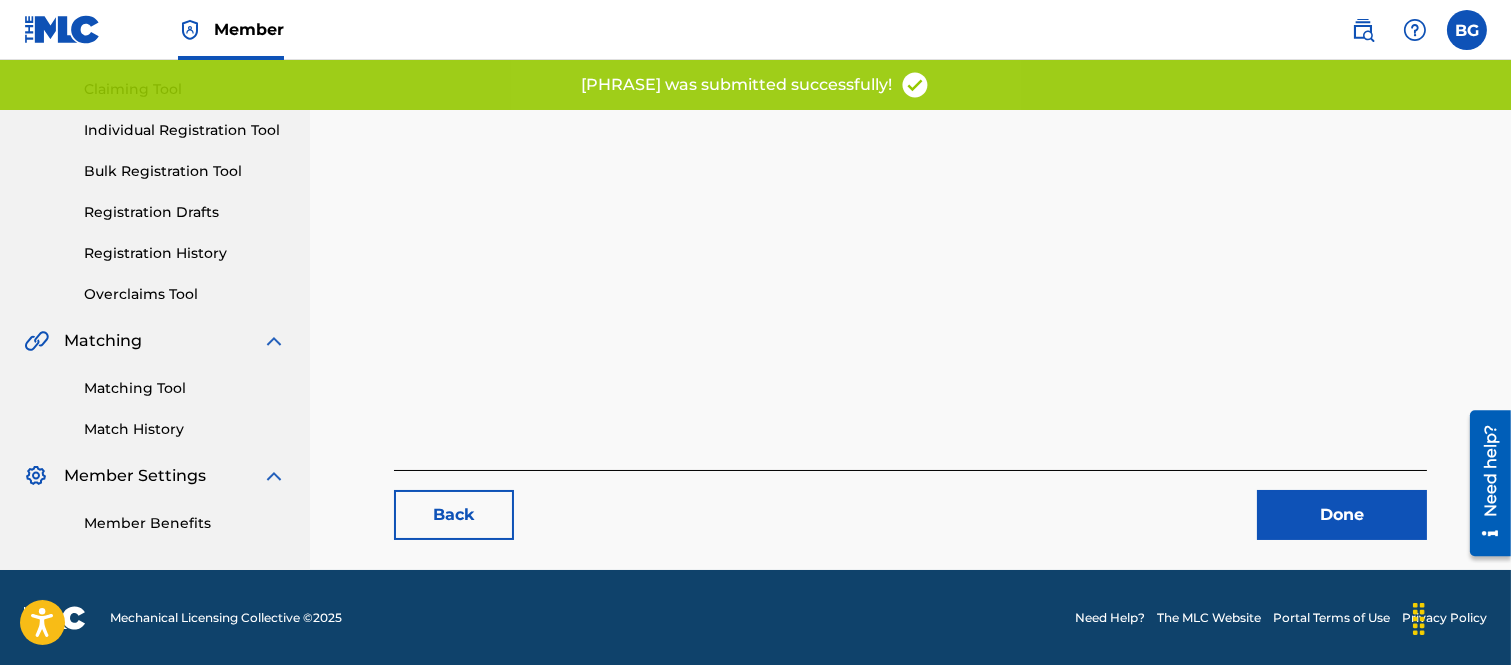 click on "Done" at bounding box center (1342, 515) 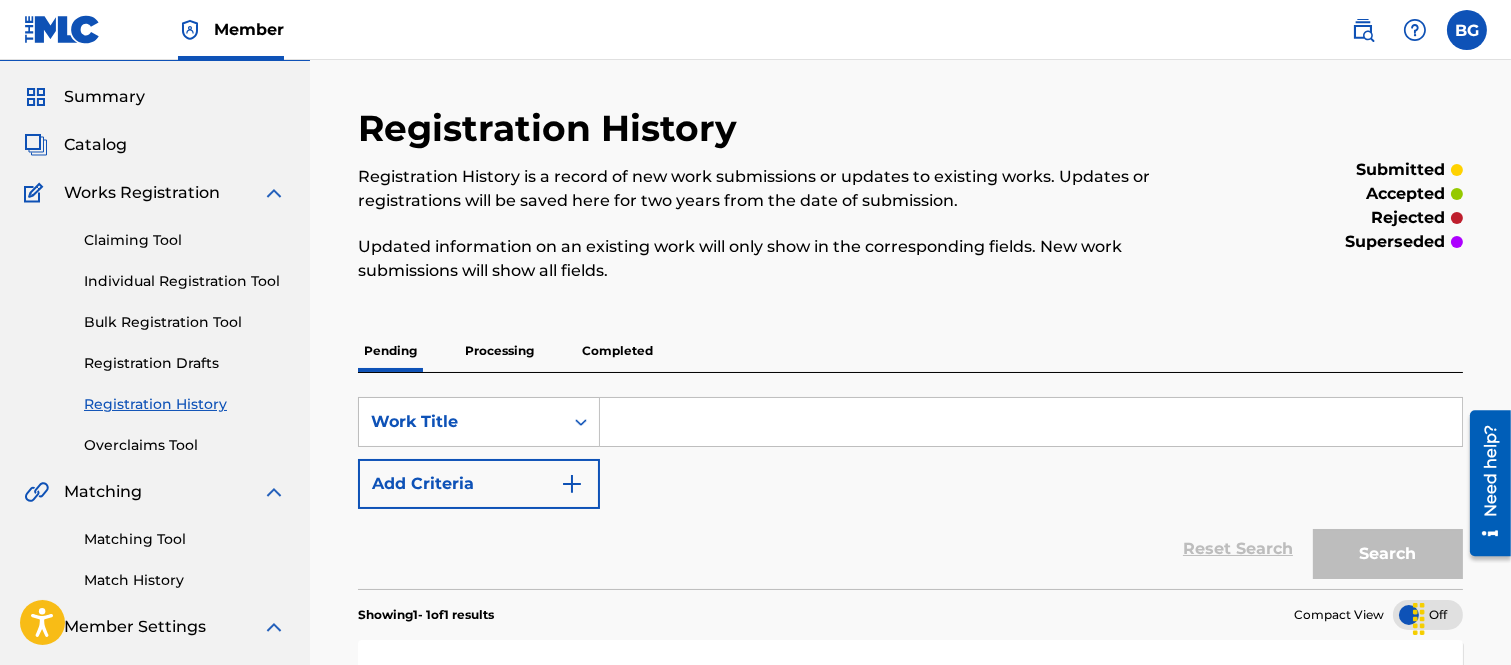 scroll, scrollTop: 0, scrollLeft: 0, axis: both 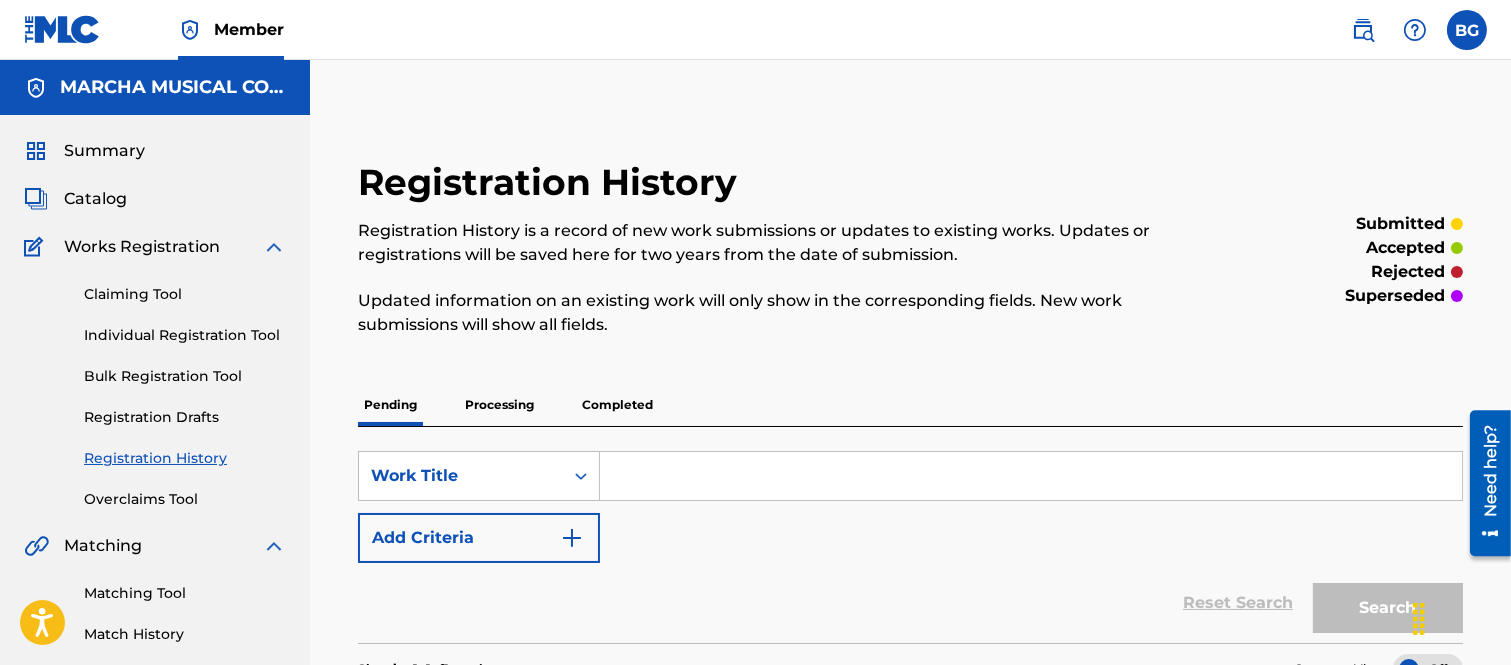 click on "Summary Catalog Works Registration Claiming Tool Individual Registration Tool Bulk Registration Tool Registration Drafts Registration History Overclaims Tool Matching Matching Tool Match History Member Settings Member Benefits" at bounding box center [155, 439] 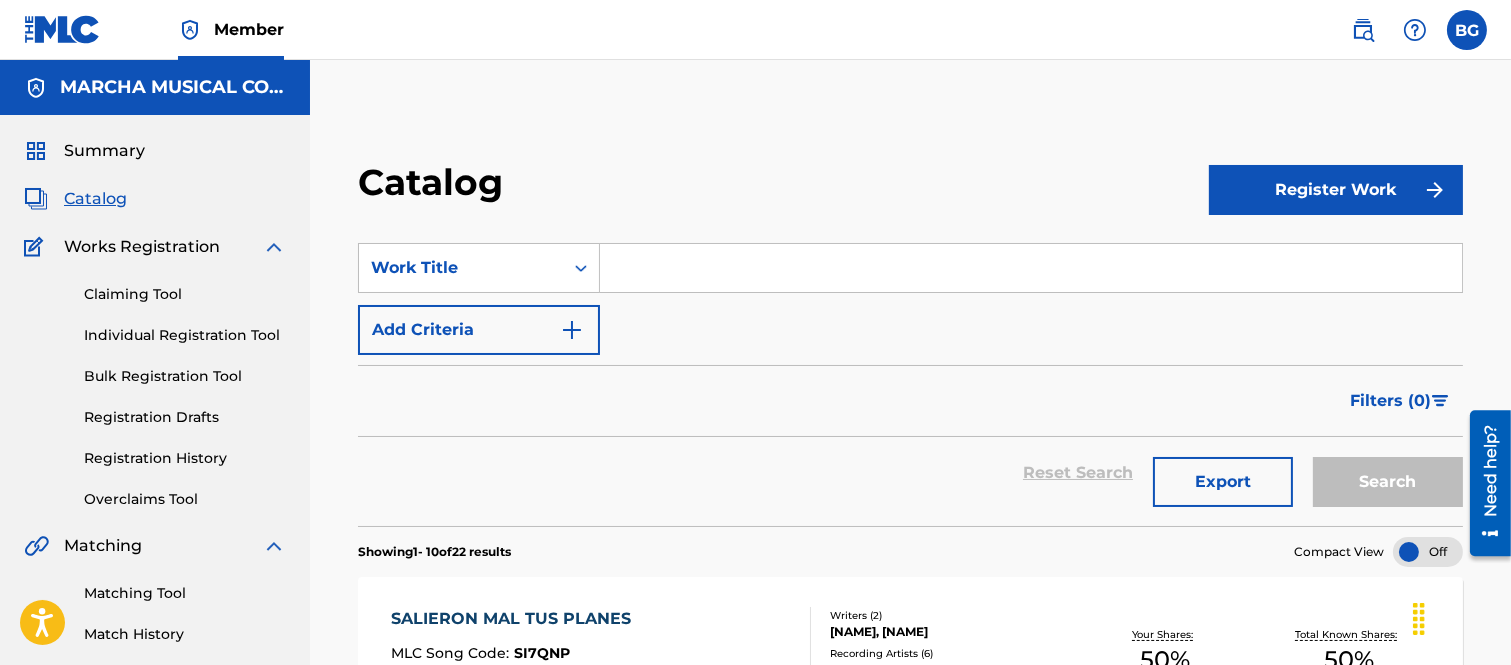click at bounding box center (1031, 268) 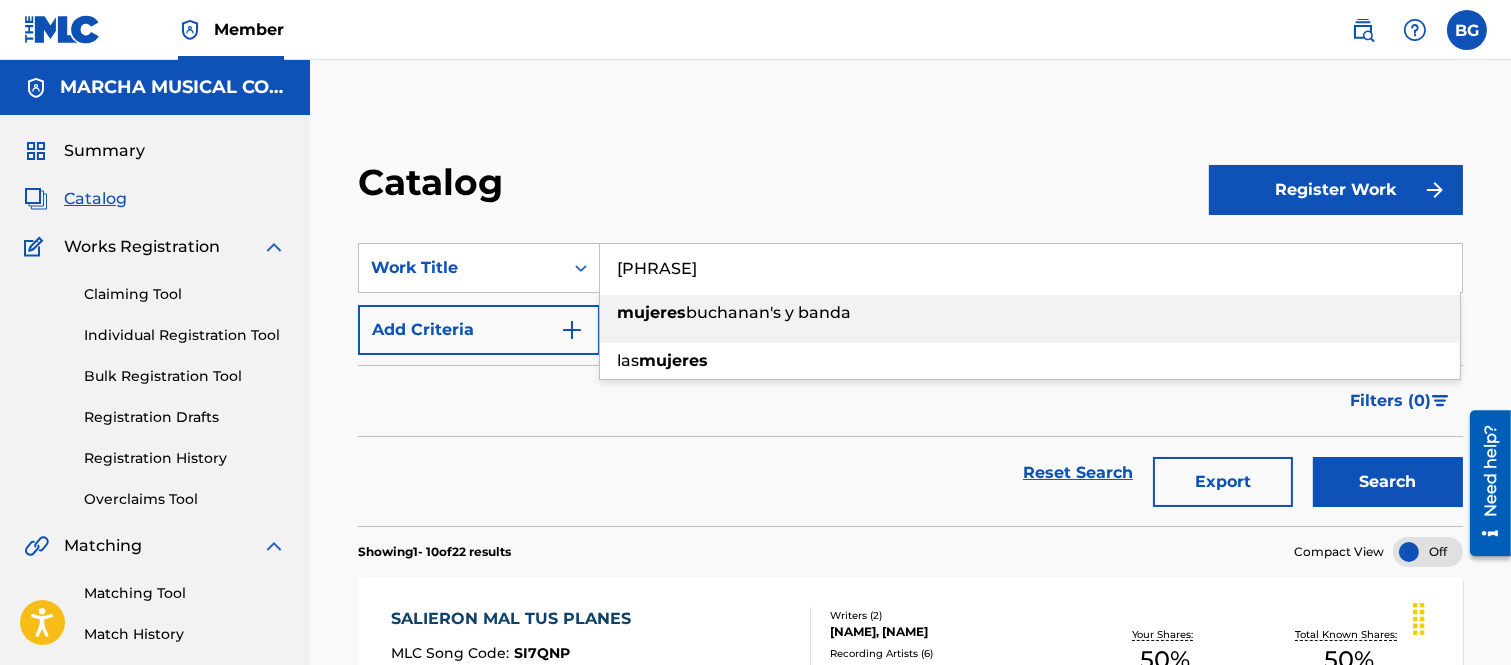 click on "buchanan's y banda" at bounding box center (768, 312) 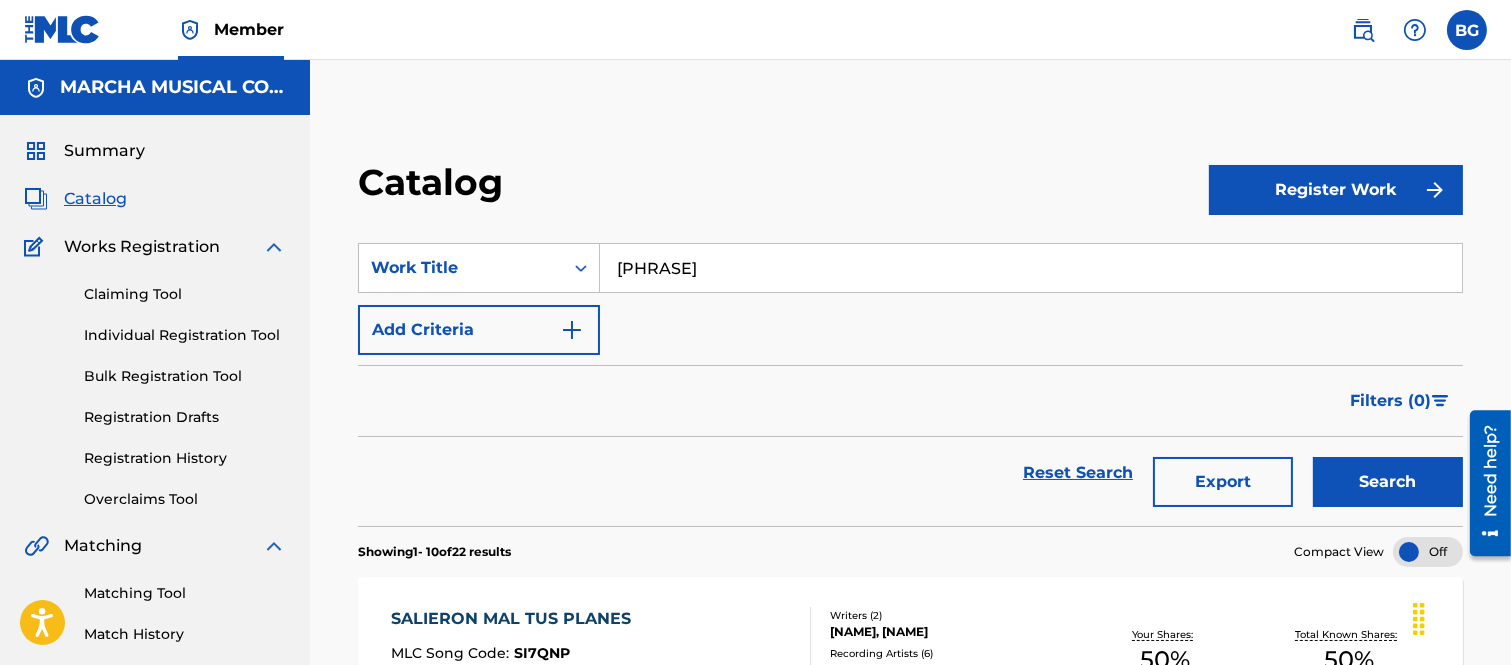 click on "Search" at bounding box center (1388, 482) 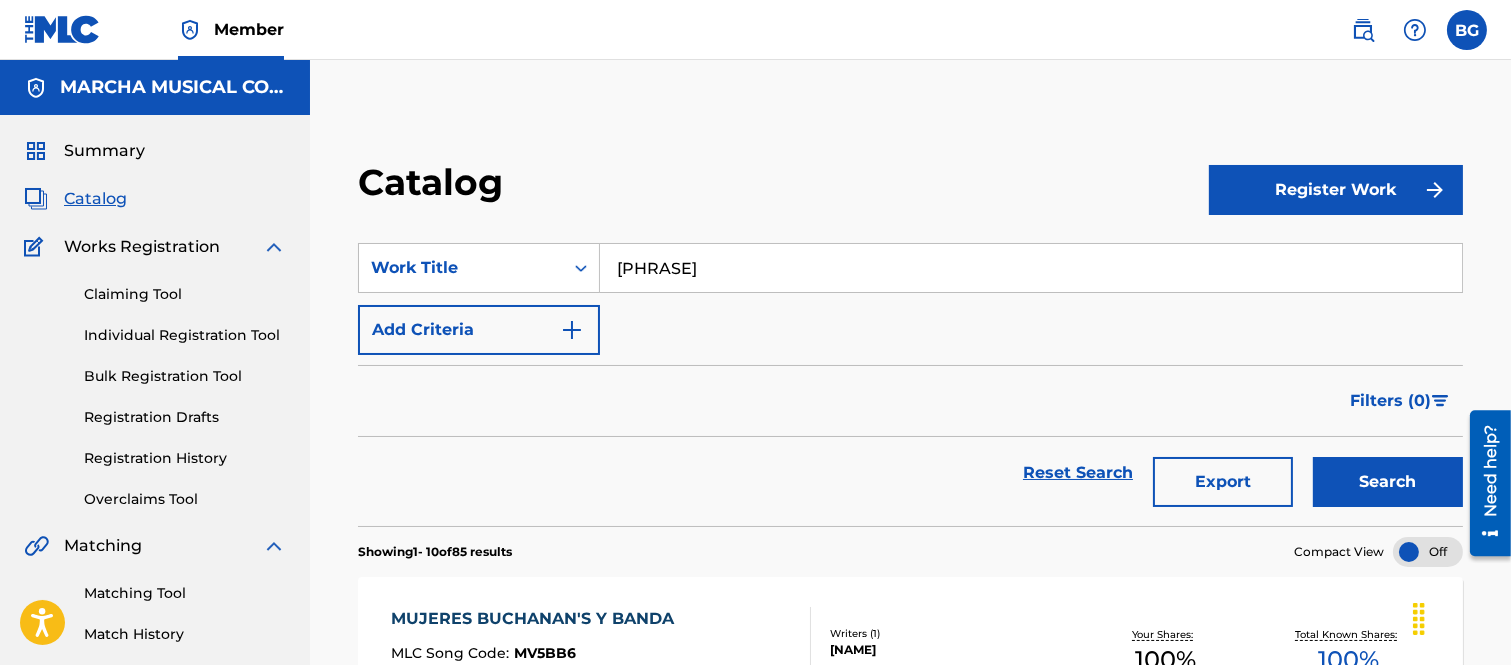 scroll, scrollTop: 222, scrollLeft: 0, axis: vertical 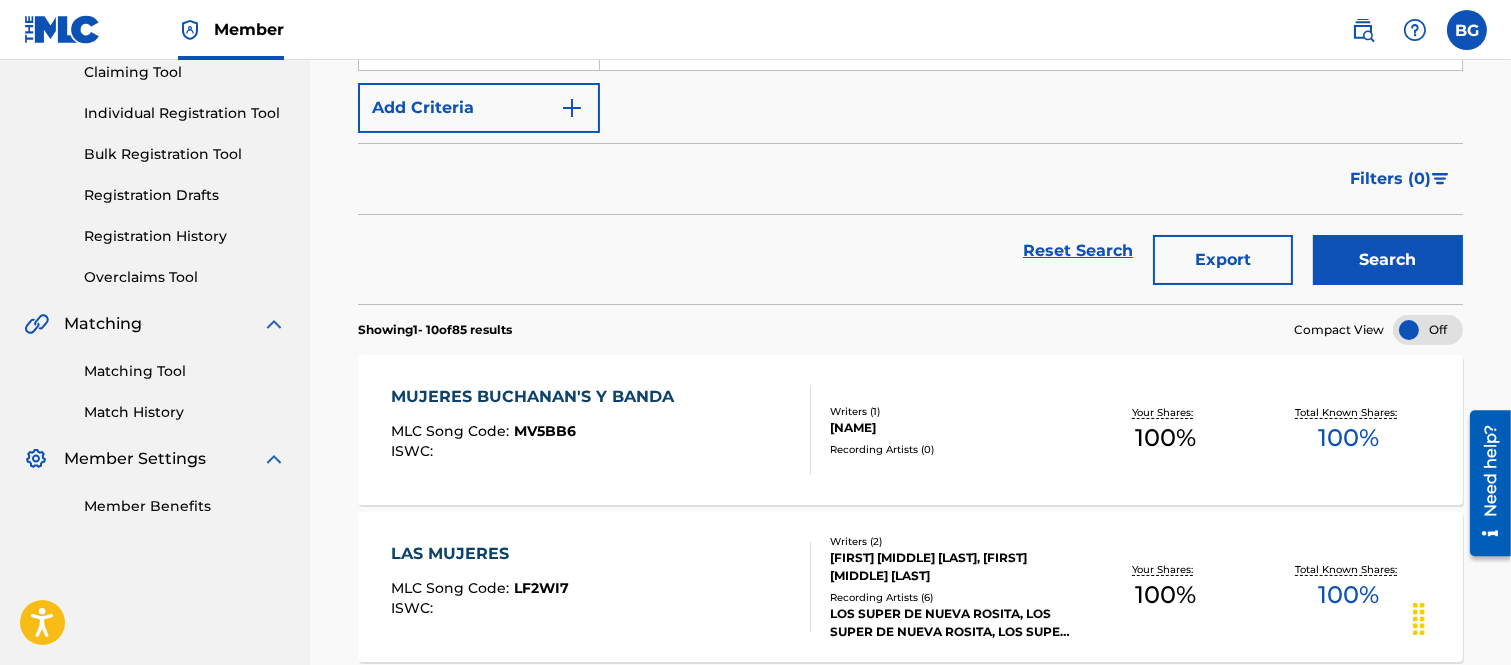 click on "MUJERES BUCHANAN'S Y BANDA" at bounding box center (537, 397) 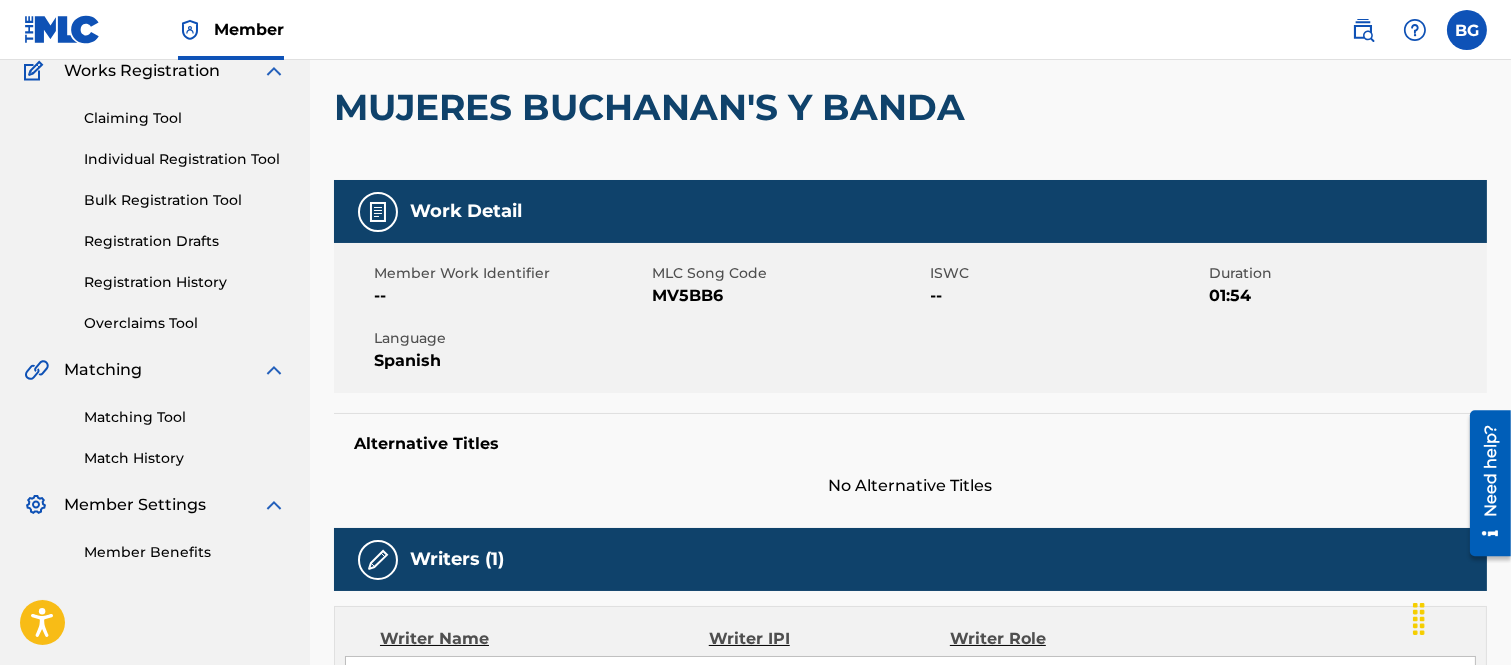 scroll, scrollTop: 130, scrollLeft: 0, axis: vertical 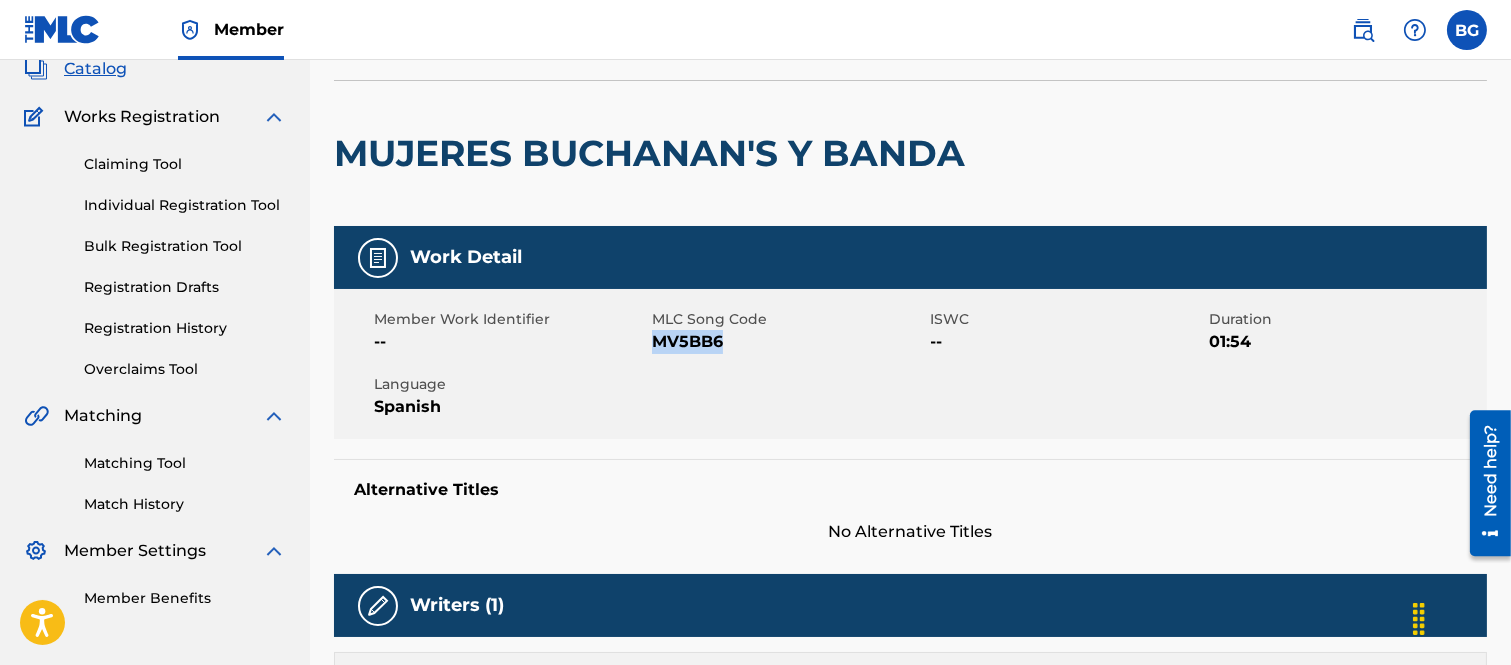 drag, startPoint x: 654, startPoint y: 343, endPoint x: 726, endPoint y: 341, distance: 72.02777 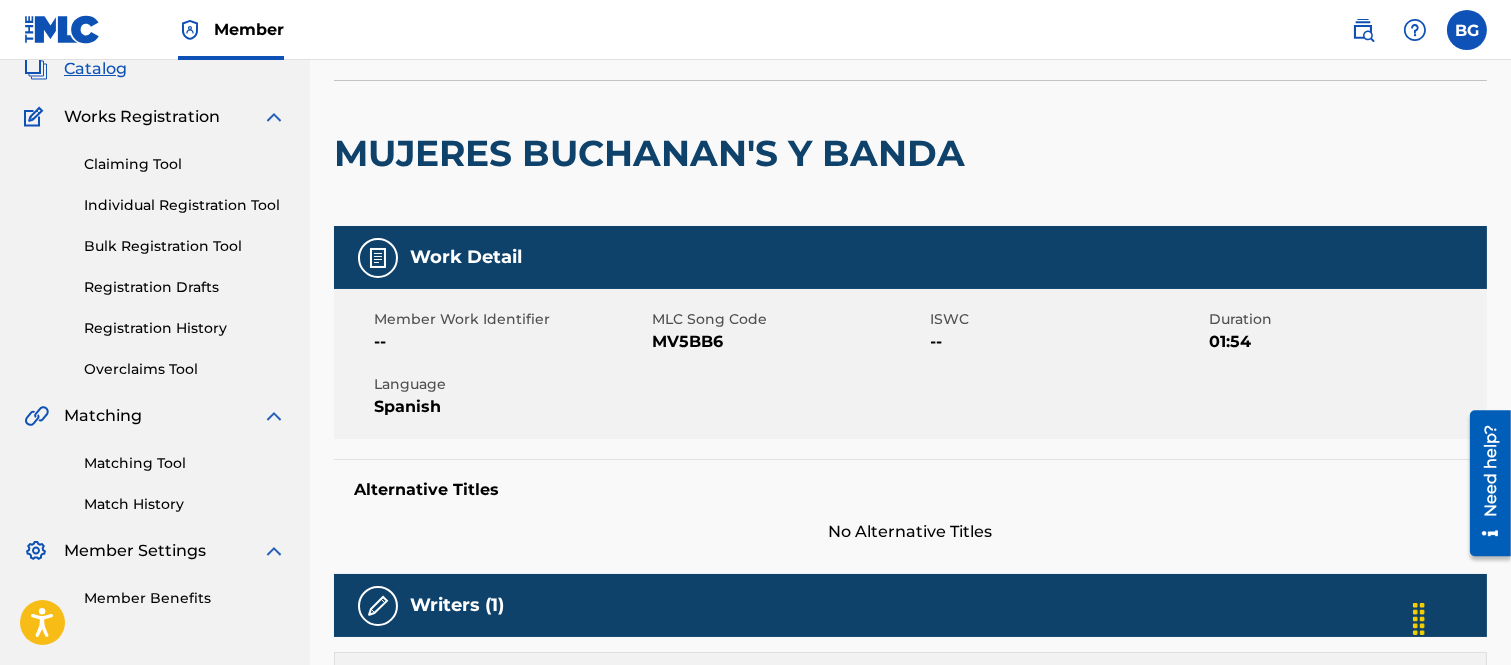 click at bounding box center [1107, 153] 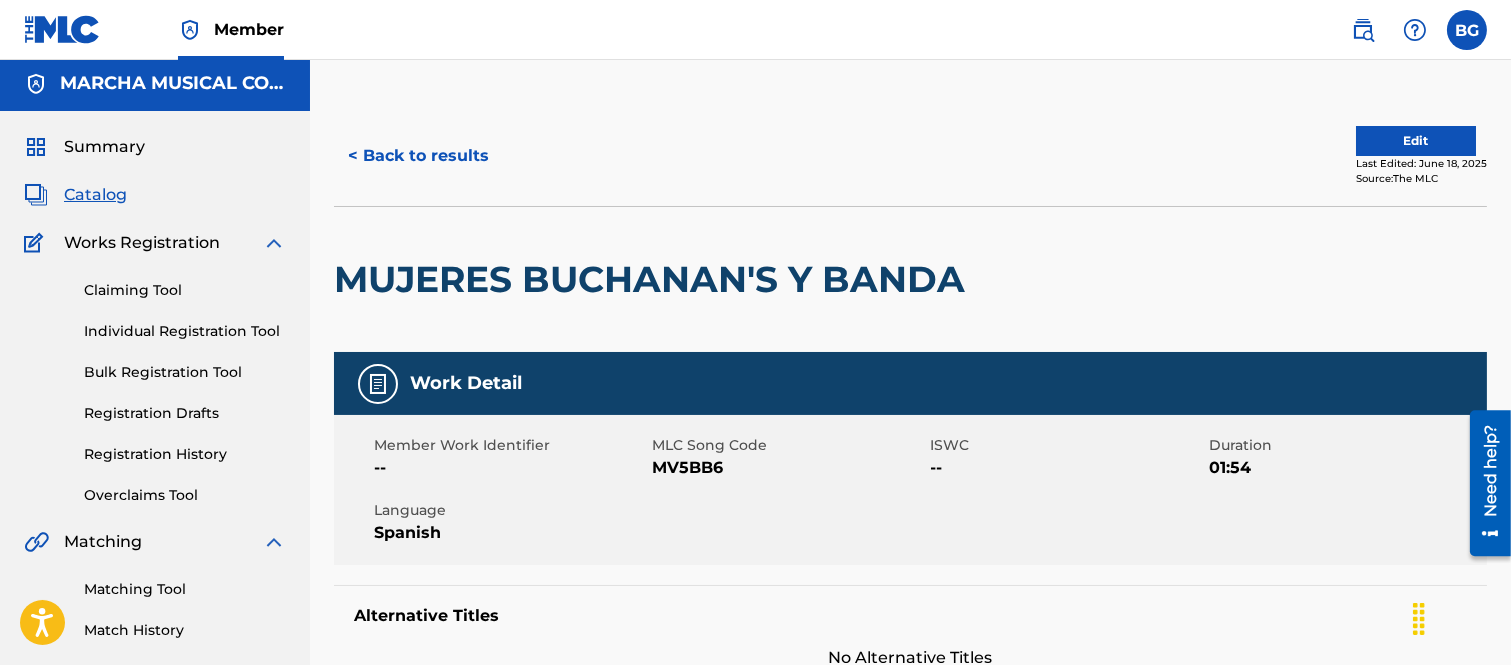 scroll, scrollTop: 0, scrollLeft: 0, axis: both 